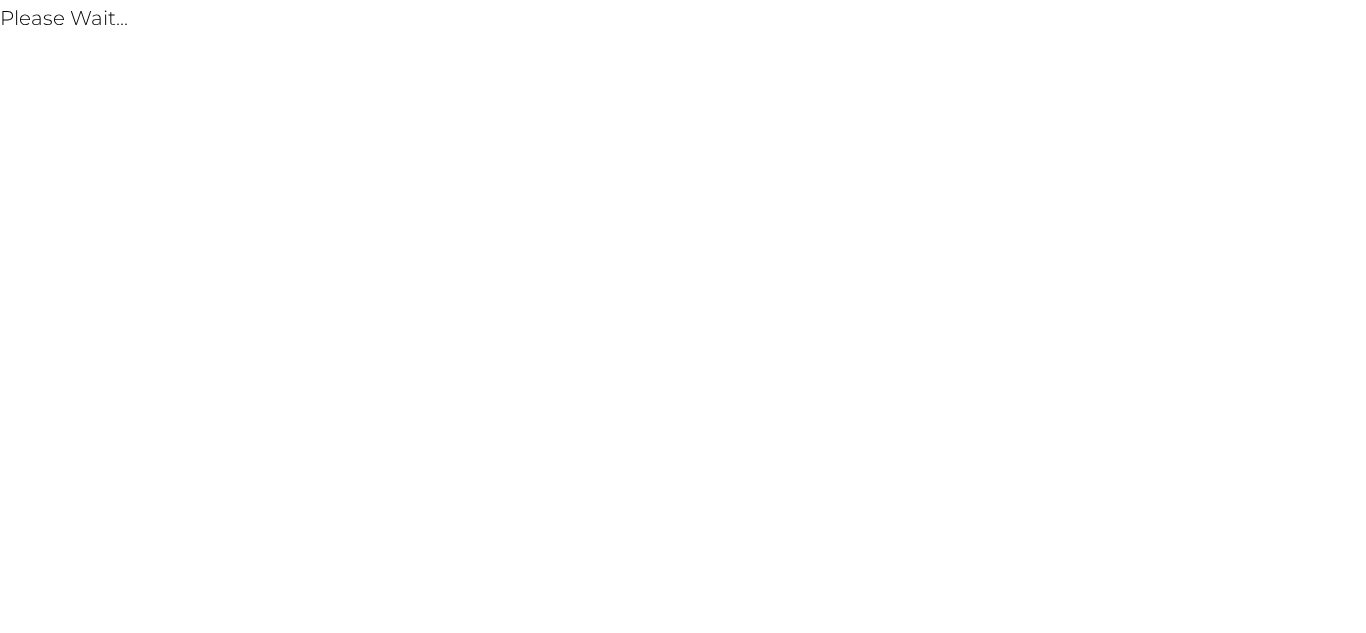 scroll, scrollTop: 0, scrollLeft: 0, axis: both 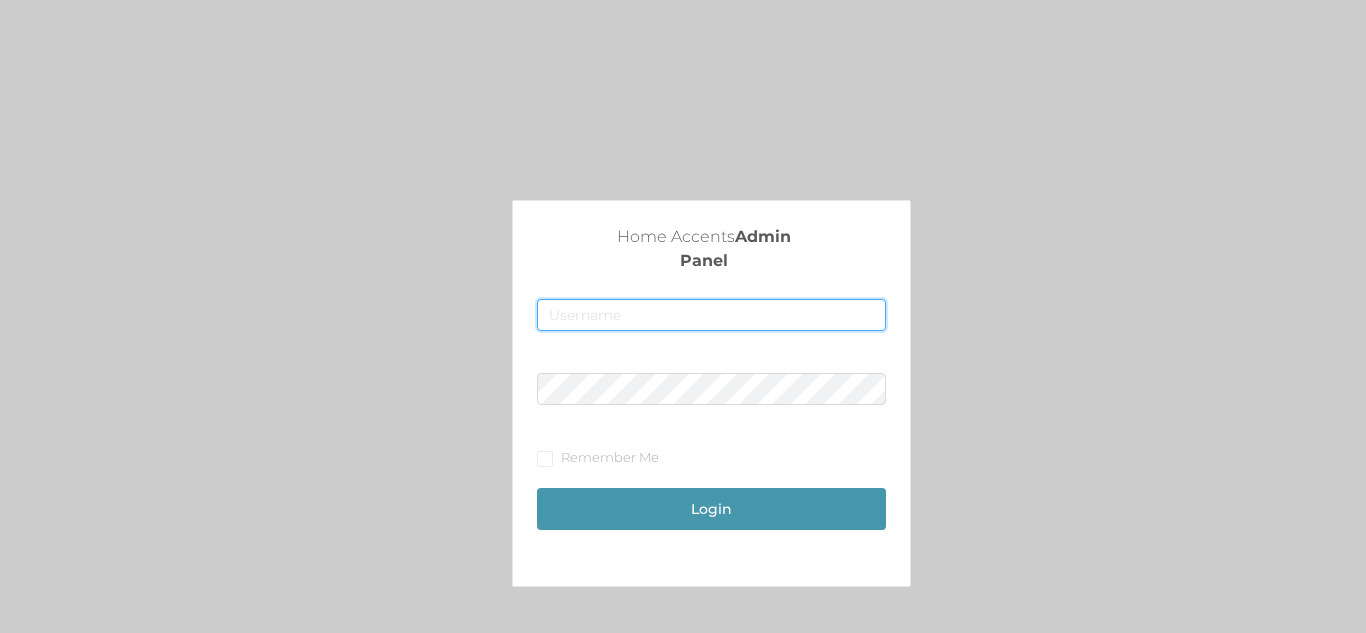 type on "fur1@[DOMAIN]" 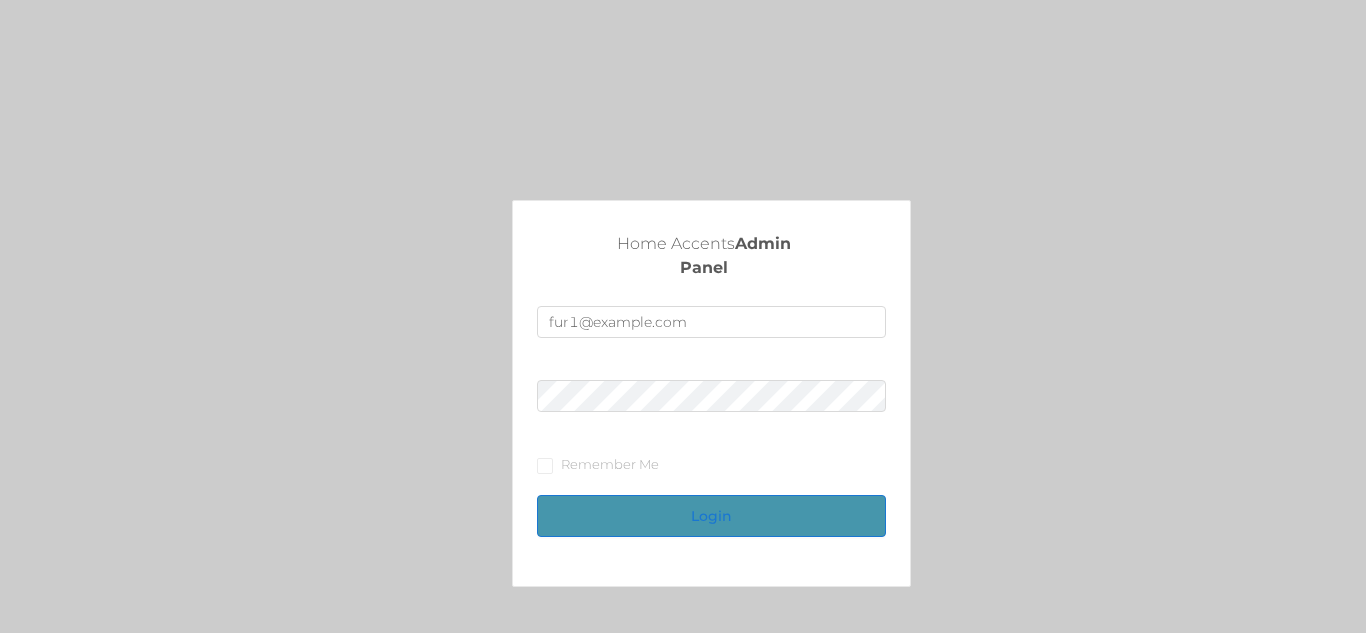 click on "Login" at bounding box center [711, 516] 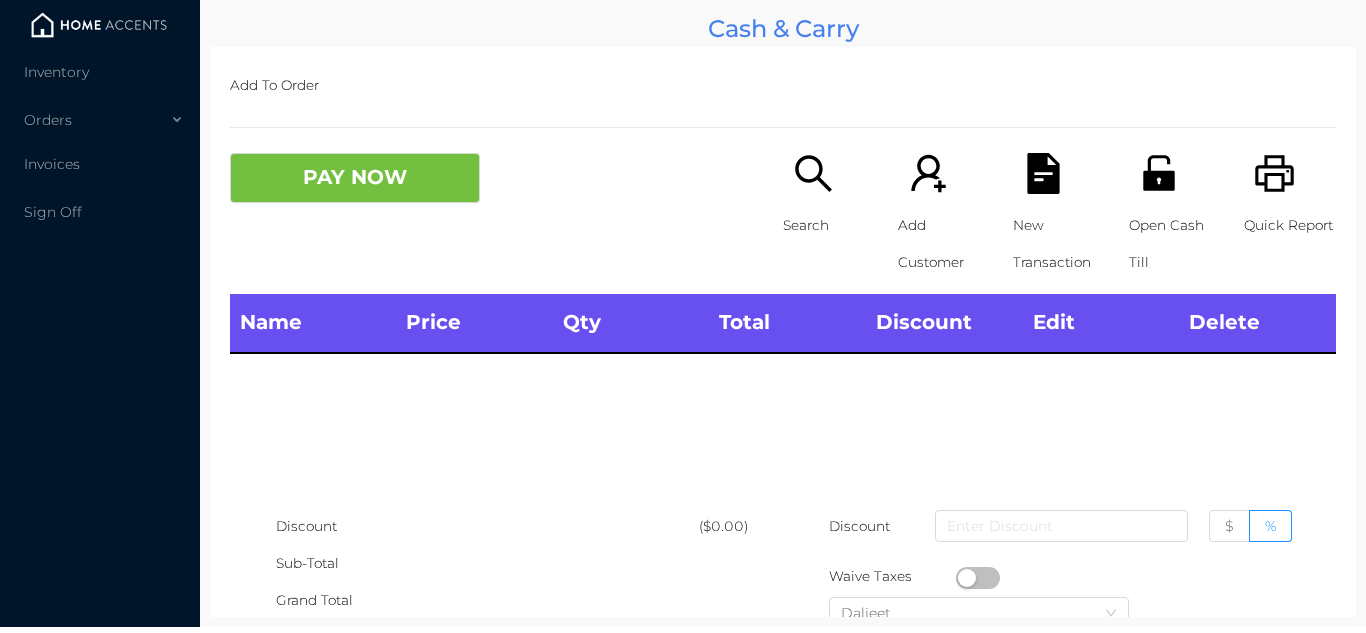 click at bounding box center [99, 25] 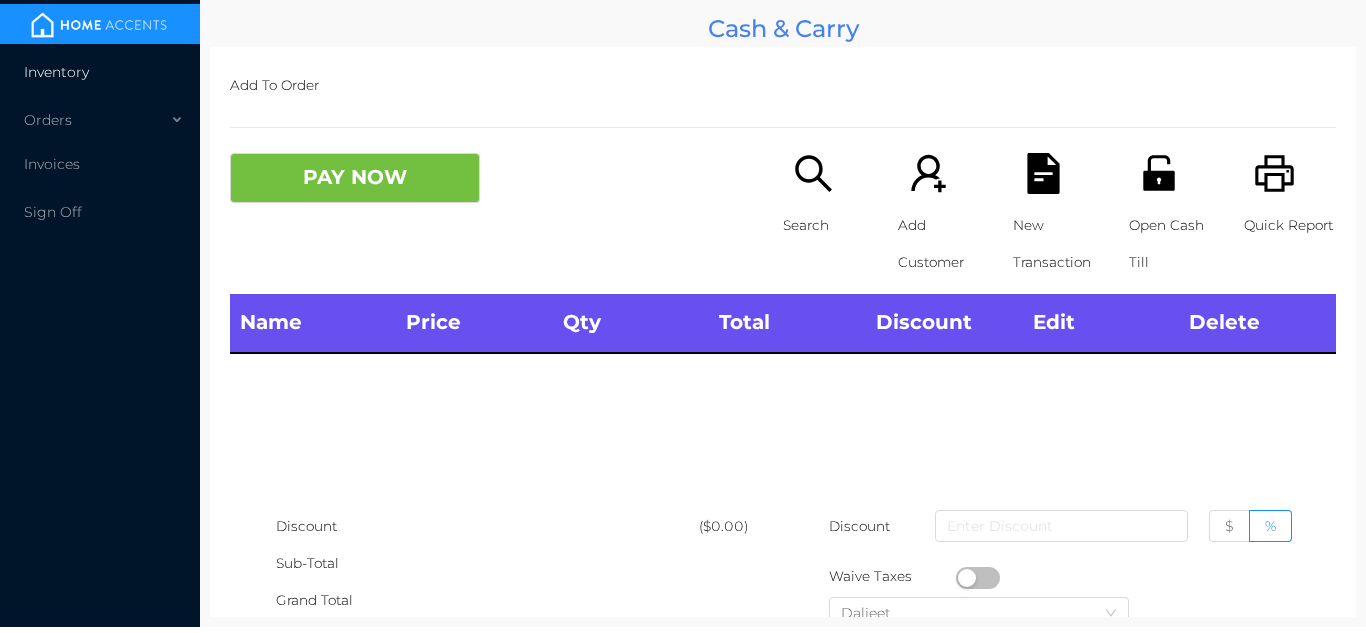click on "Inventory" at bounding box center (56, 72) 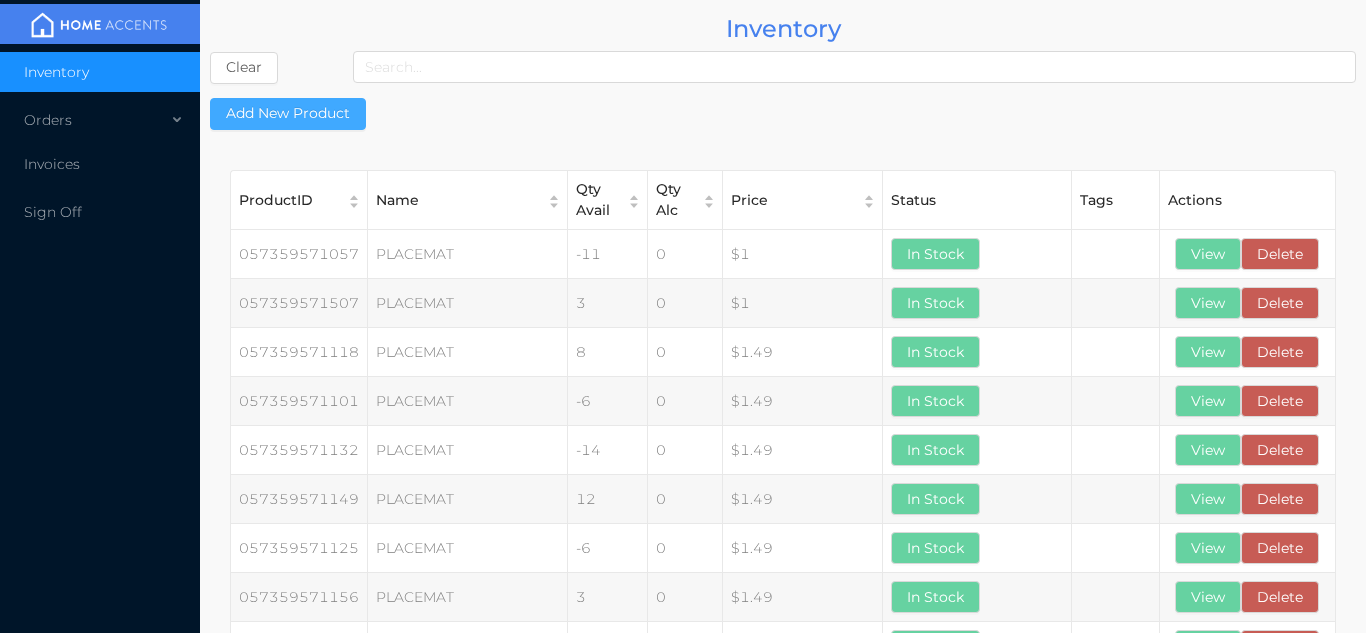 click on "Add New Product" at bounding box center (288, 114) 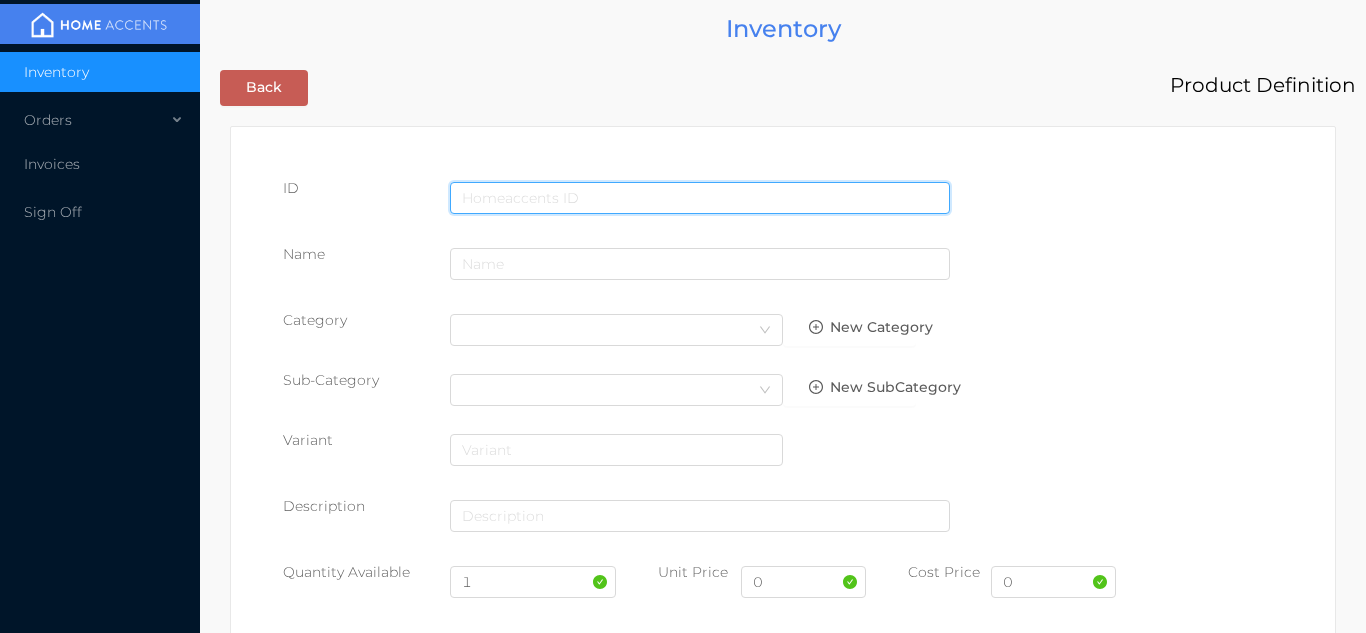 click at bounding box center (700, 198) 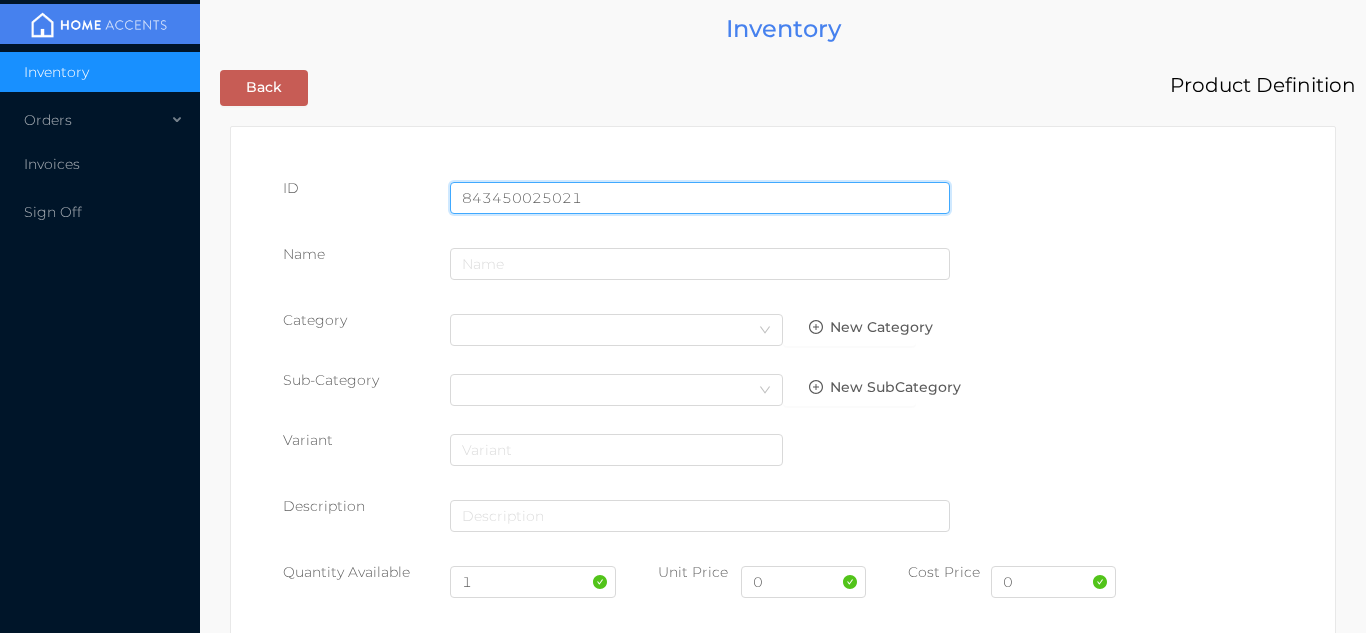 type on "843450025021" 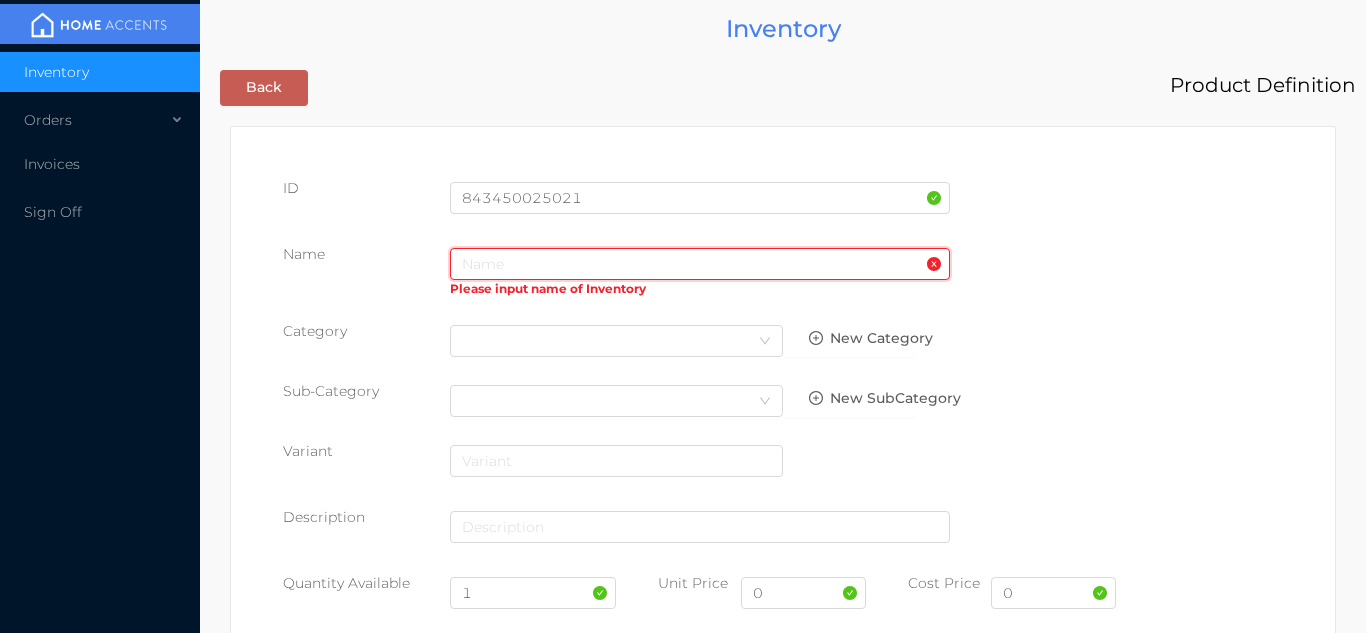 click at bounding box center [700, 264] 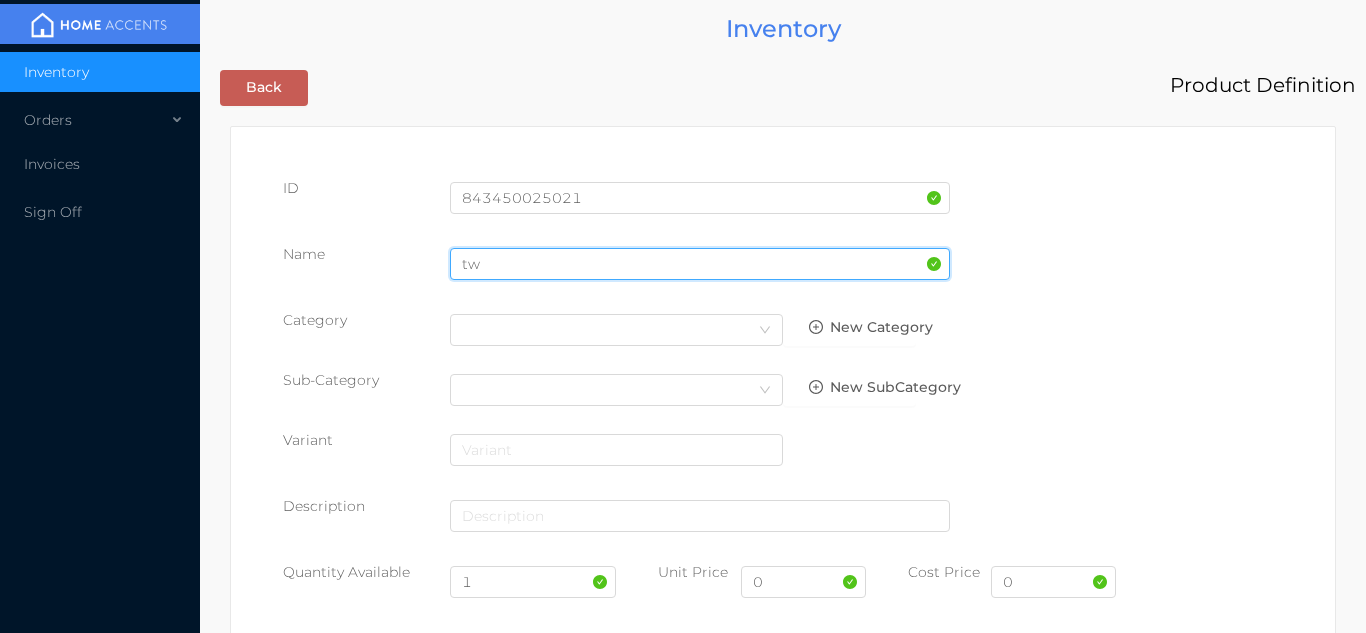 type on "t" 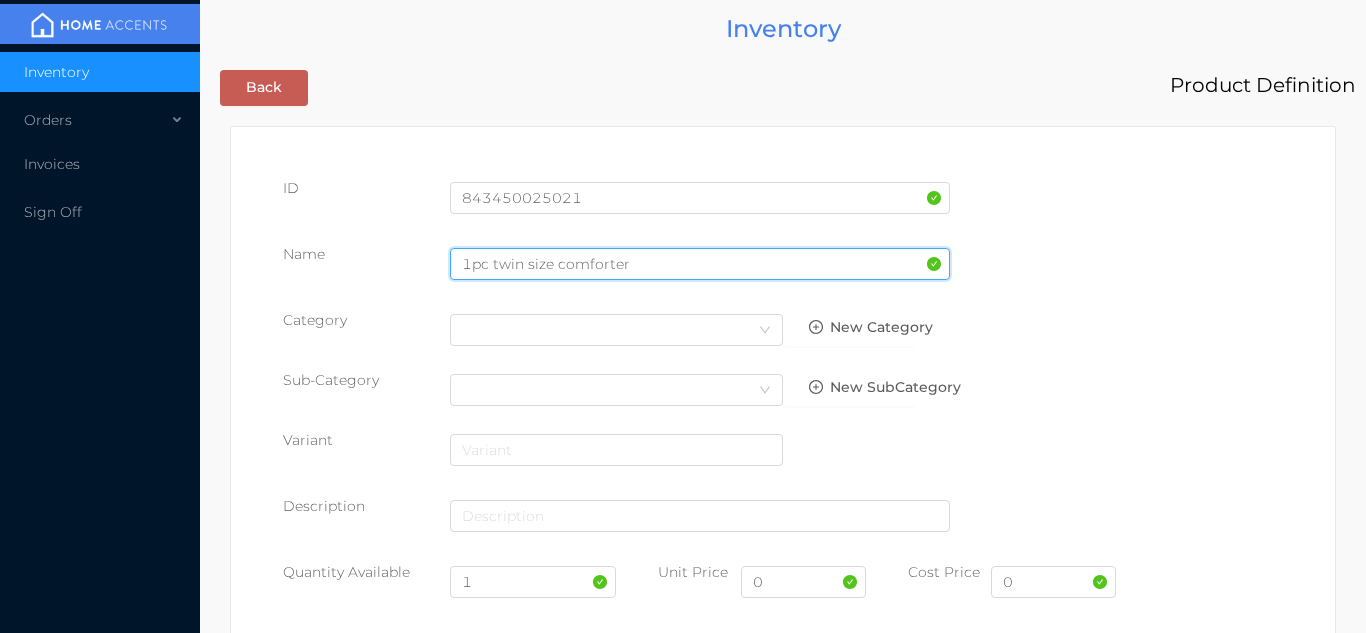 type on "1pc twin size comforter" 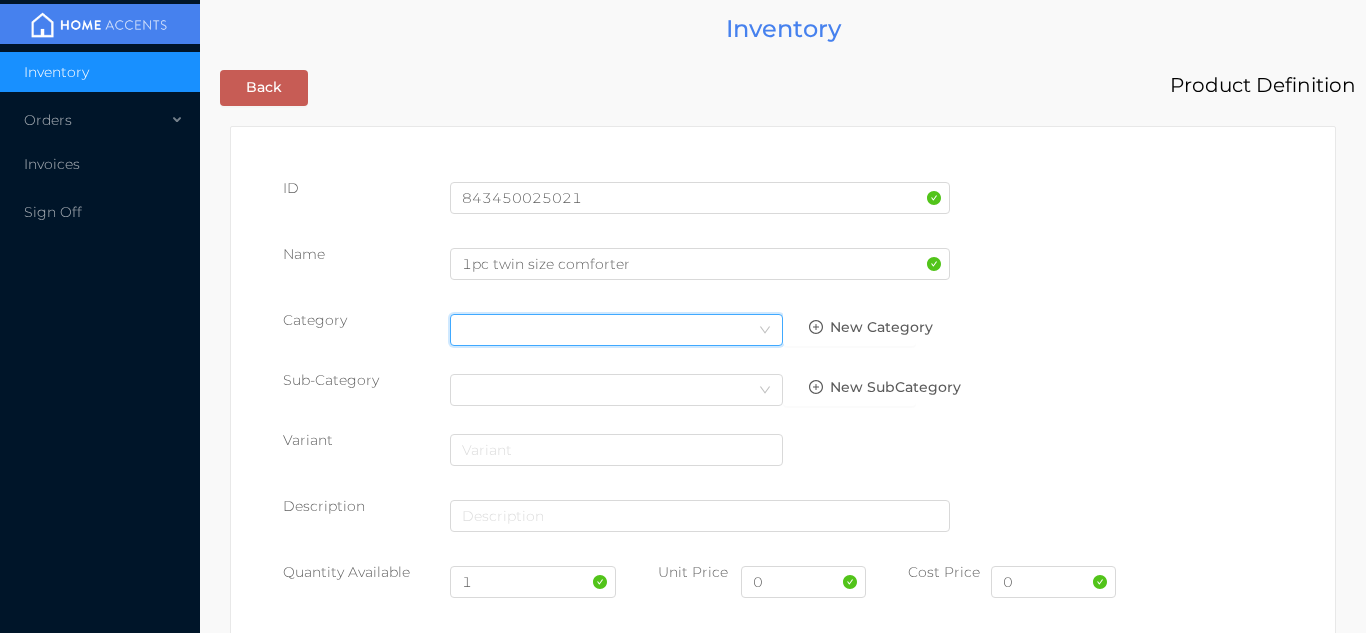 click 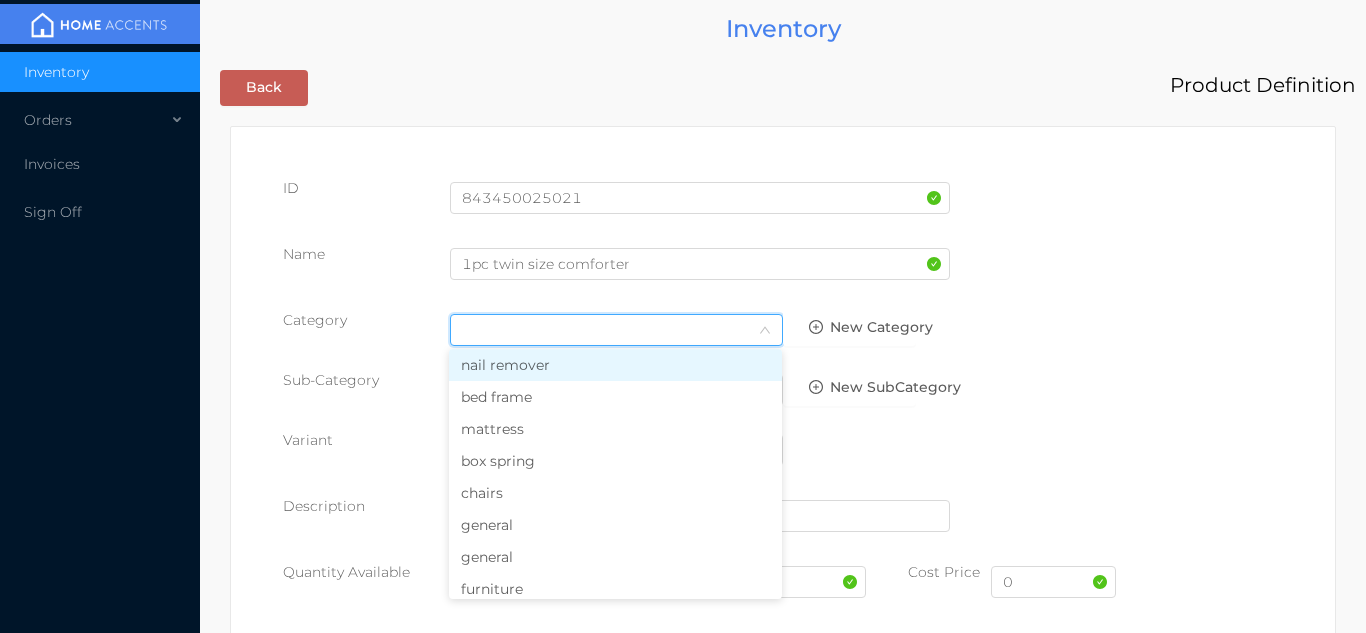 click on "general" at bounding box center (615, 525) 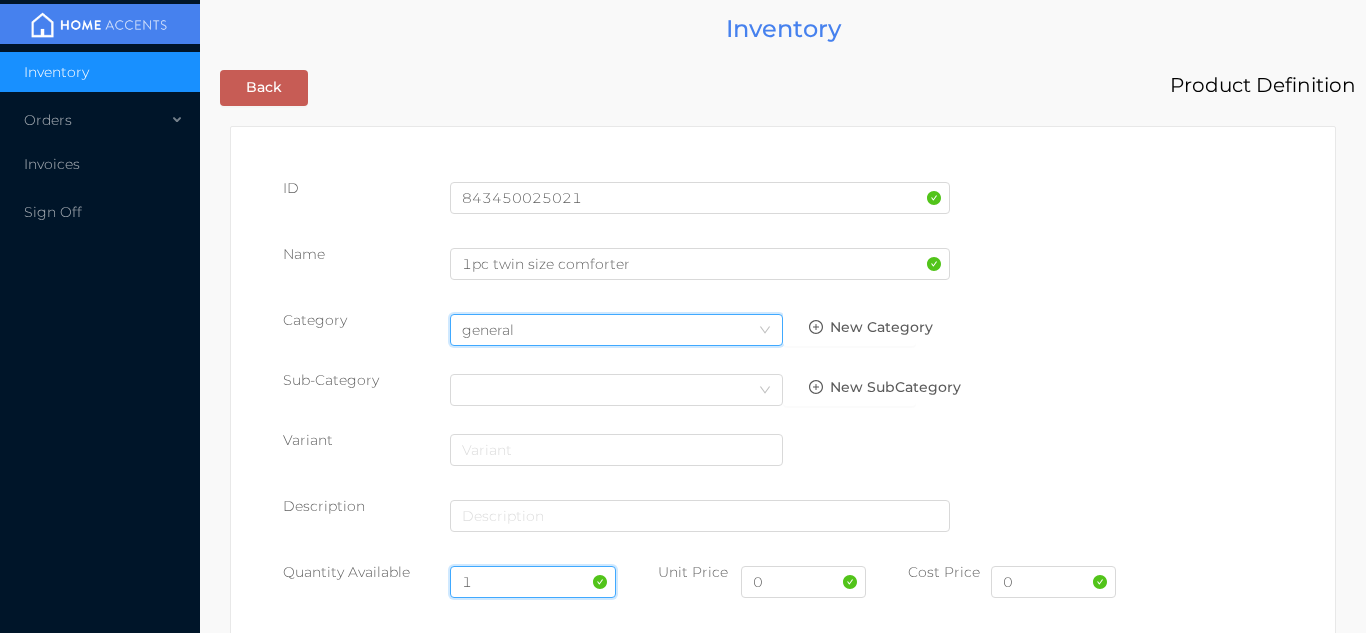 click on "1" at bounding box center (533, 582) 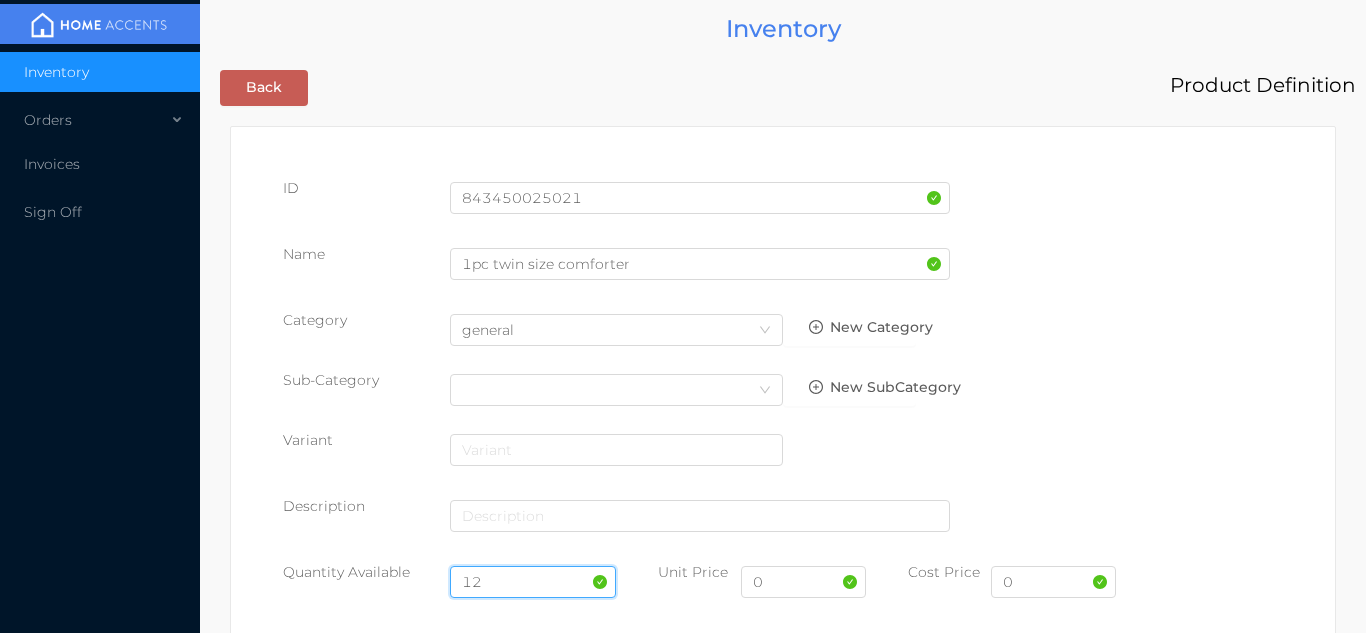 type on "12" 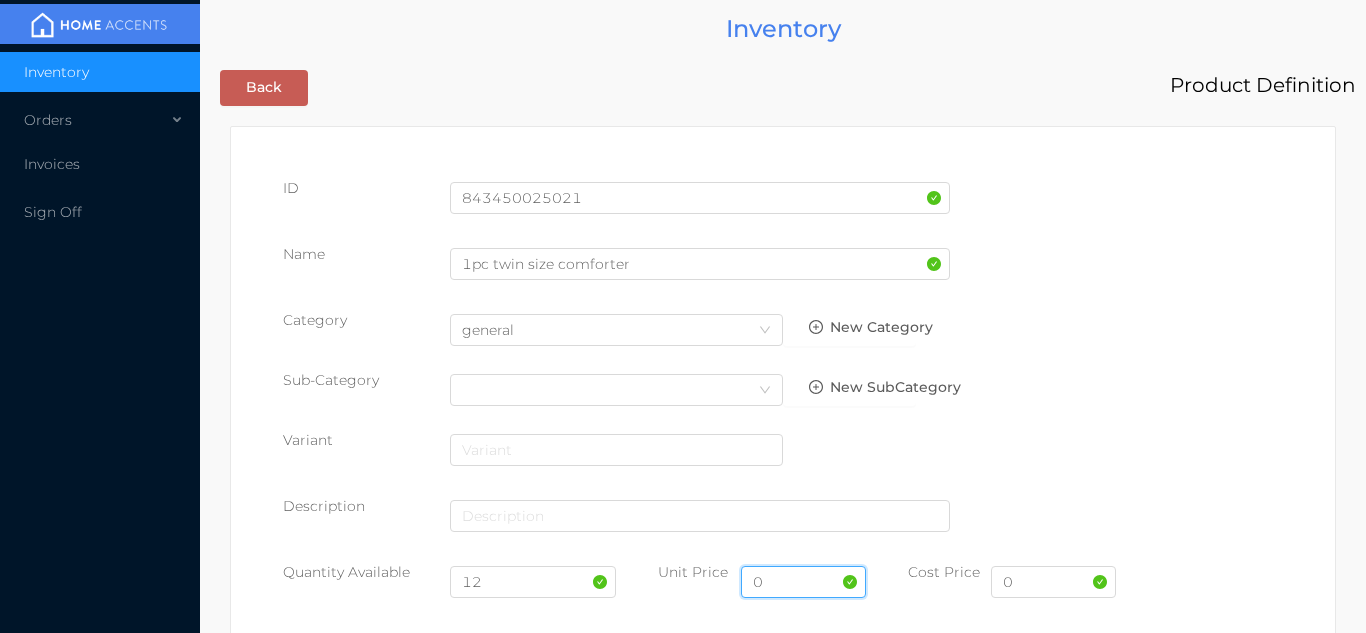 click on "0" at bounding box center [803, 582] 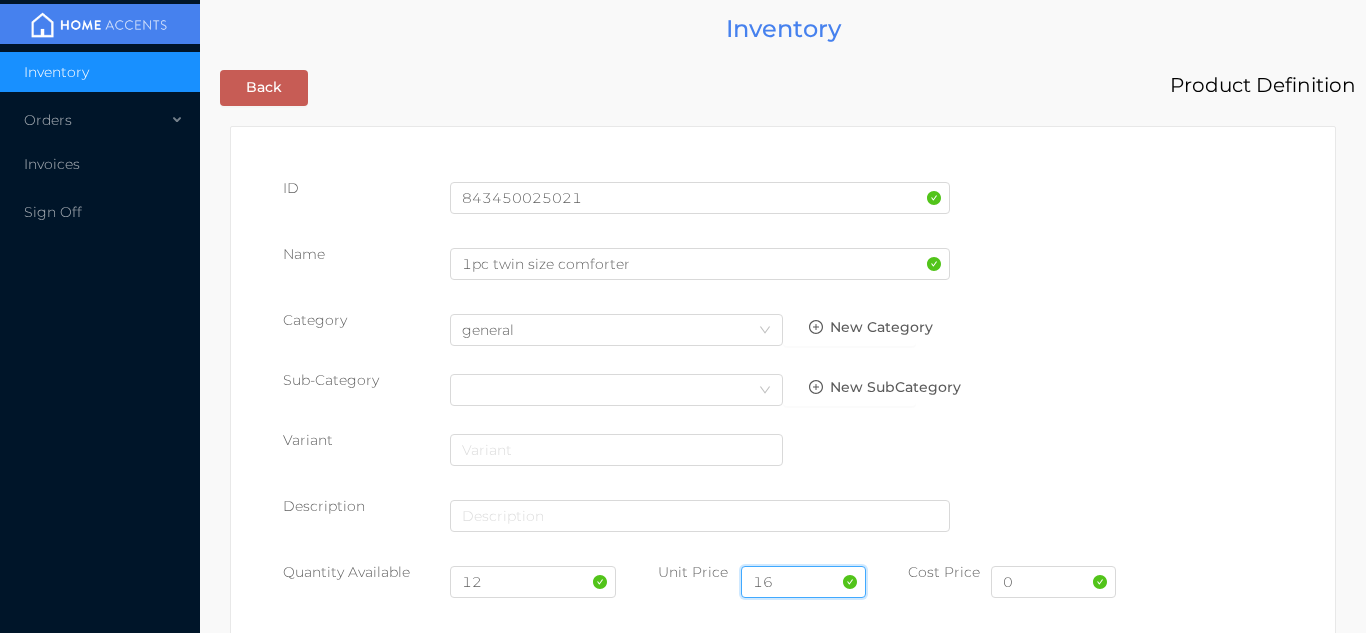 type on "16.99" 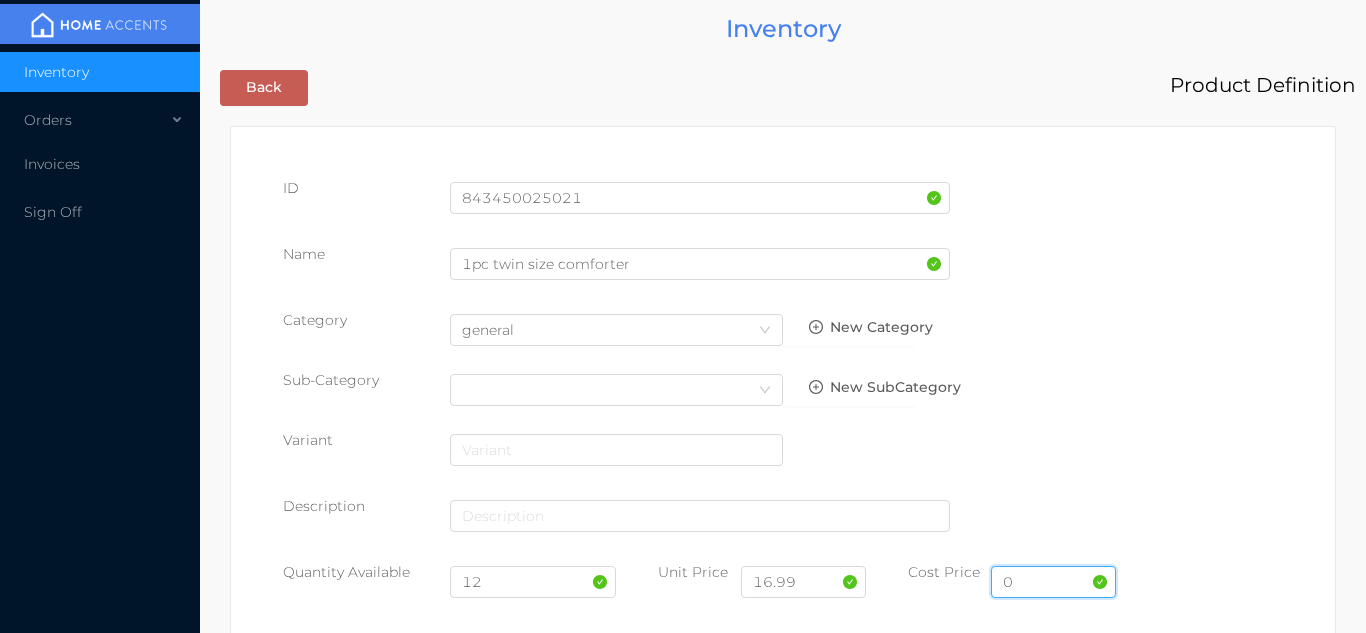 click on "0" at bounding box center (1053, 582) 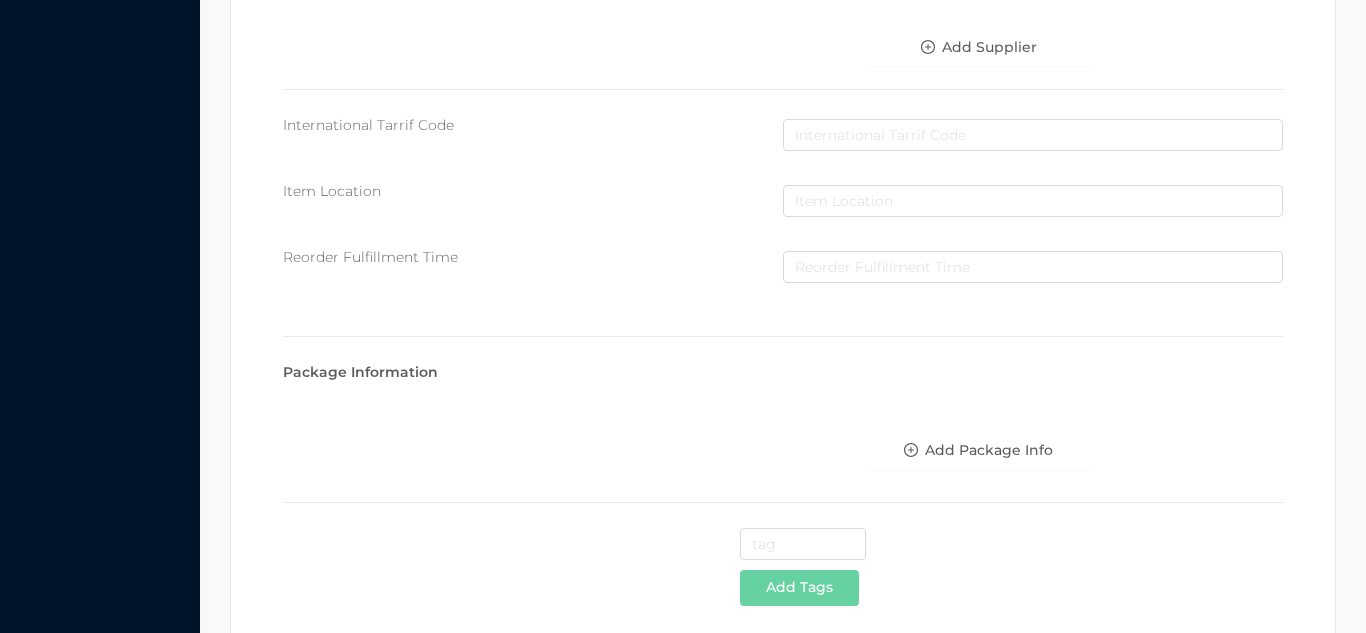 scroll, scrollTop: 1028, scrollLeft: 0, axis: vertical 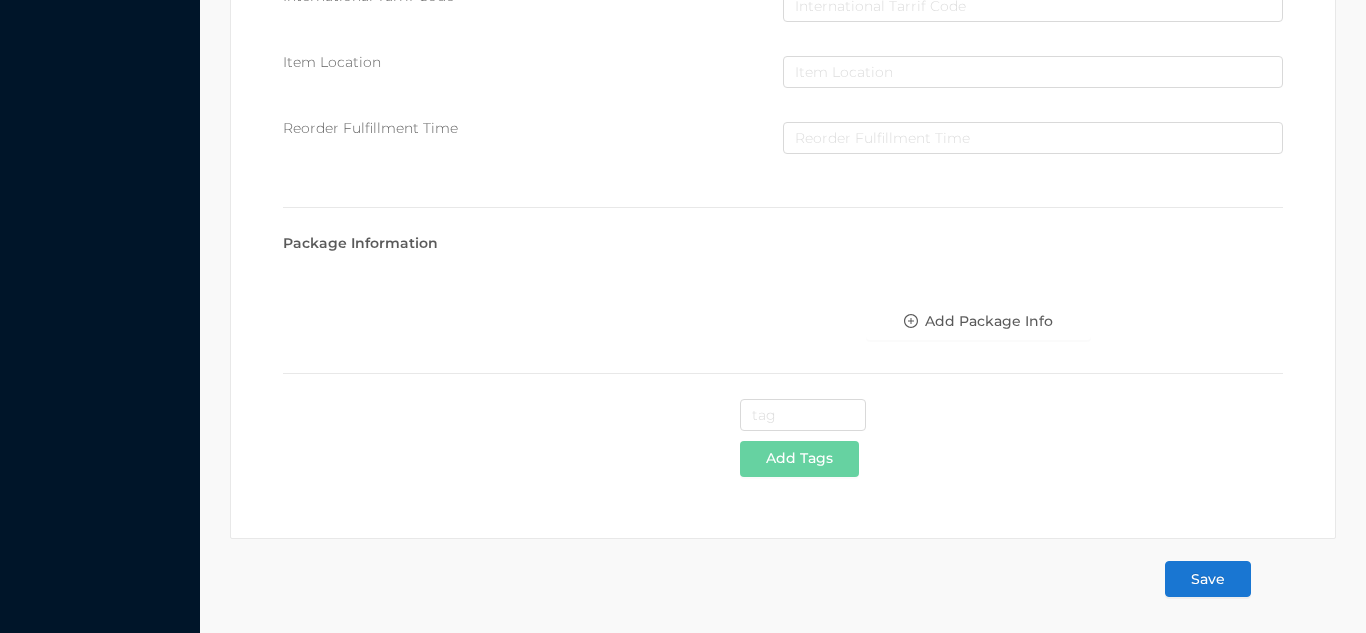 type on "10.75" 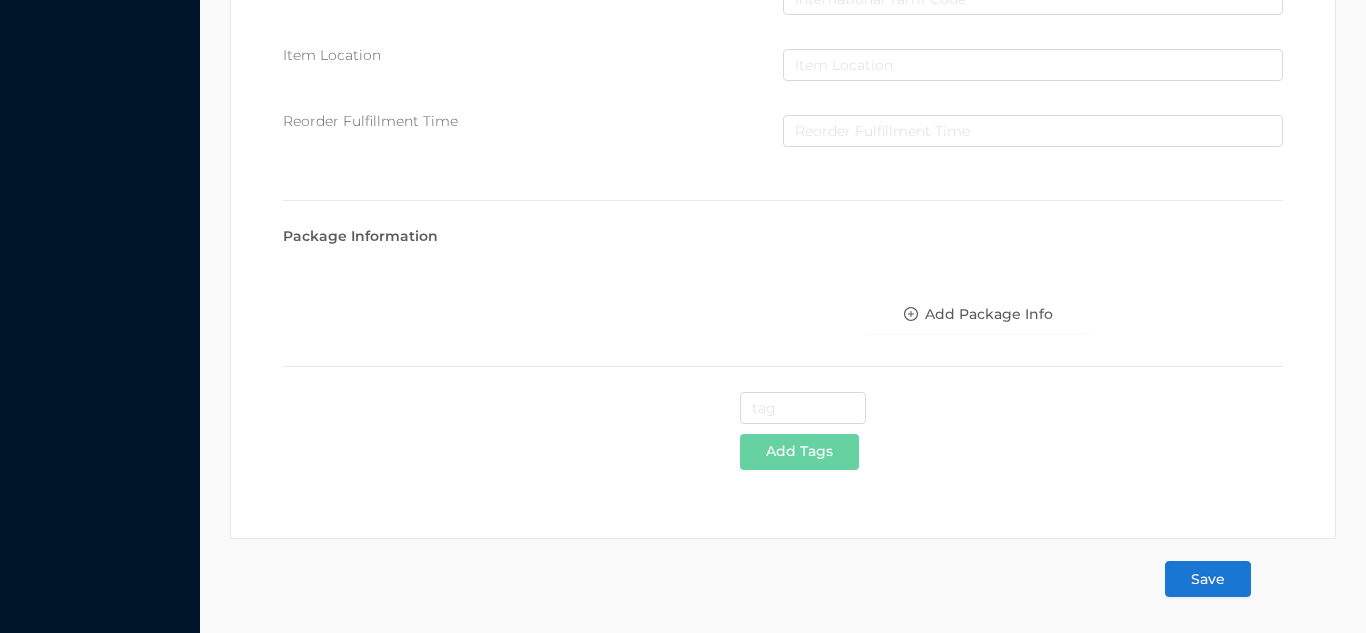 click on "Save" at bounding box center [1208, 579] 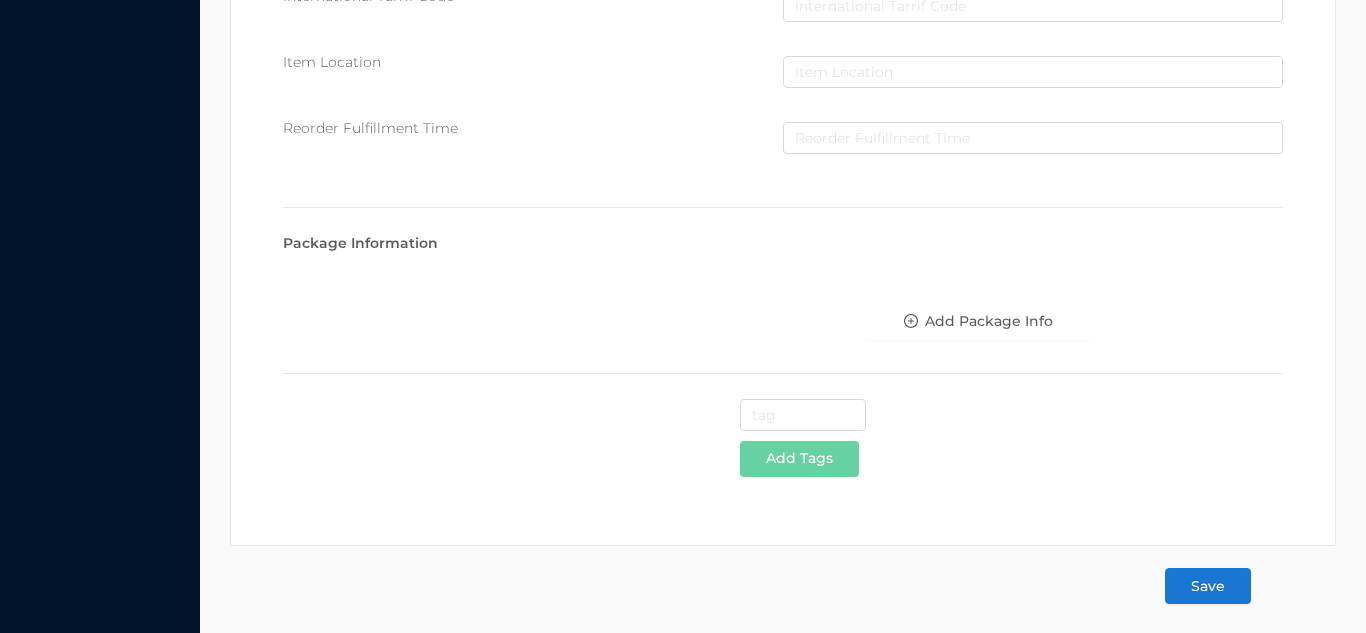 scroll, scrollTop: 1028, scrollLeft: 0, axis: vertical 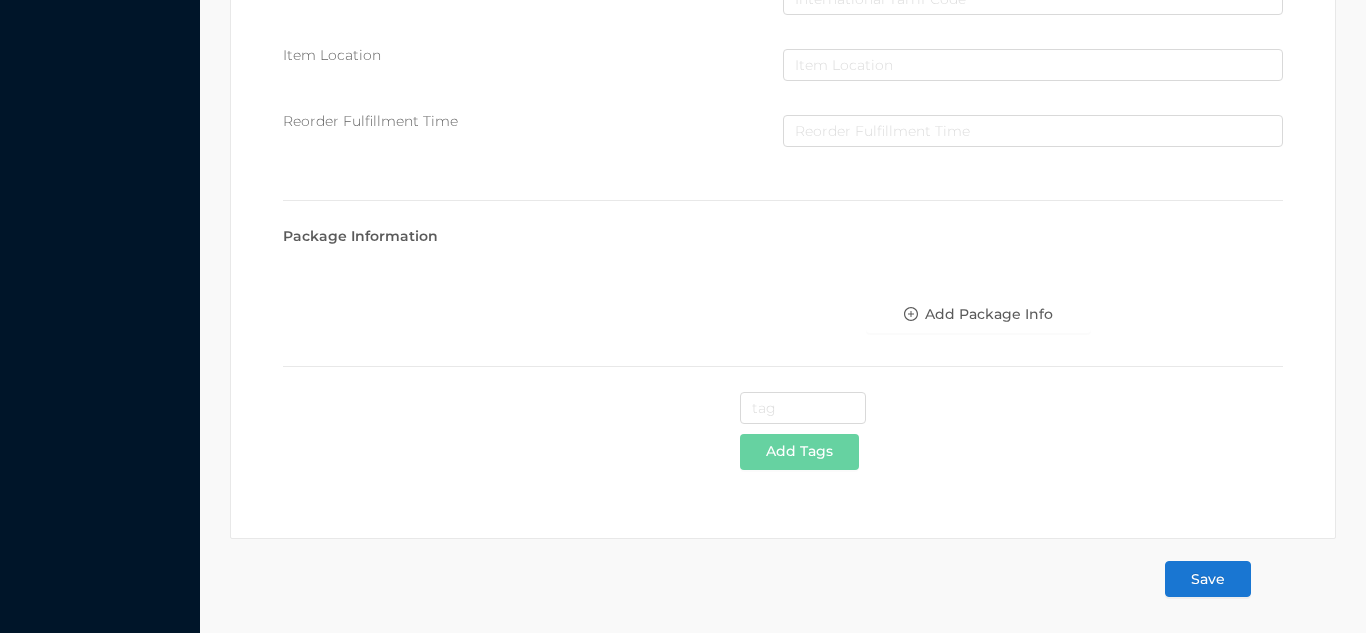 click on "Save" at bounding box center [1208, 579] 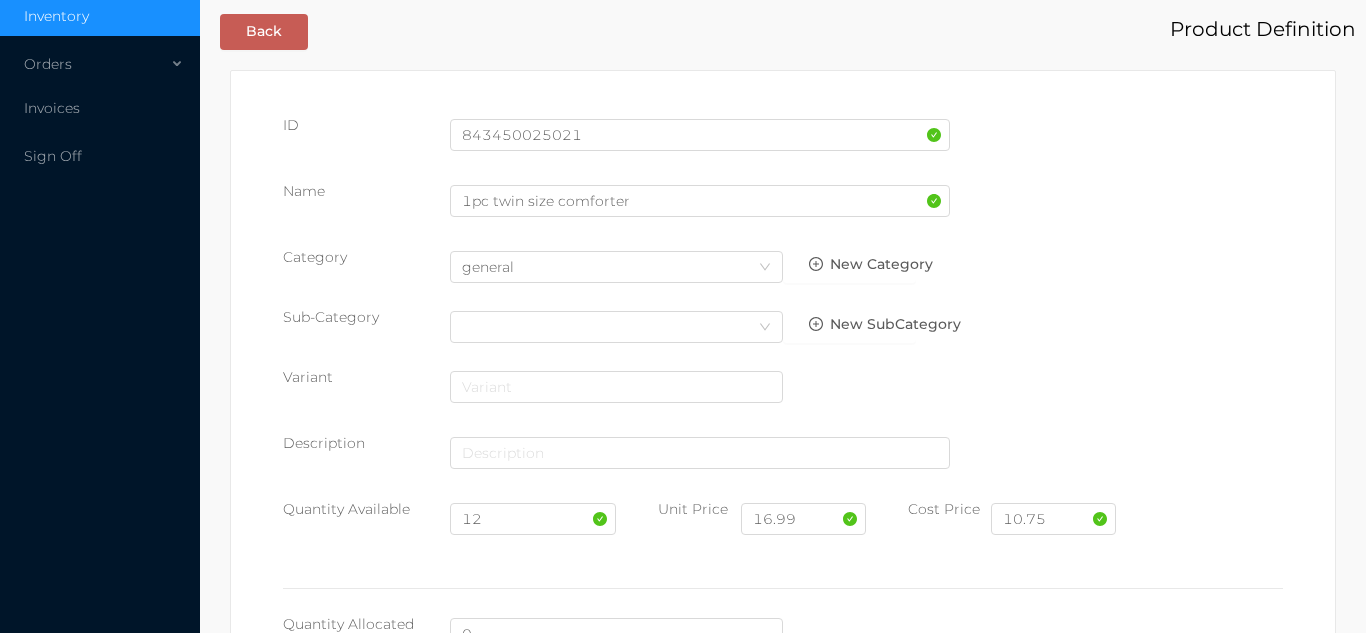scroll, scrollTop: 0, scrollLeft: 0, axis: both 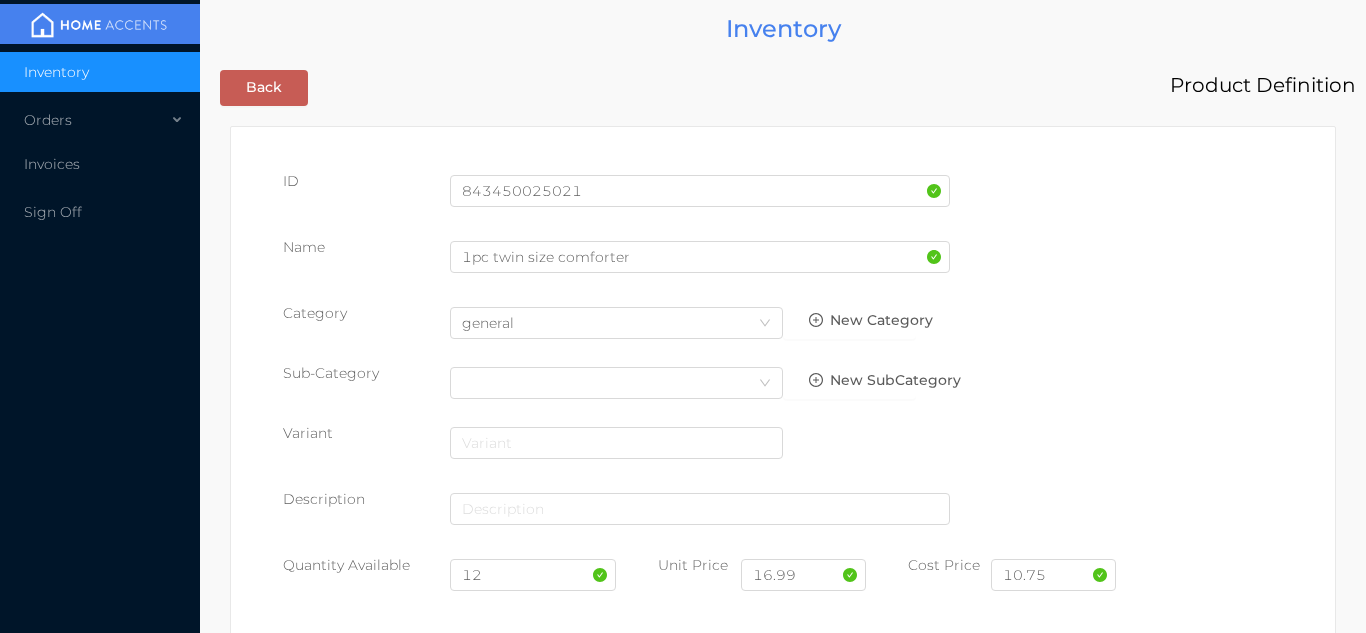 click on "Product Definition" at bounding box center [835, 85] 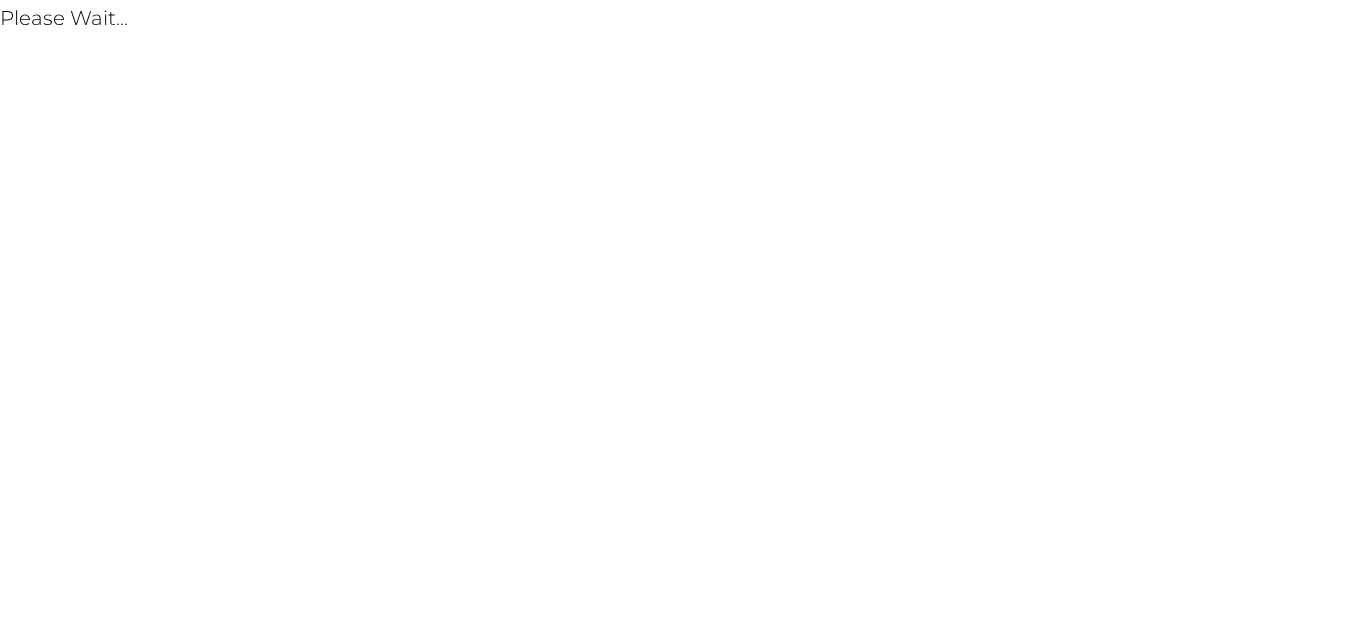 scroll, scrollTop: 0, scrollLeft: 0, axis: both 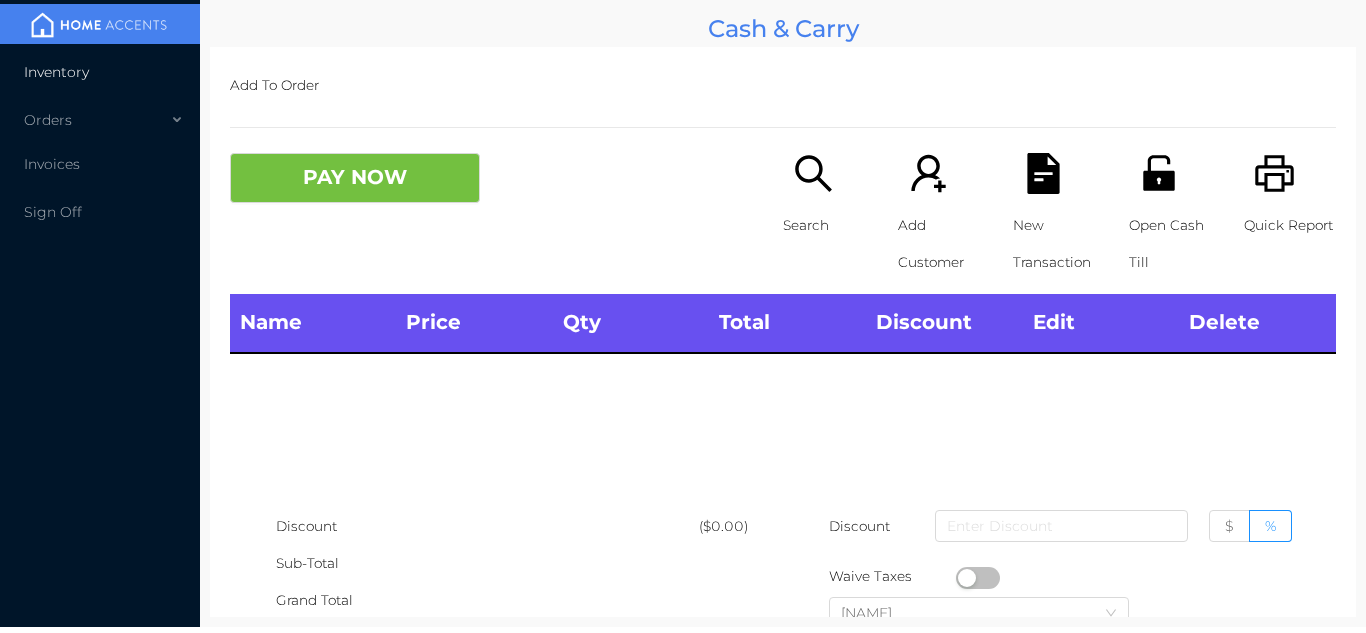click on "Inventory" at bounding box center (100, 72) 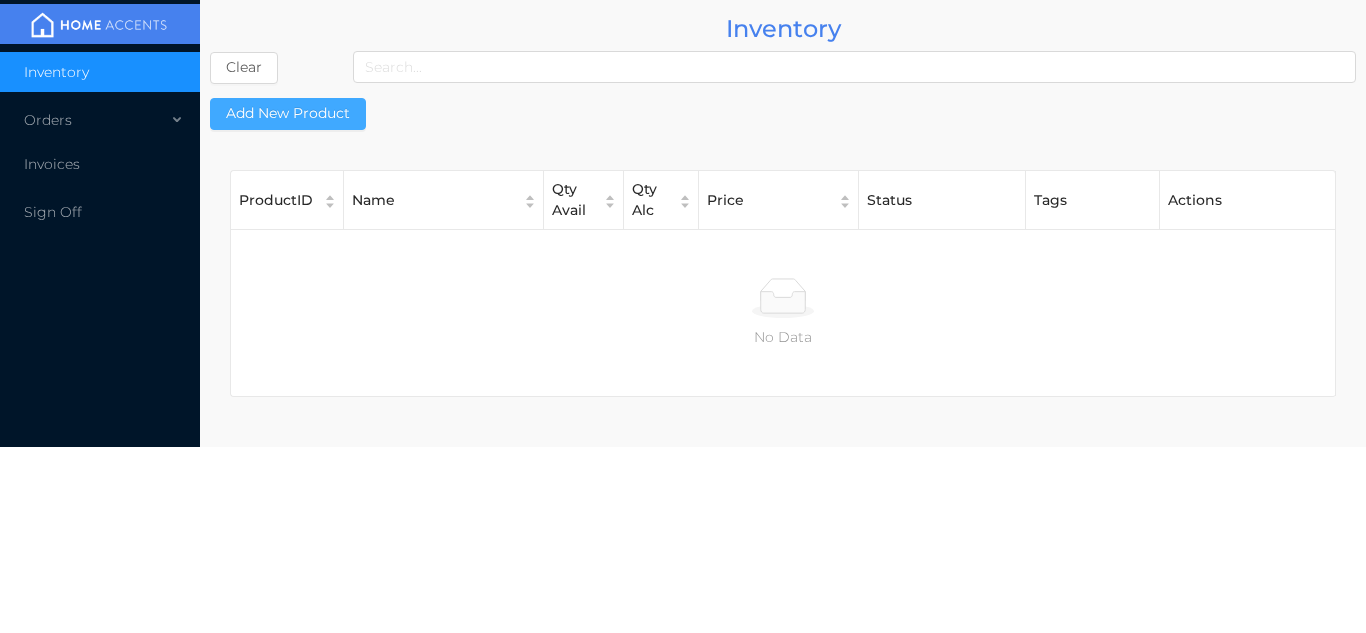 click on "Add New Product" at bounding box center (288, 114) 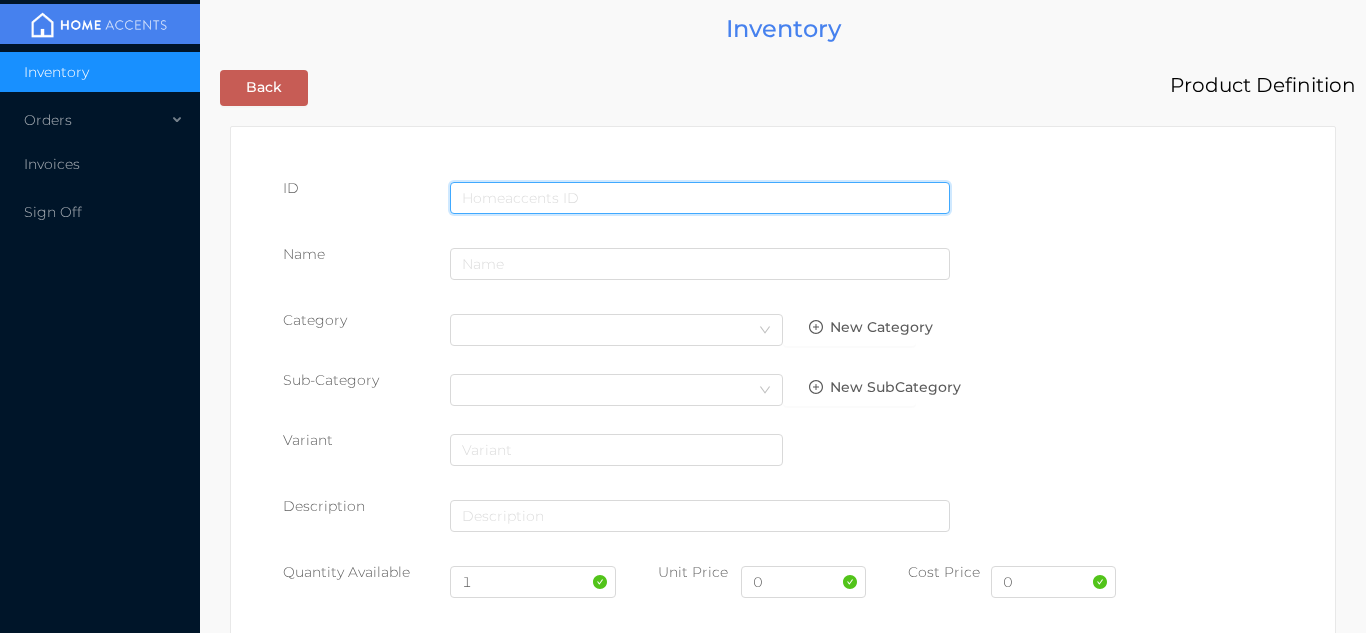 click at bounding box center (700, 198) 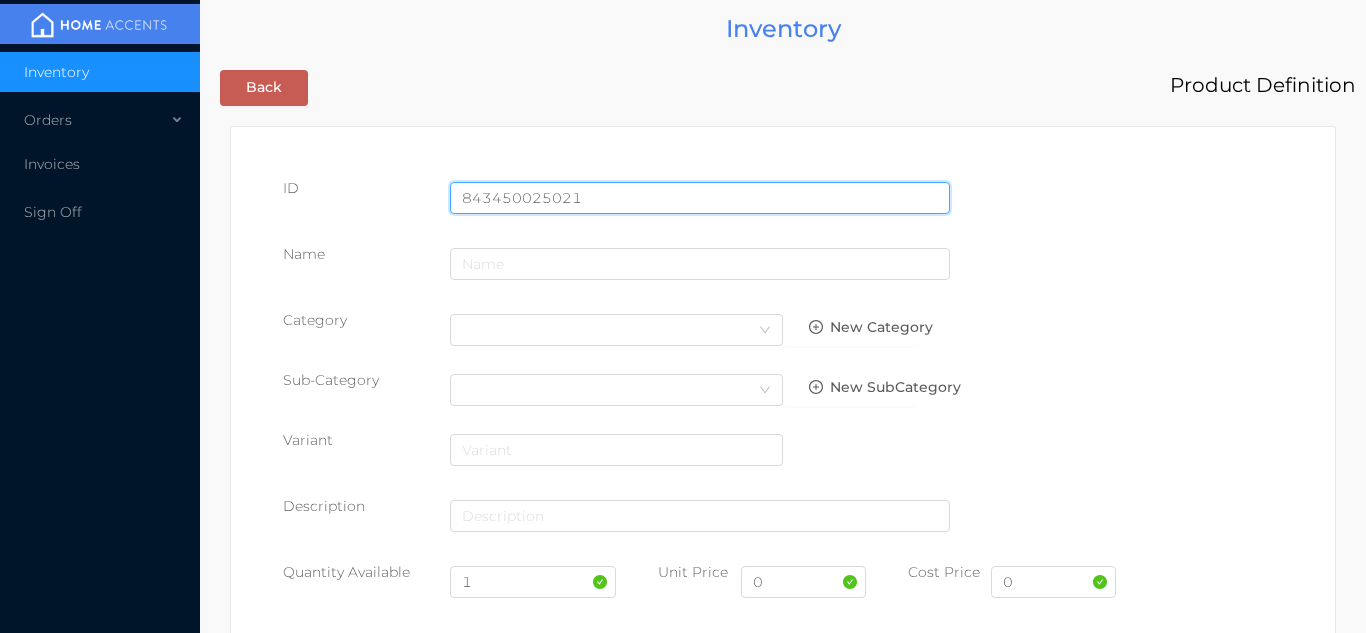 type on "843450025021" 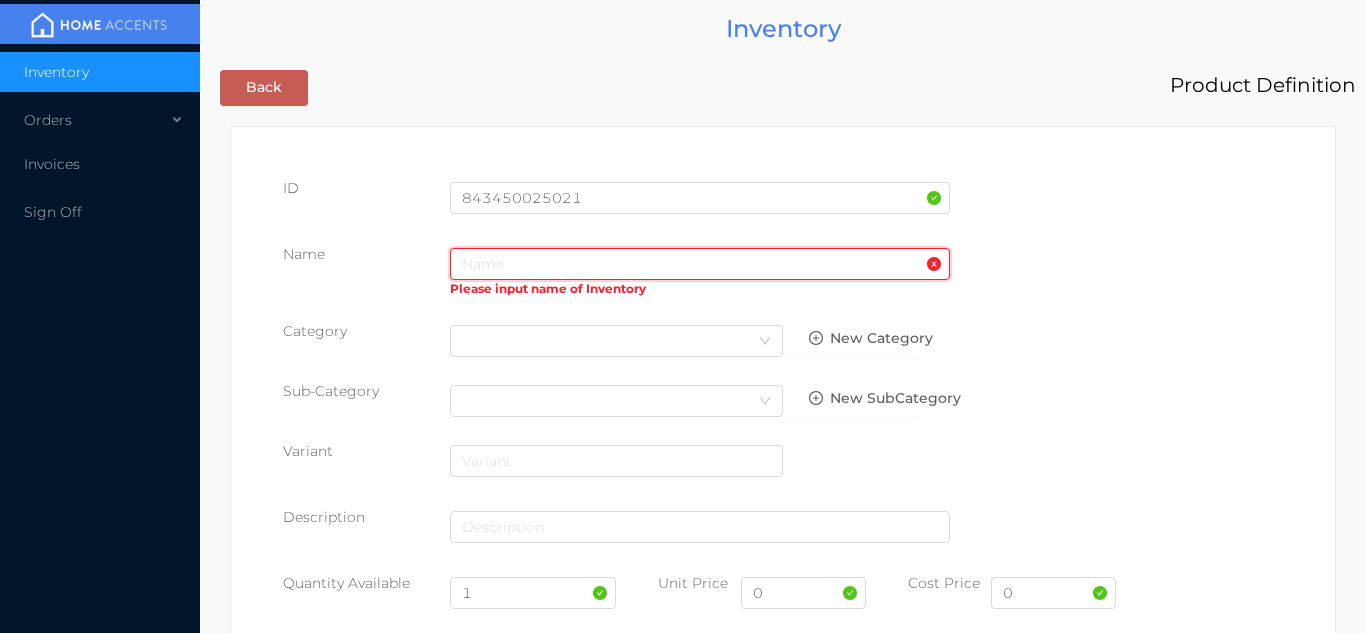 click at bounding box center [700, 264] 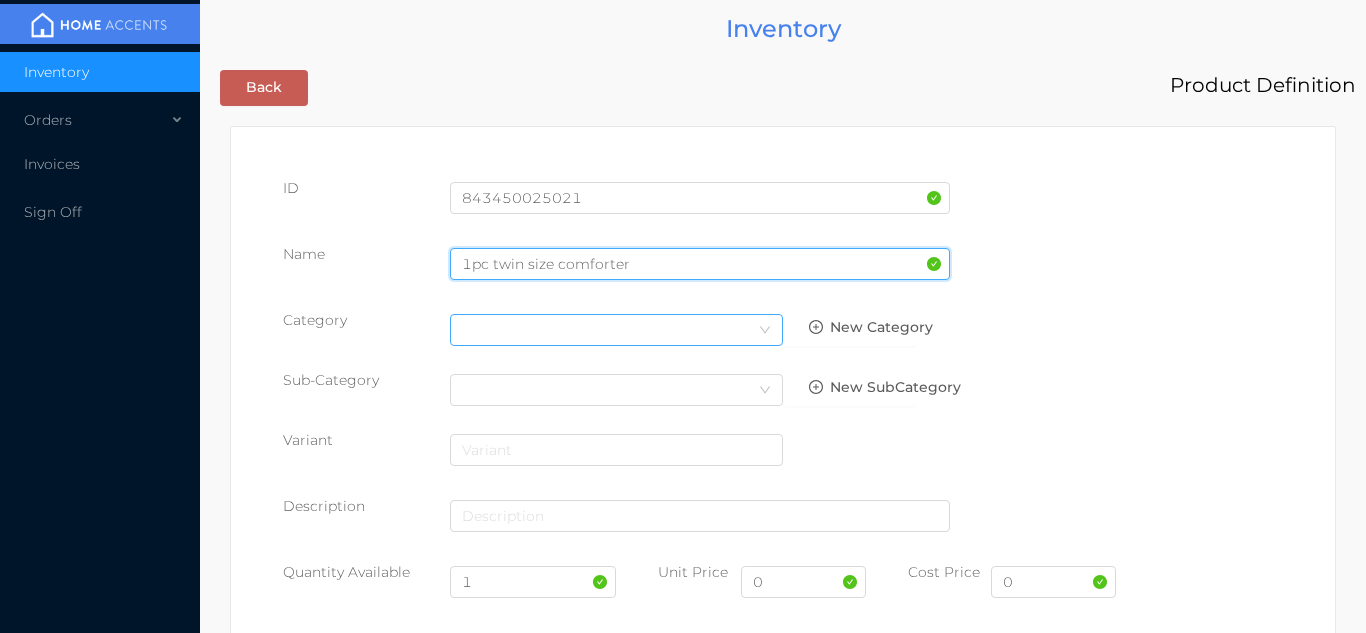 type on "1pc twin size comforter" 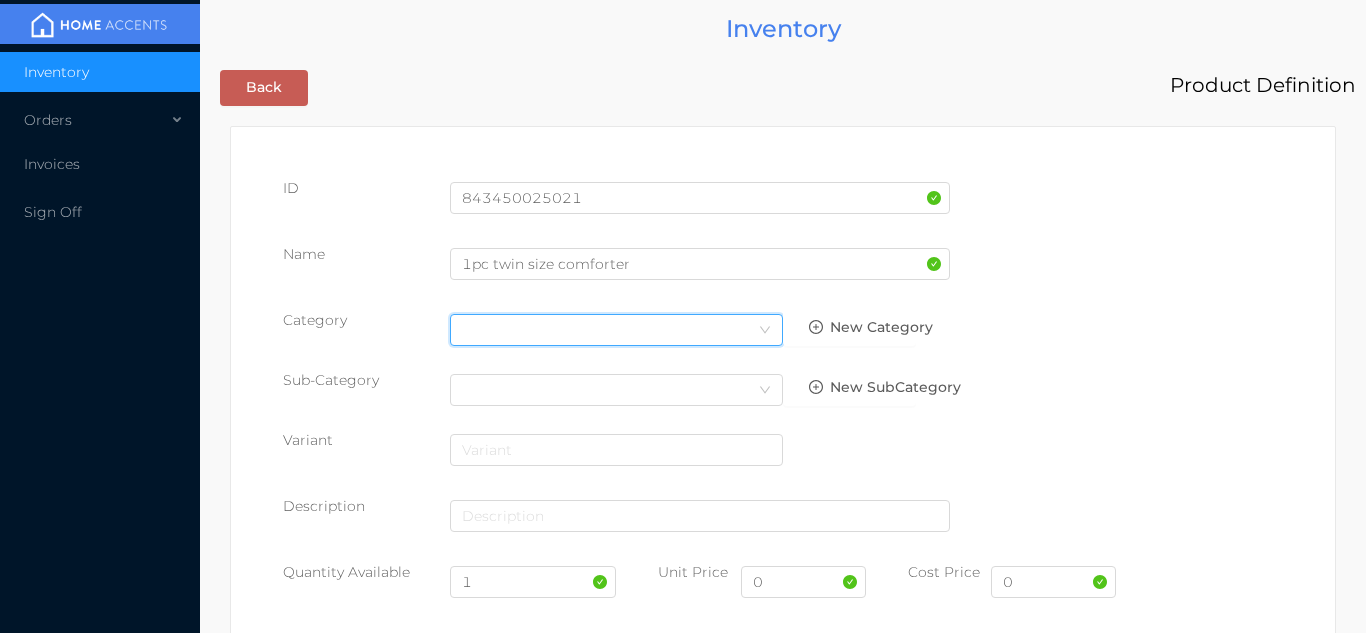 click 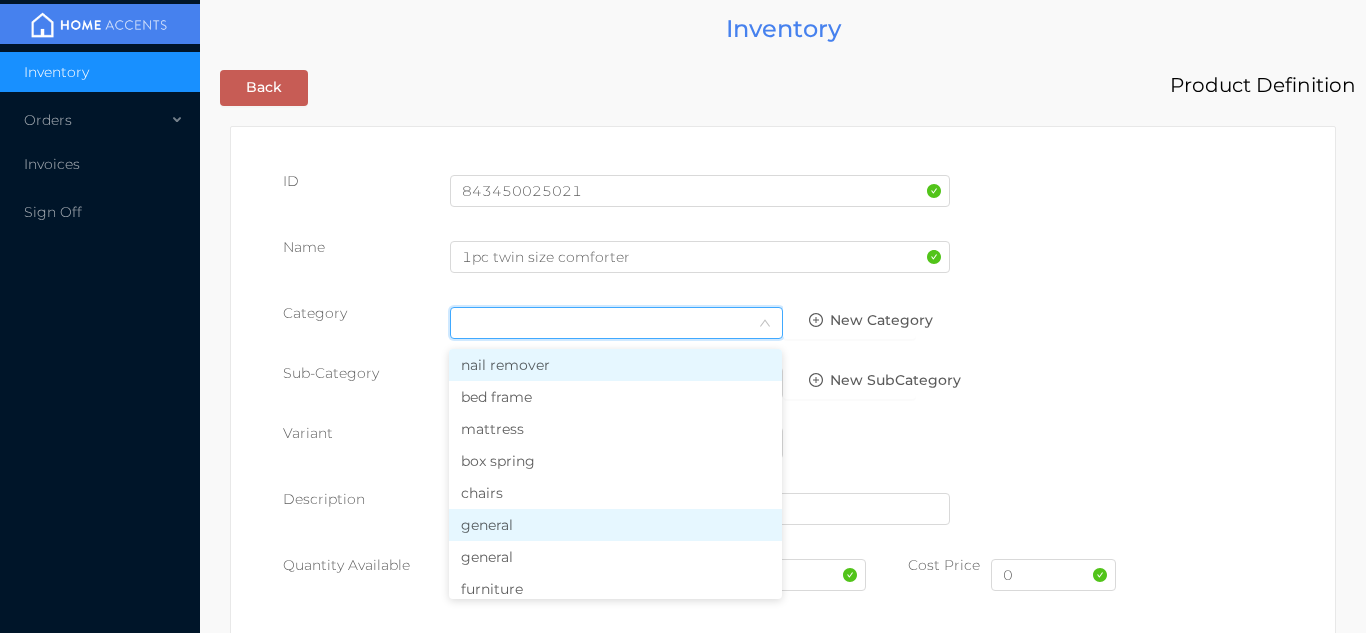 click on "general" at bounding box center [615, 525] 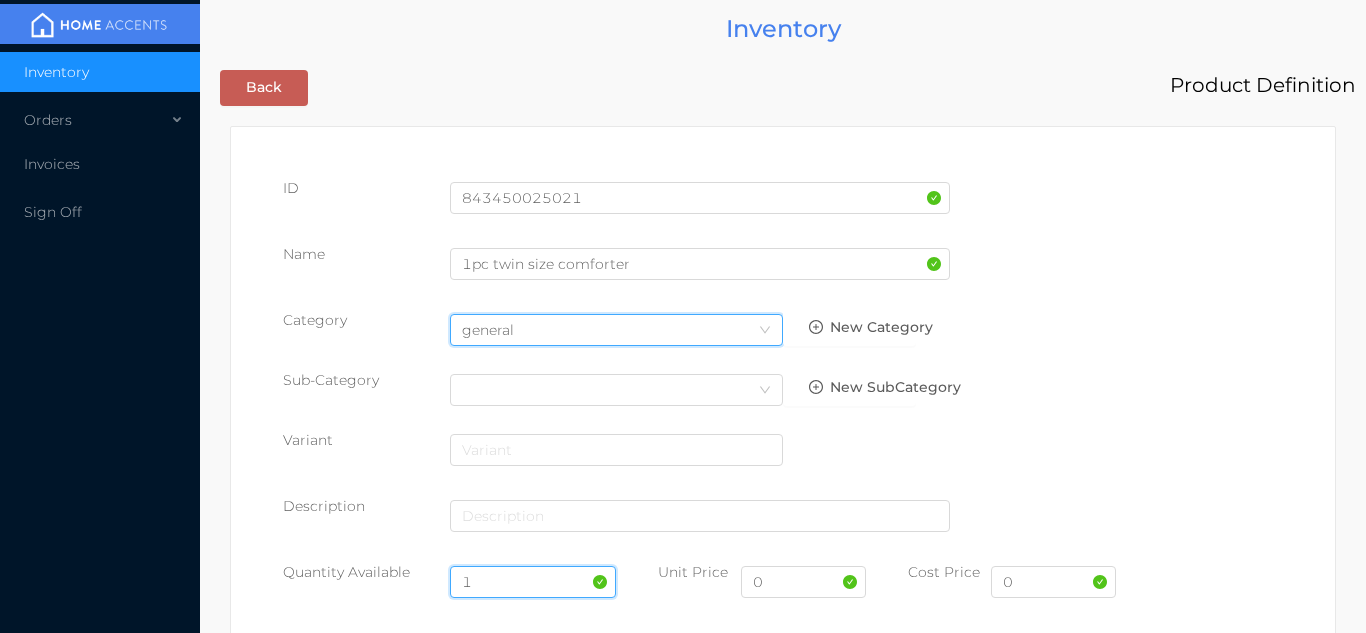 click on "1" at bounding box center (533, 582) 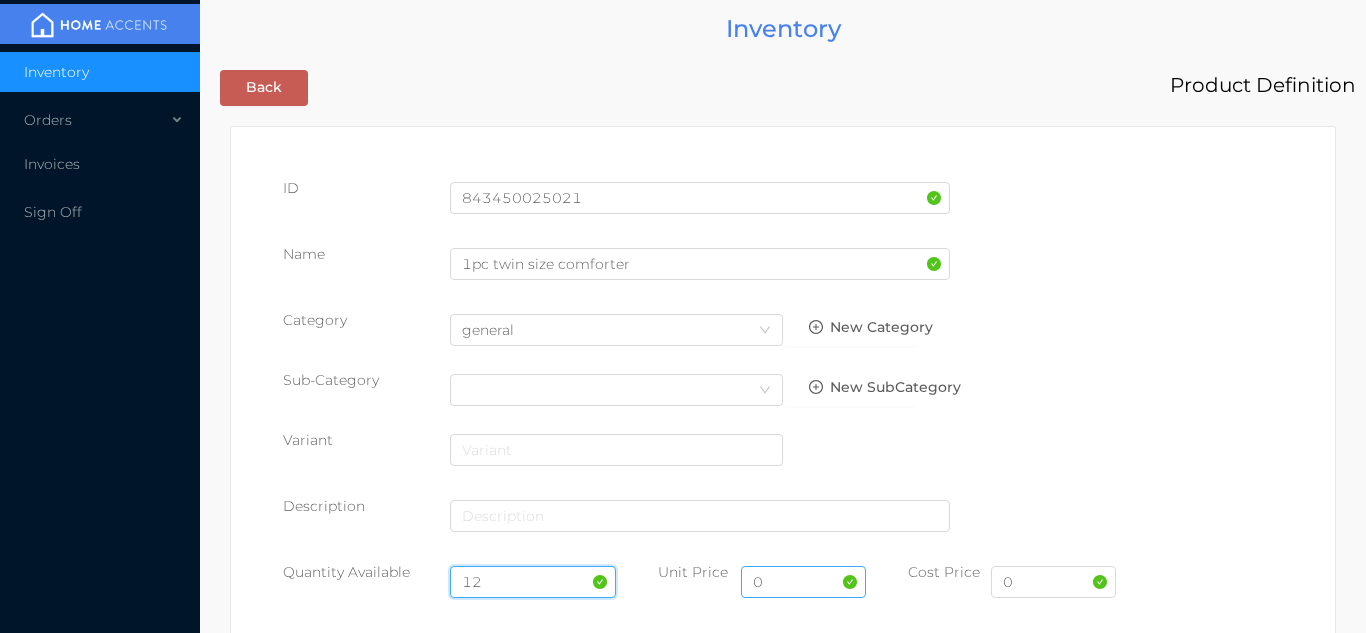type on "12" 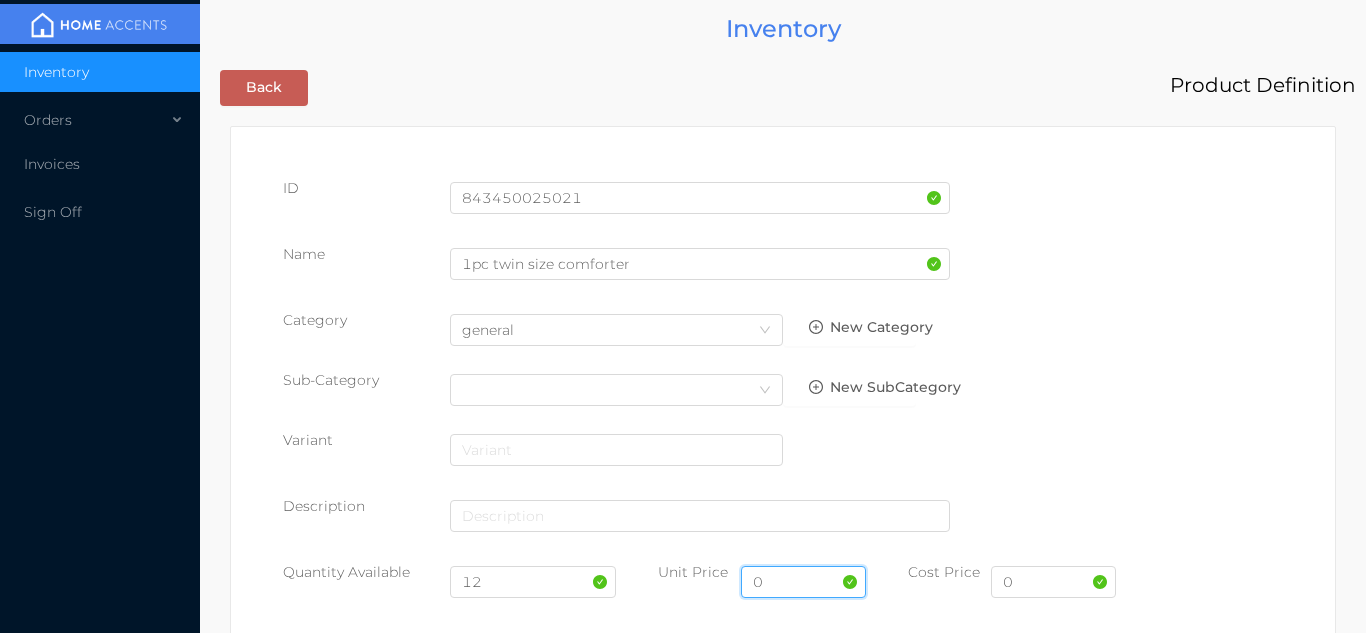 click on "0" at bounding box center (803, 582) 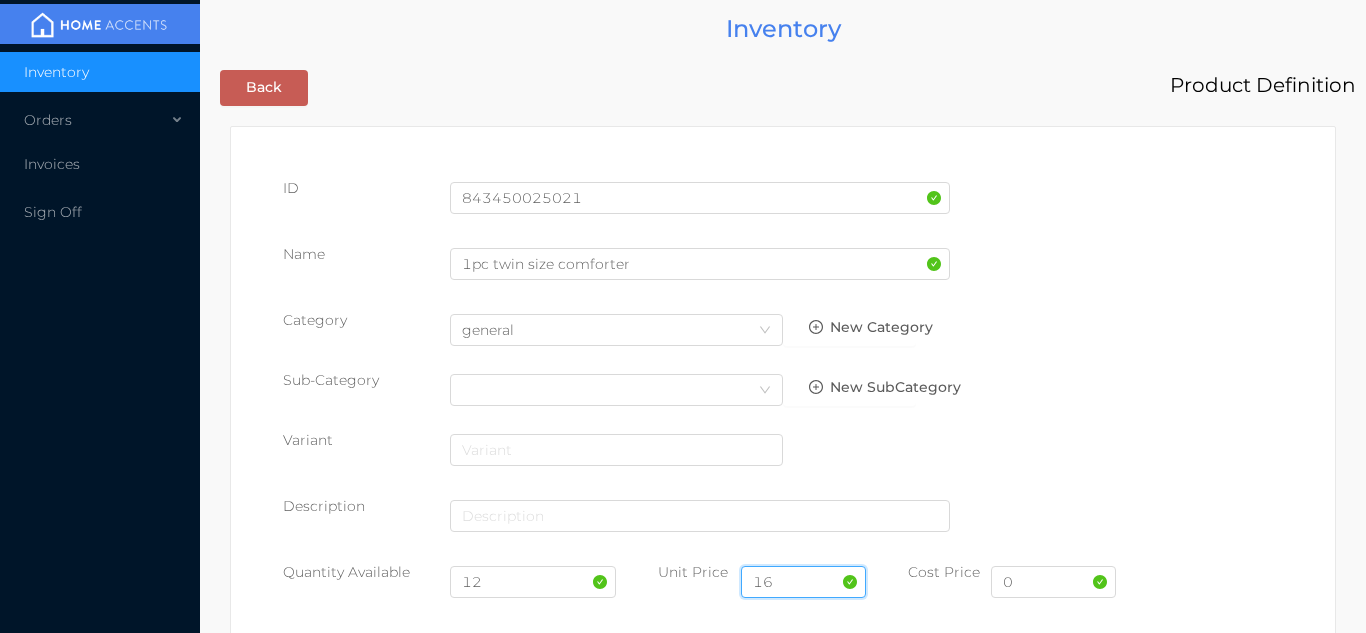type on "16.99" 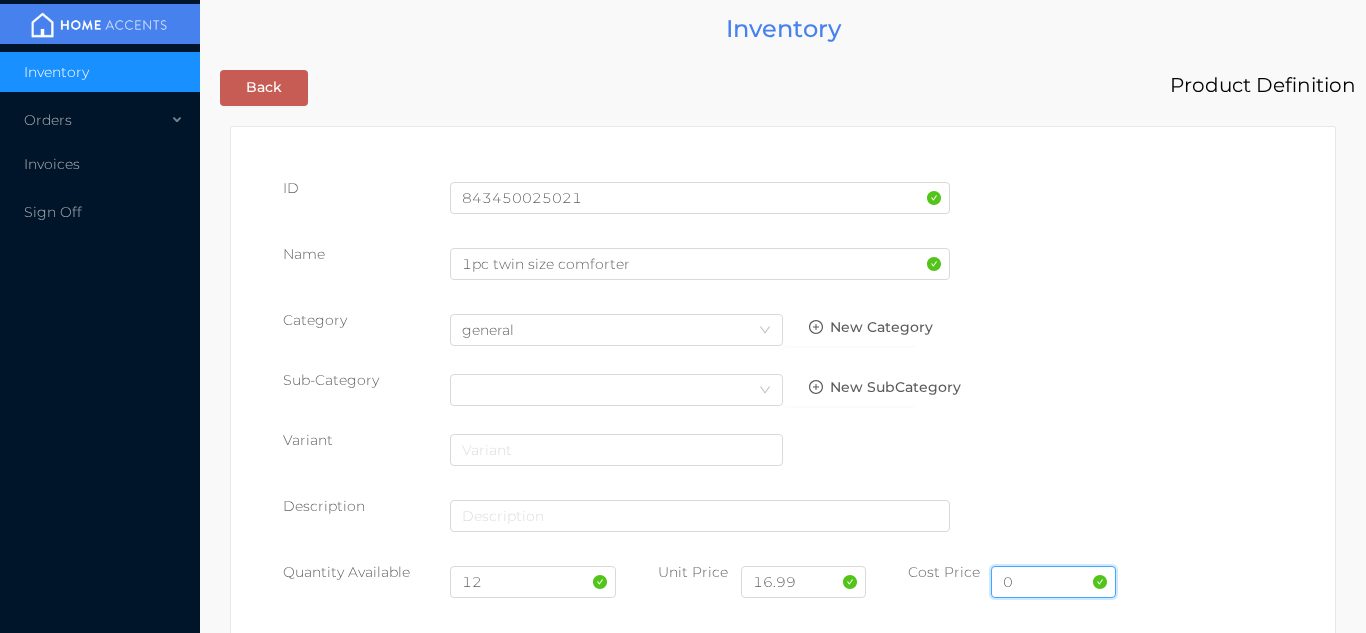click on "0" at bounding box center [1053, 582] 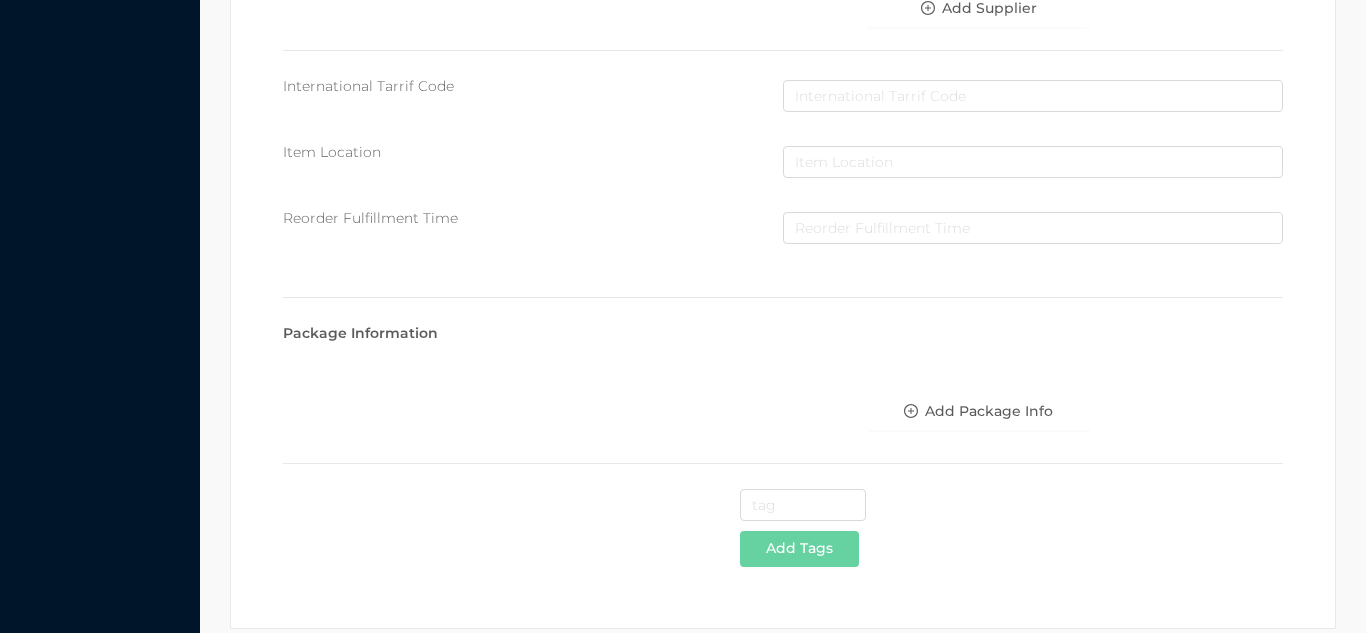 scroll, scrollTop: 1028, scrollLeft: 0, axis: vertical 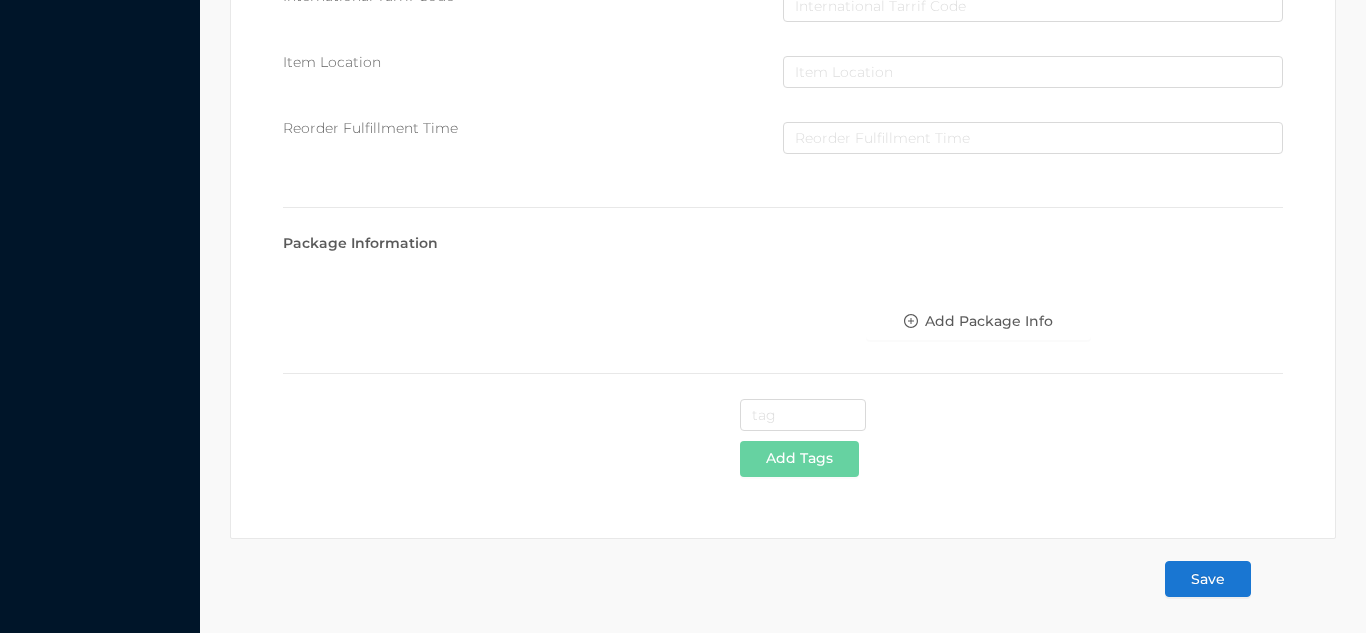 type on "10.75" 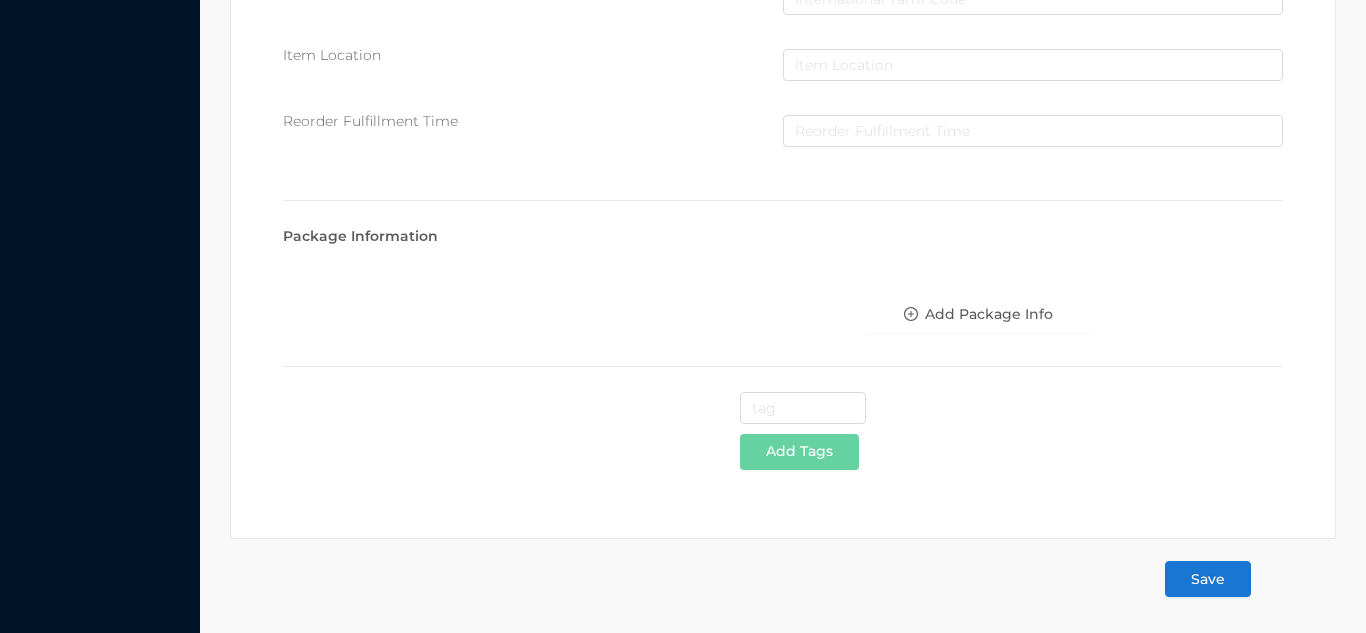 click on "Save" at bounding box center [1208, 579] 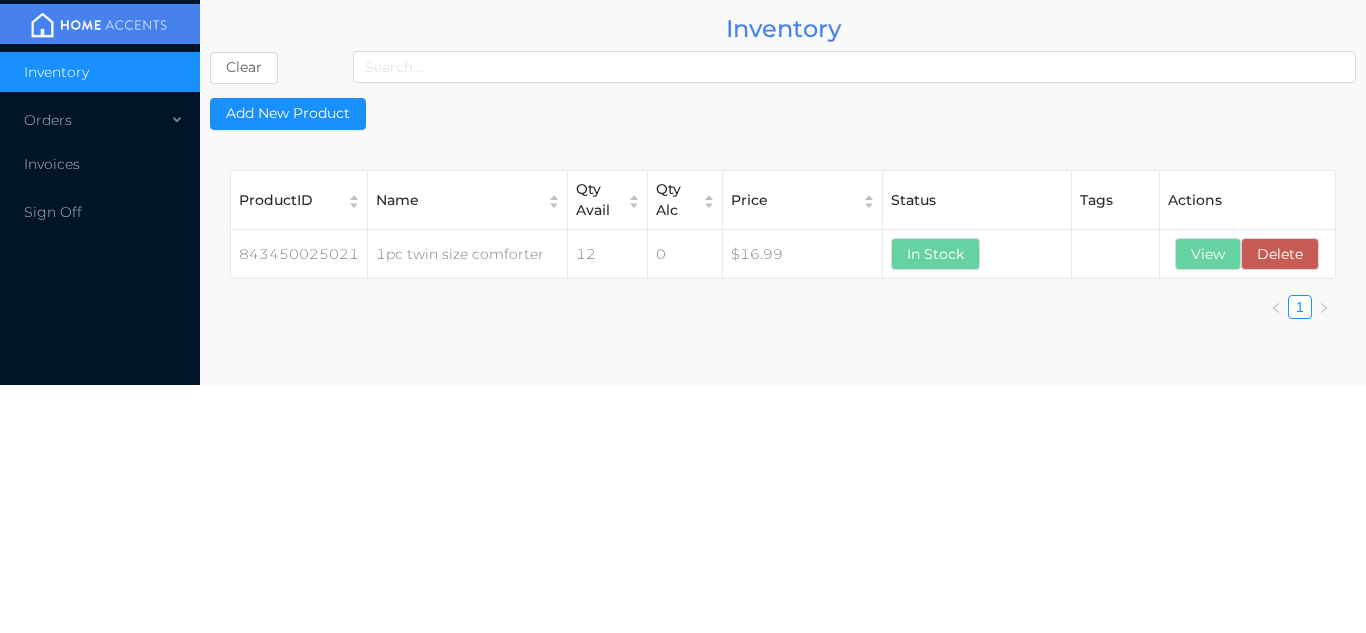 scroll, scrollTop: 0, scrollLeft: 0, axis: both 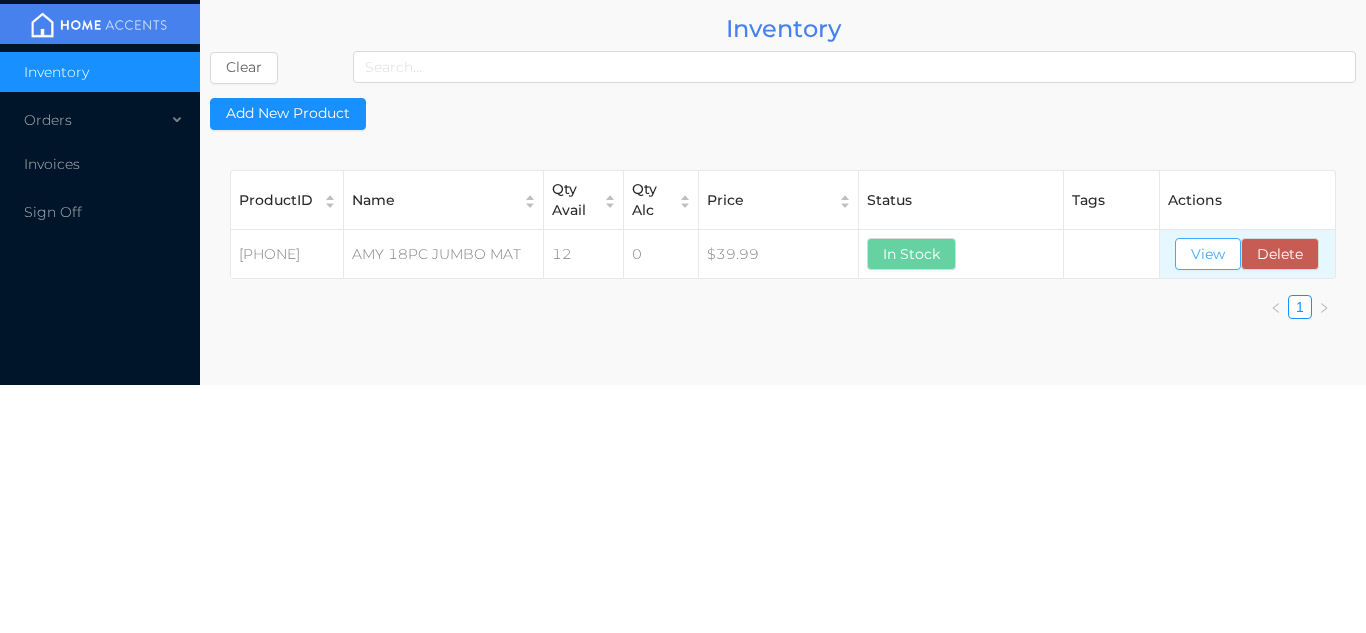 click on "View" at bounding box center (1208, 254) 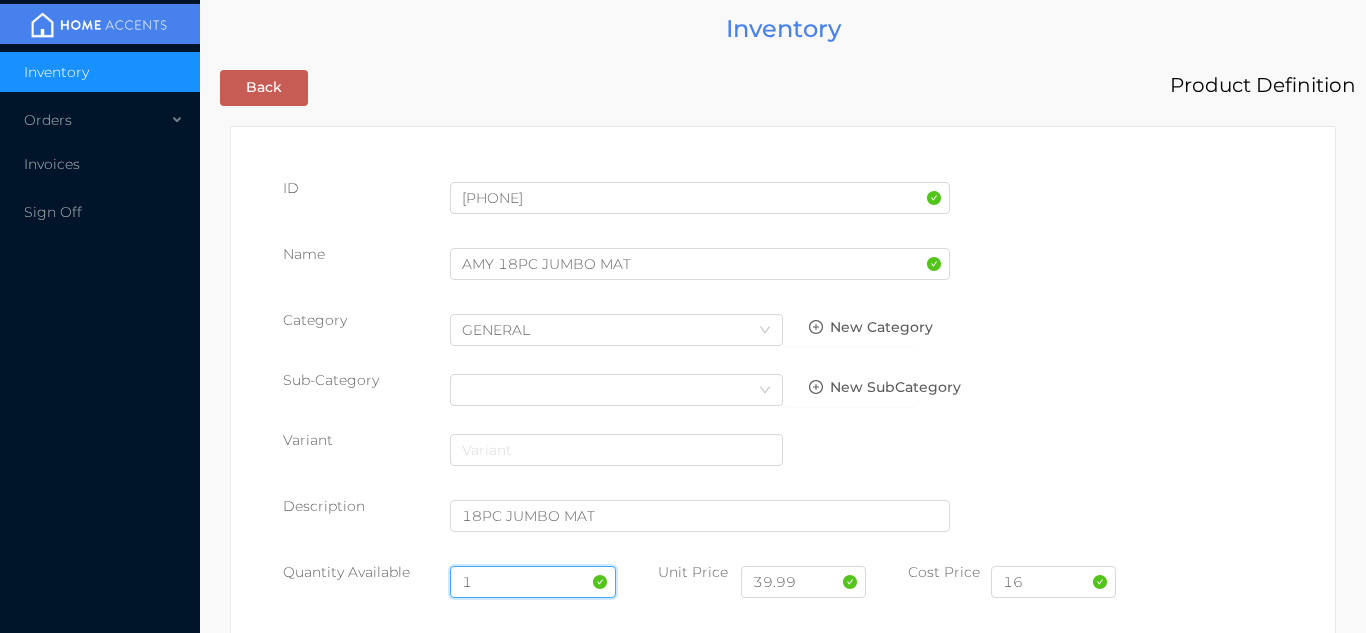 click on "1" at bounding box center (533, 582) 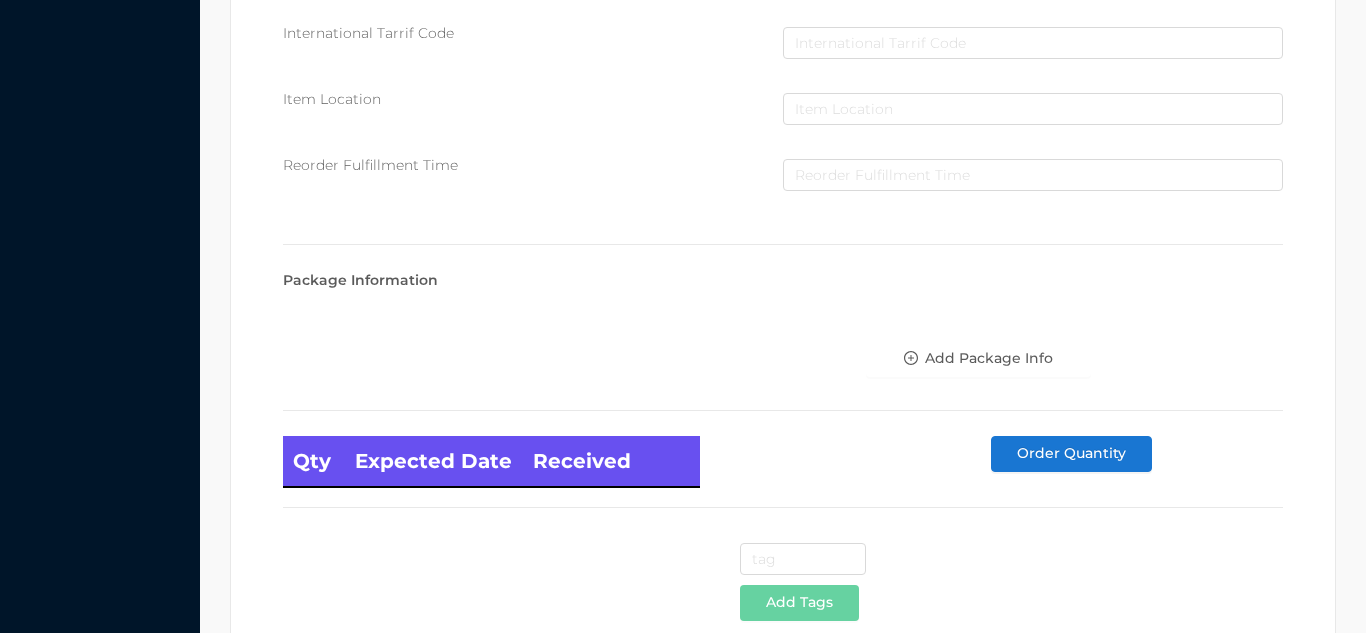 scroll, scrollTop: 1135, scrollLeft: 0, axis: vertical 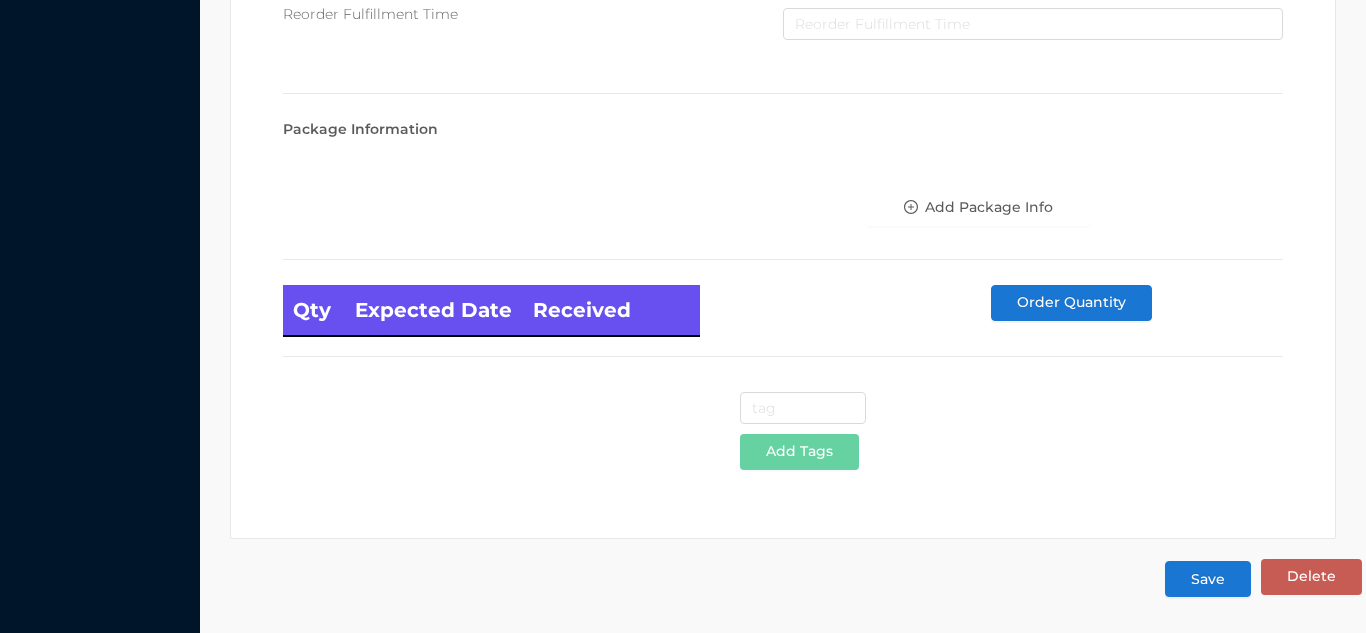 type on "12" 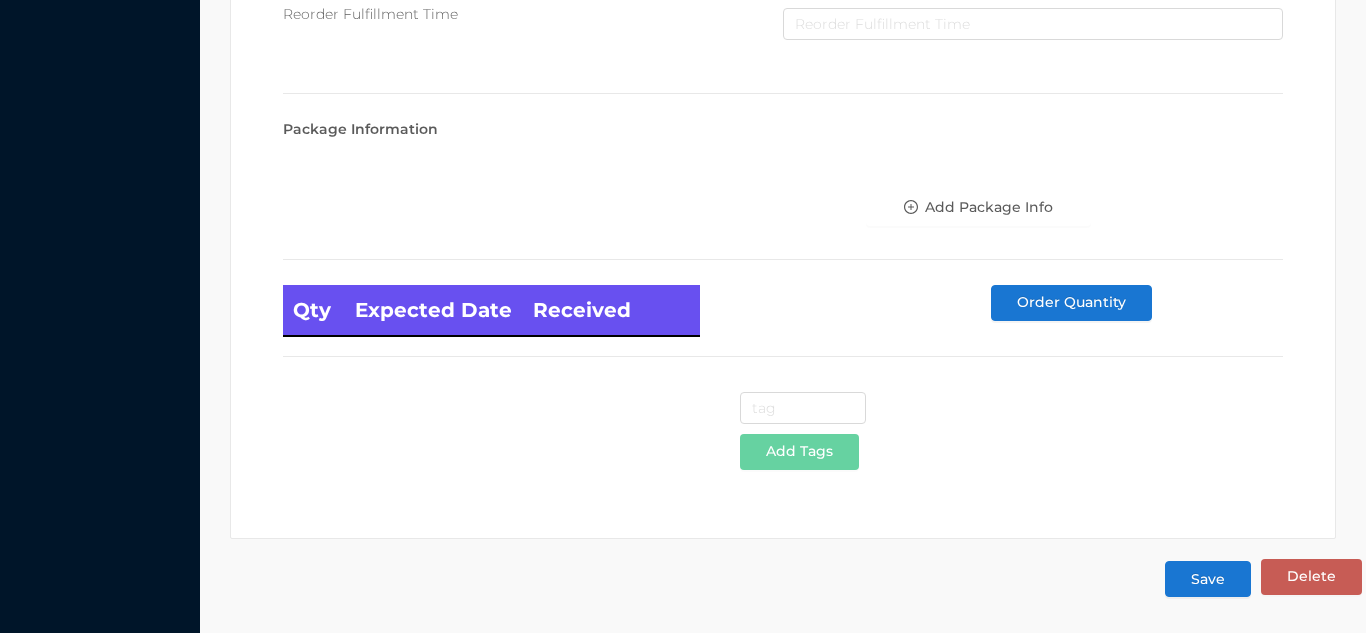click on "Save" at bounding box center [1208, 579] 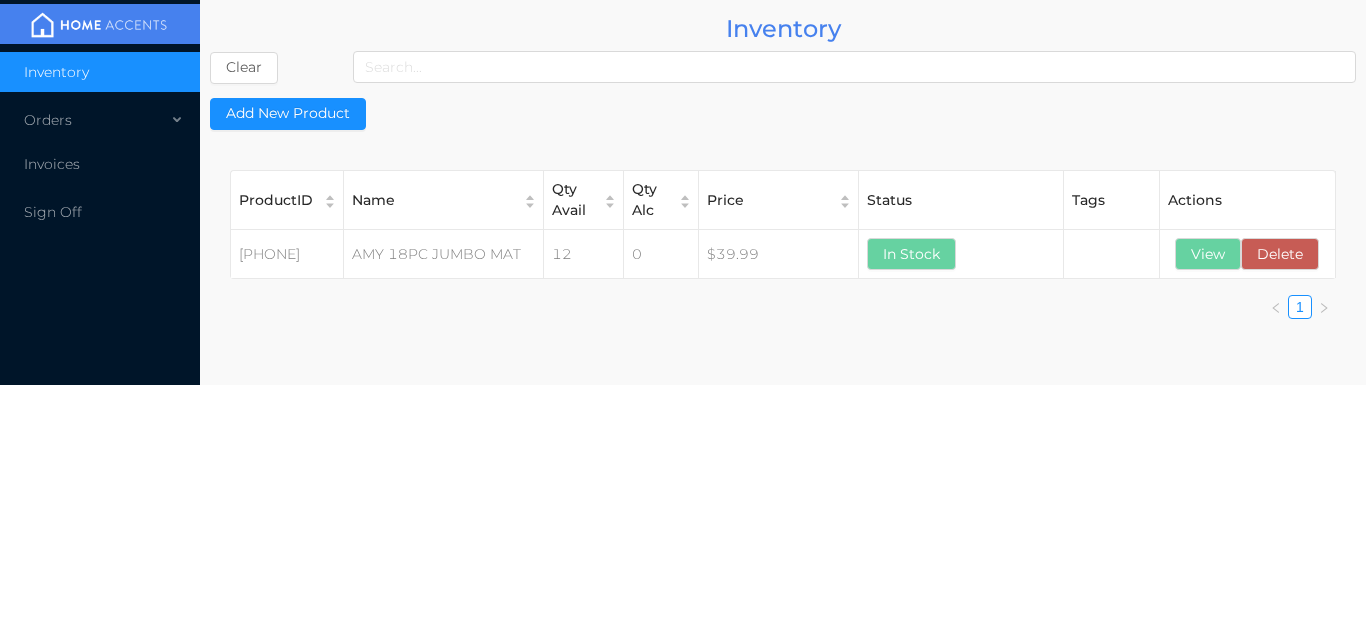 scroll, scrollTop: 0, scrollLeft: 0, axis: both 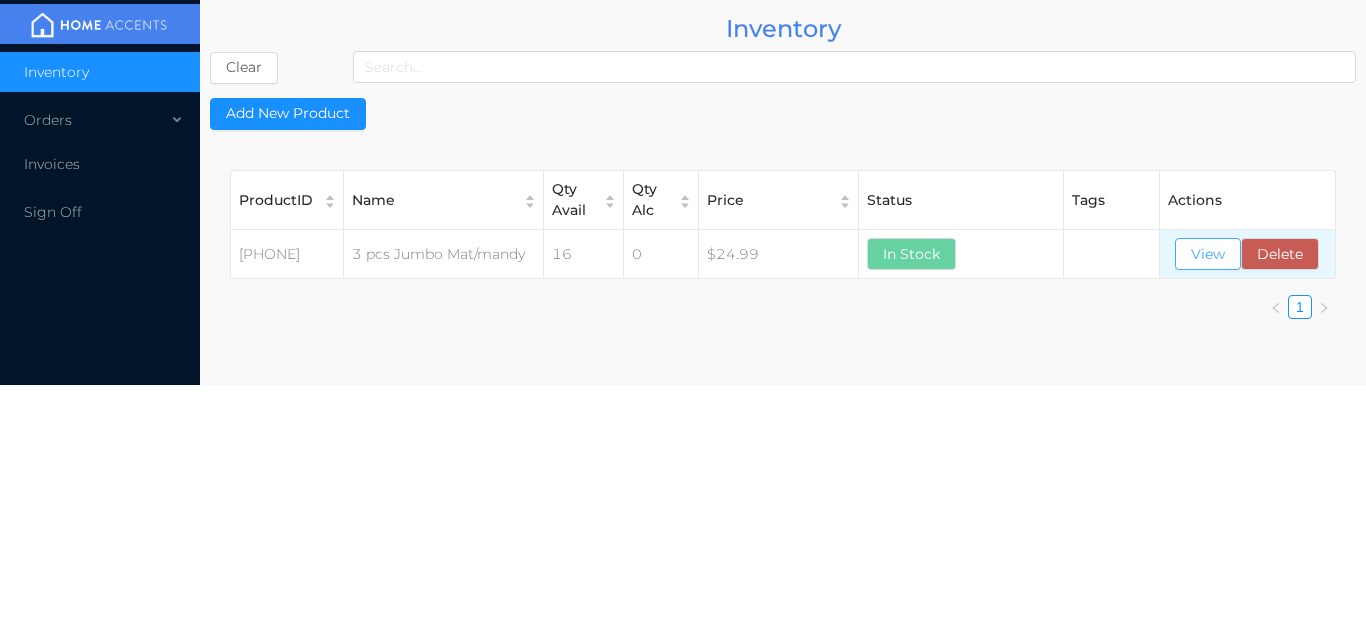 click on "View" at bounding box center [1208, 254] 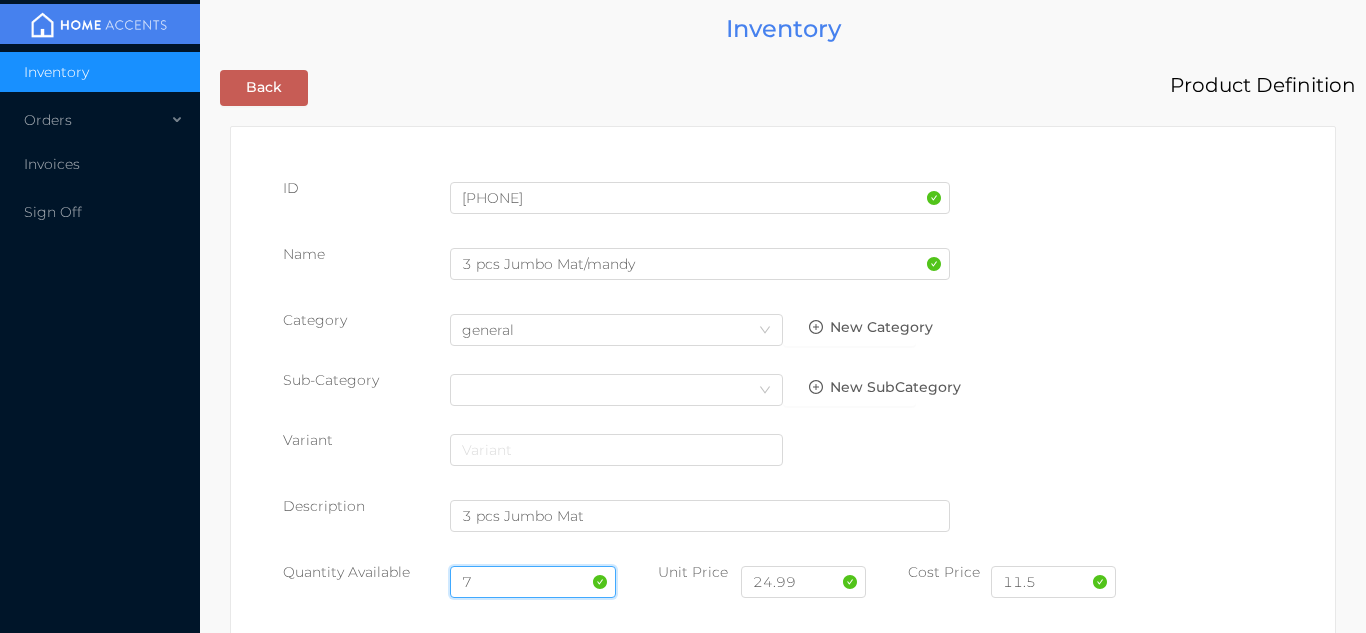 click on "7" at bounding box center [533, 582] 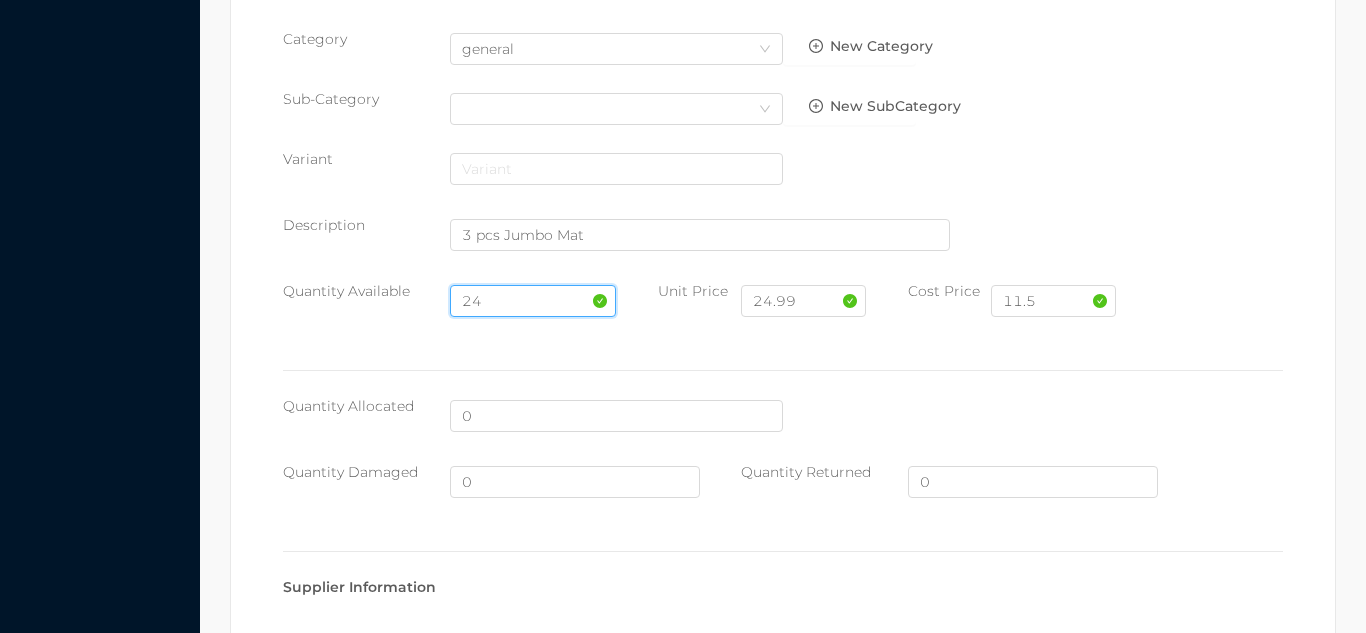 scroll, scrollTop: 1346, scrollLeft: 0, axis: vertical 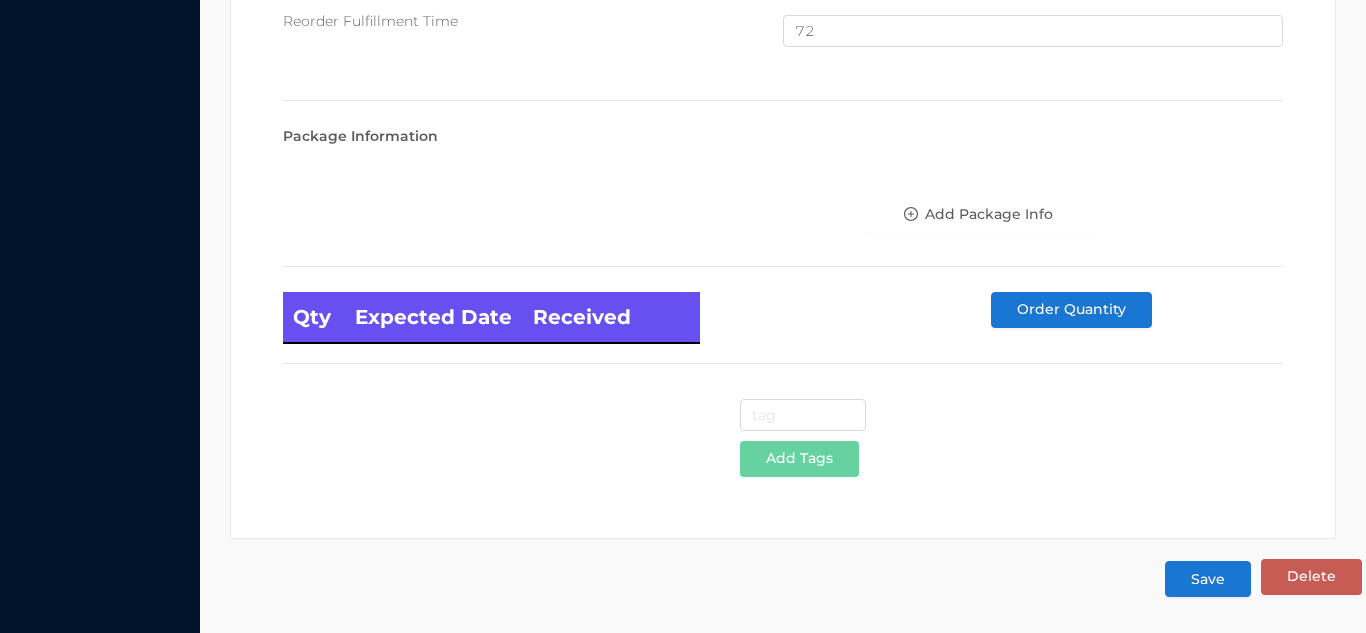 type on "24" 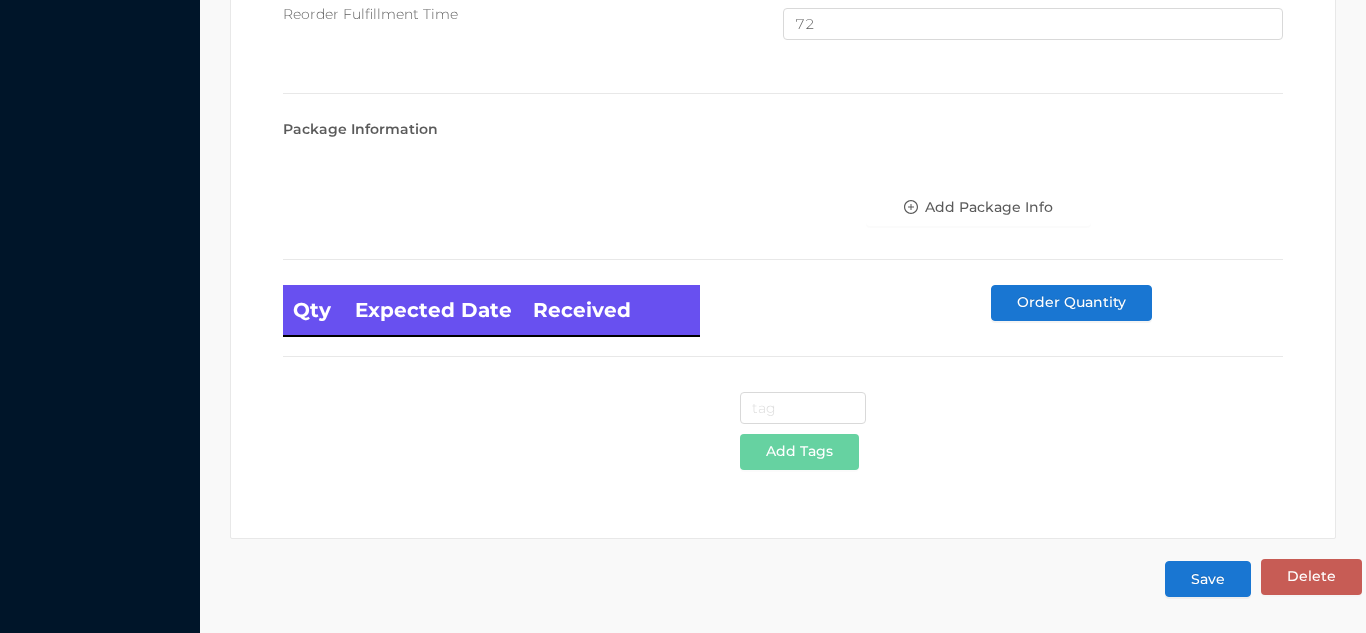 click on "Save" at bounding box center [1208, 579] 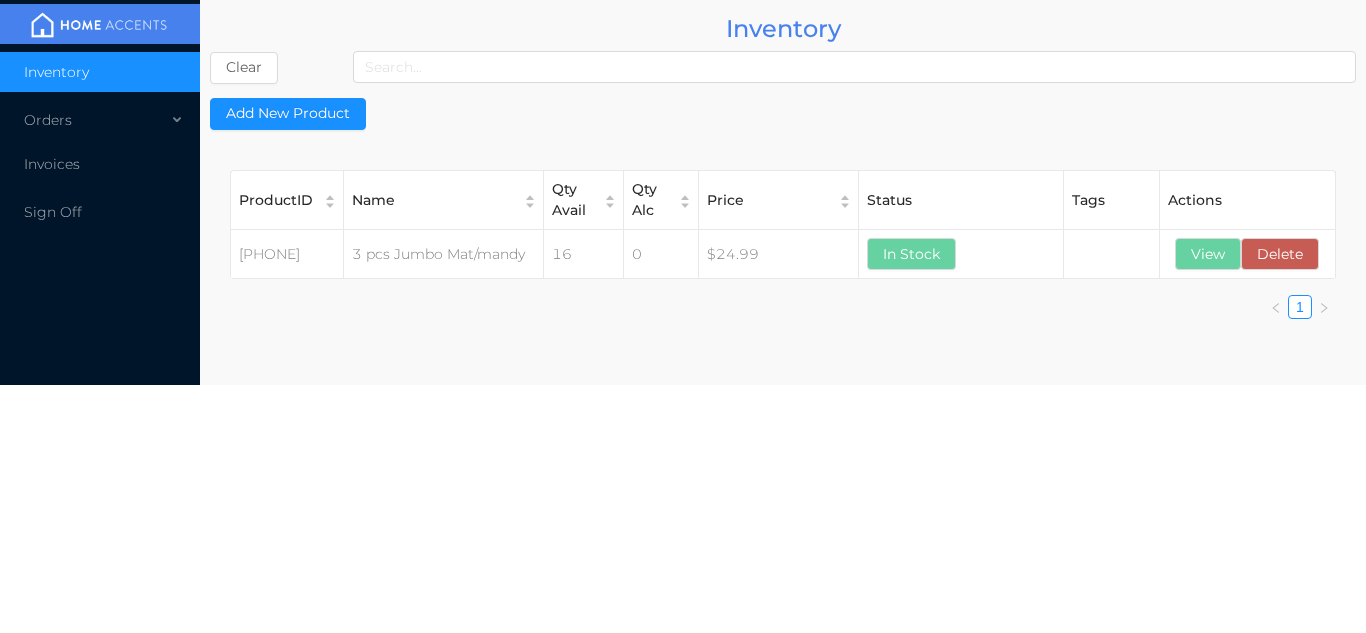 scroll, scrollTop: 0, scrollLeft: 0, axis: both 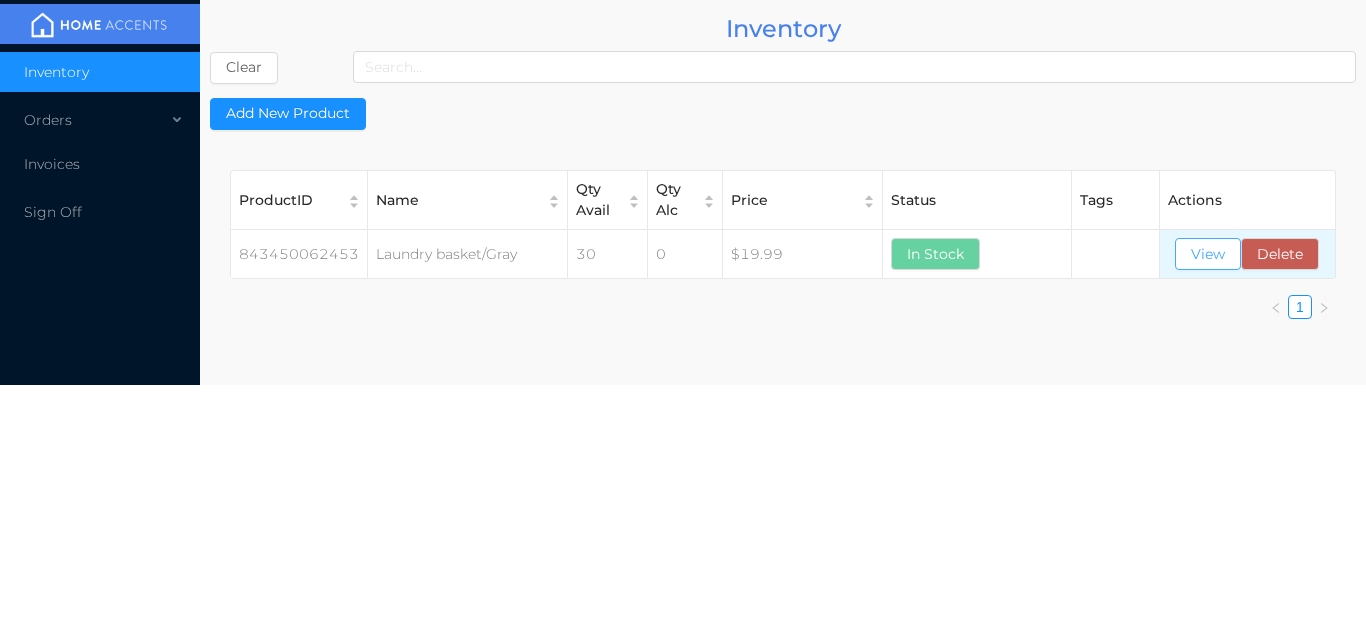 click on "View" at bounding box center (1208, 254) 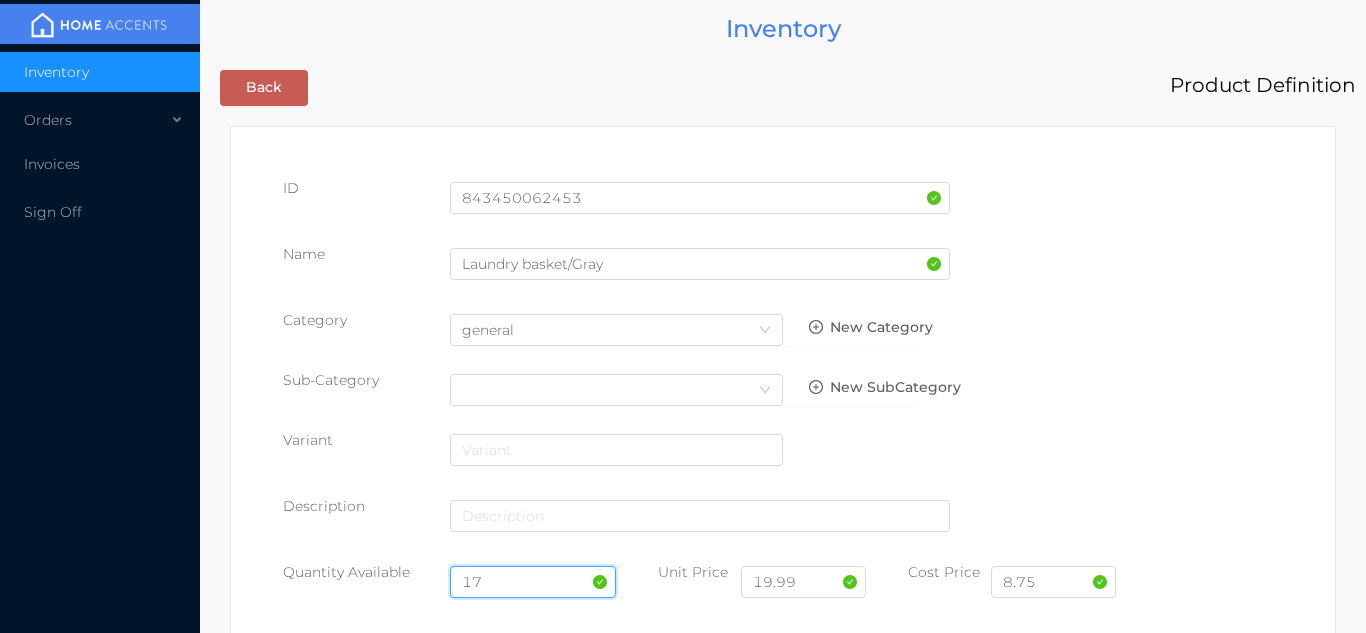 click on "17" at bounding box center (533, 582) 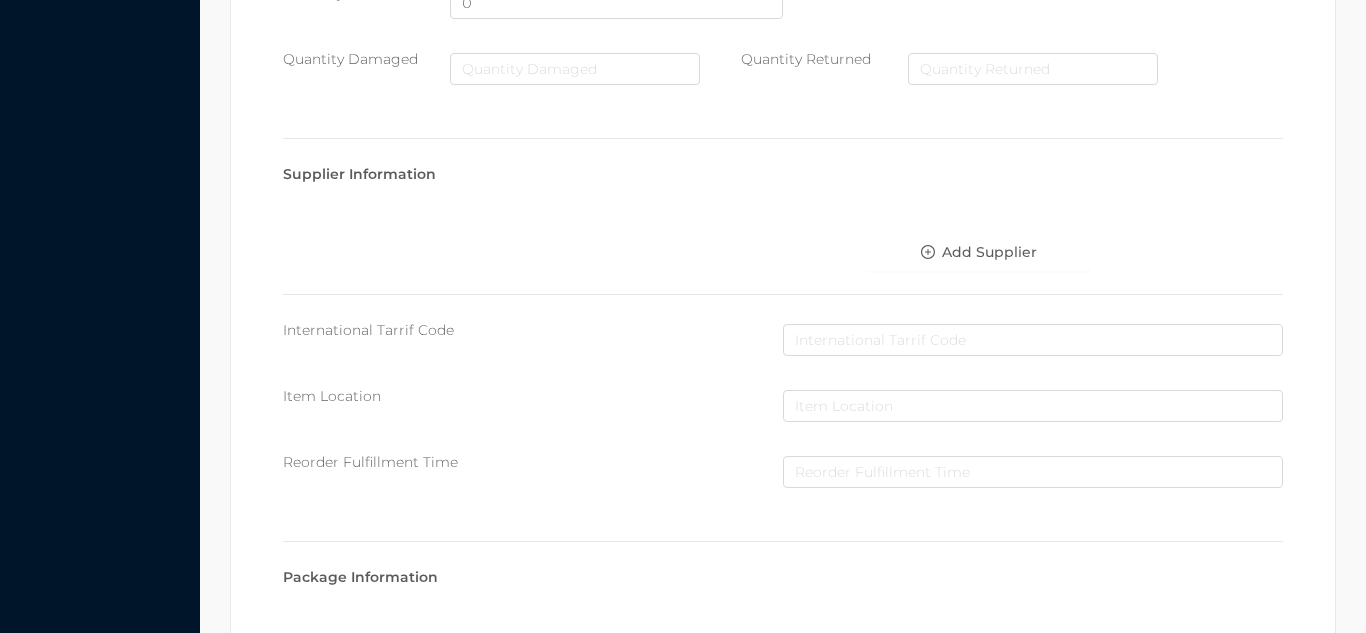 scroll, scrollTop: 1135, scrollLeft: 0, axis: vertical 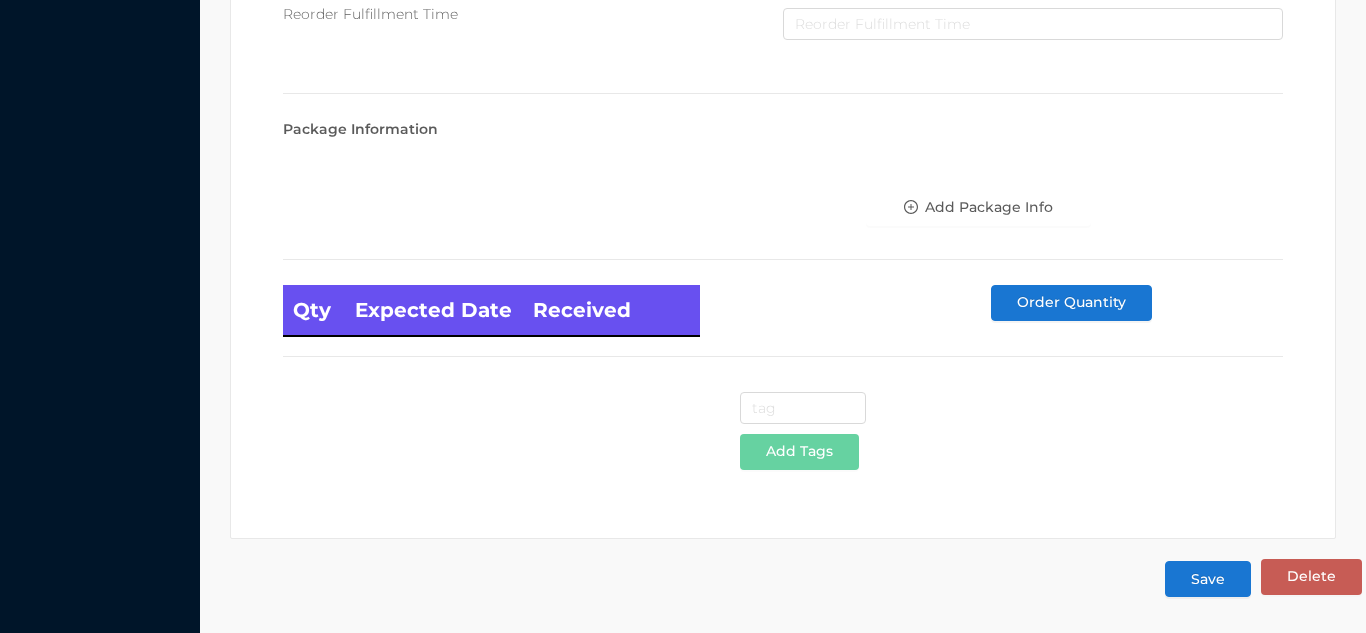 type on "30" 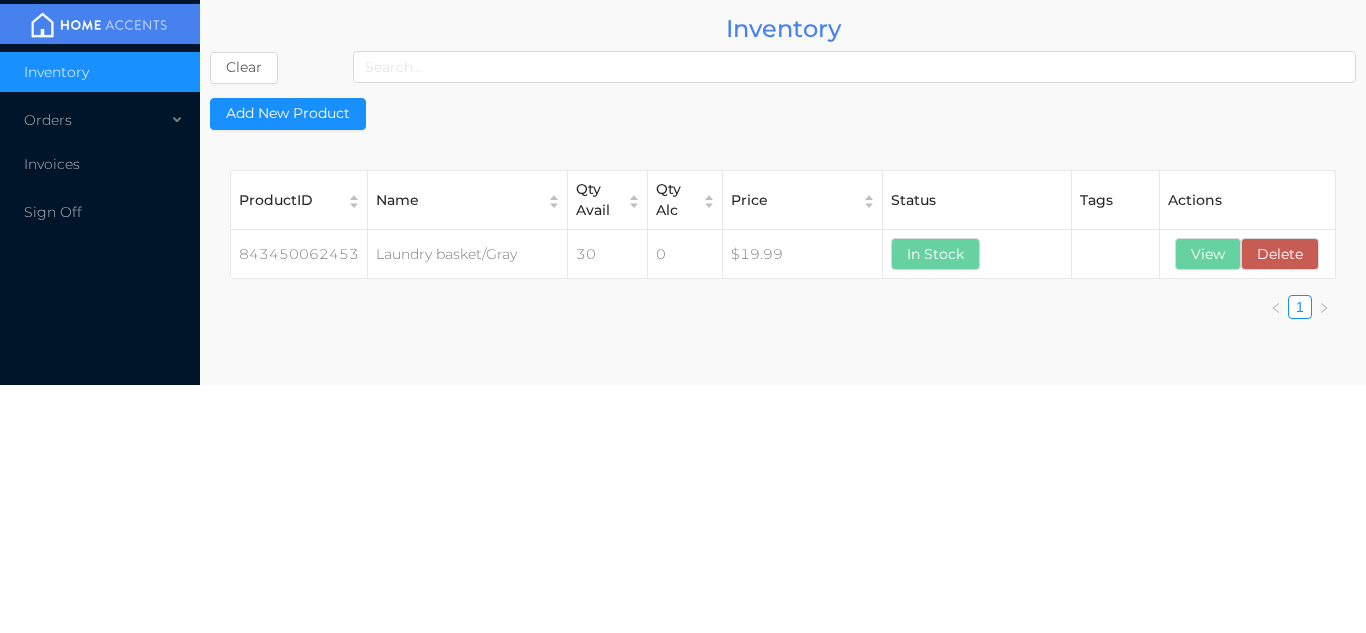 scroll, scrollTop: 0, scrollLeft: 0, axis: both 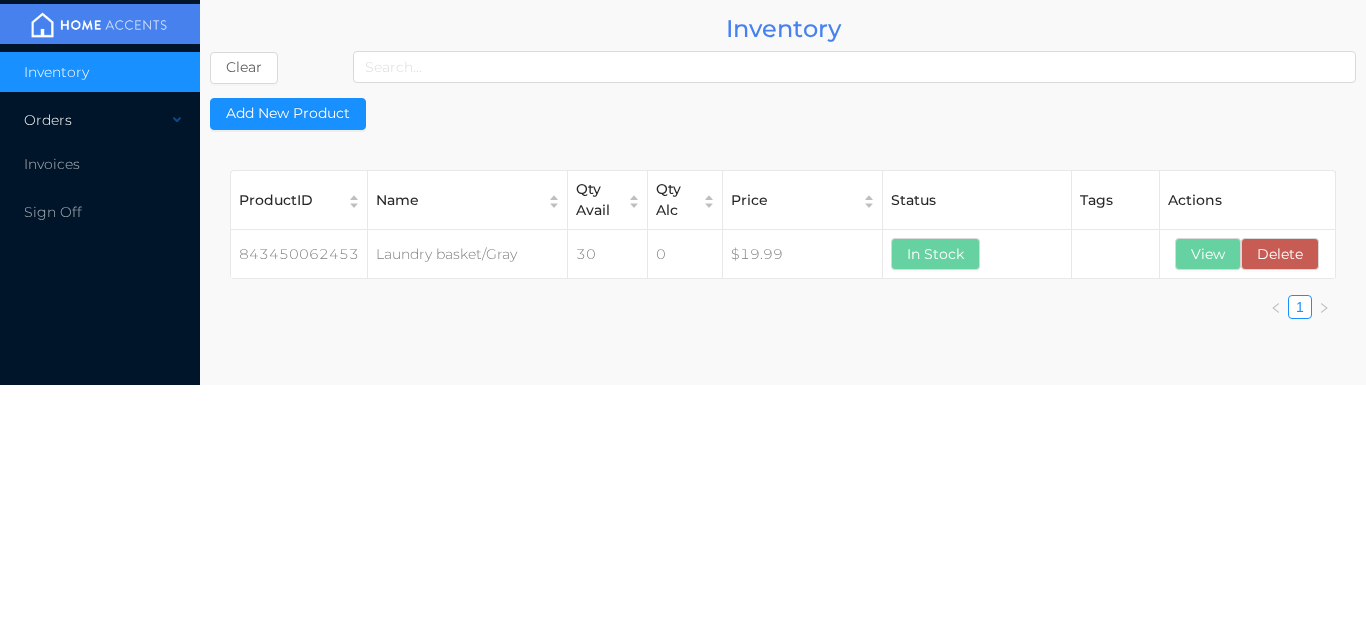 click on "Orders" at bounding box center [100, 120] 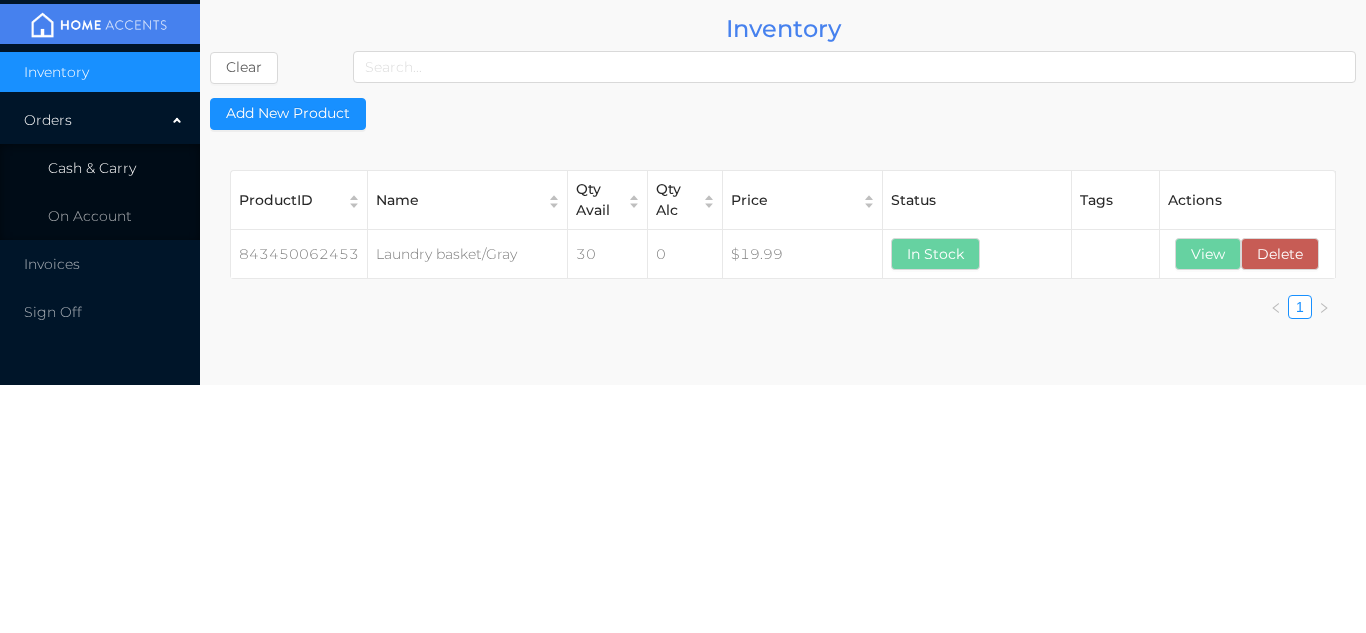 click on "Cash & Carry" at bounding box center [92, 168] 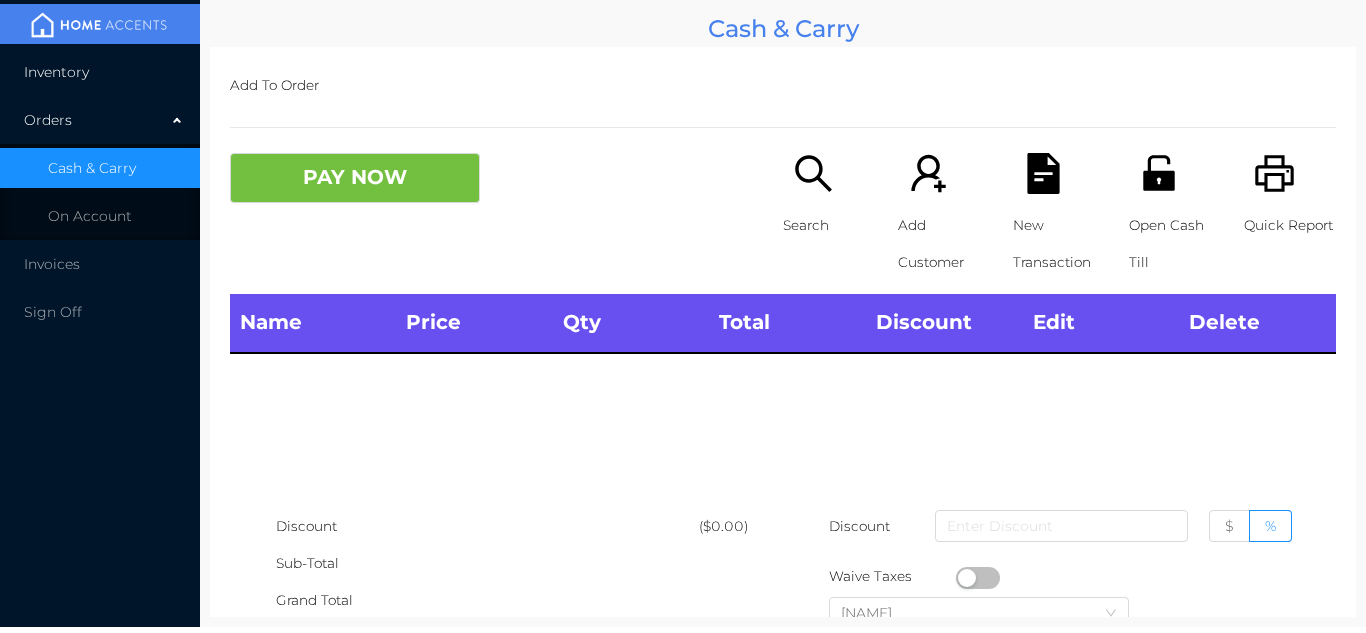 click on "Inventory" at bounding box center (100, 72) 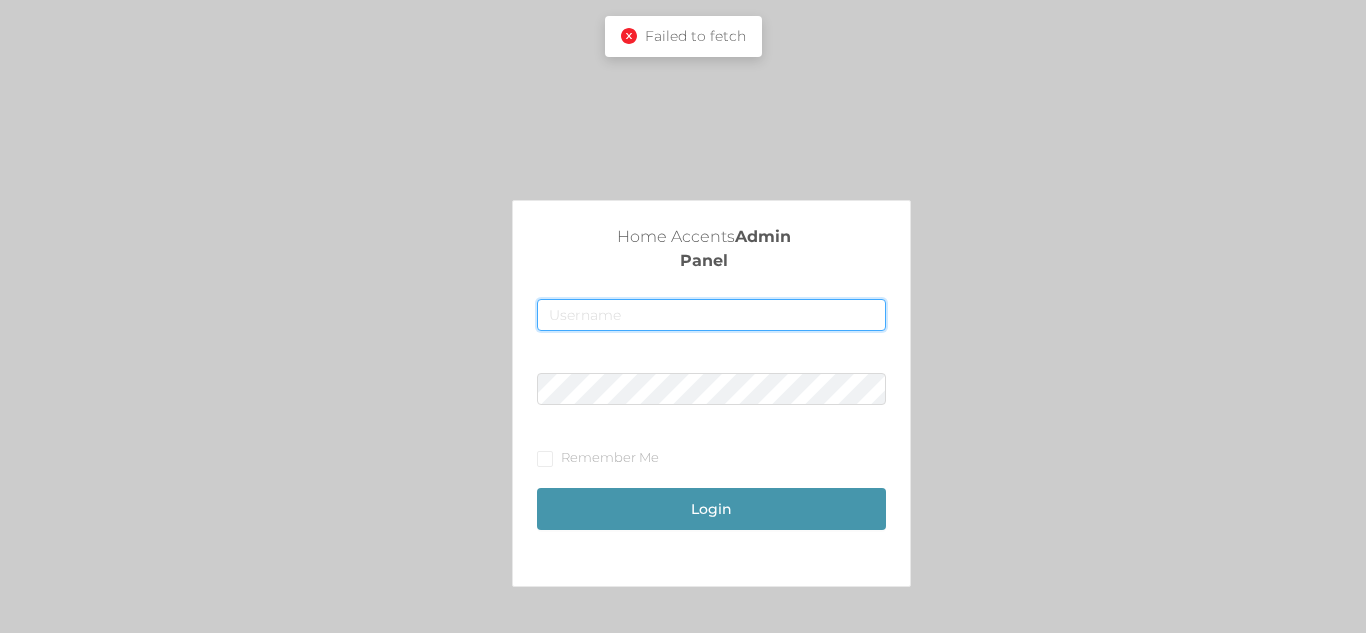 type on "fur1@accents.pw" 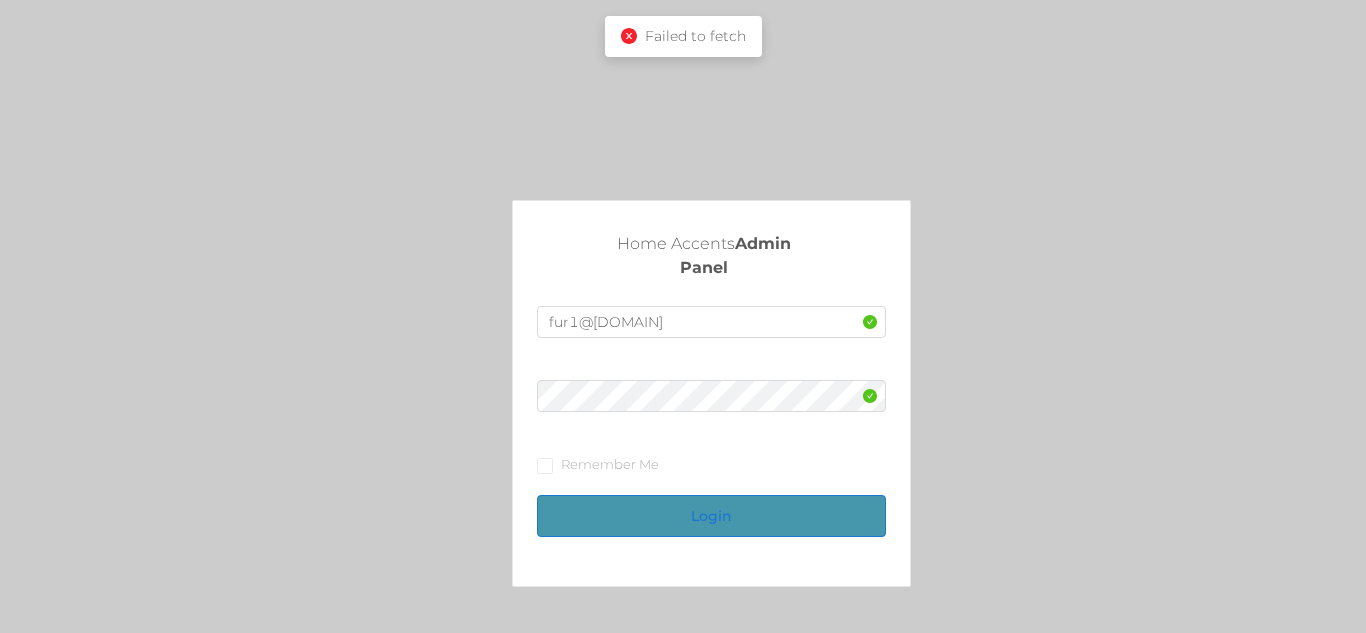 click on "Login" at bounding box center (711, 516) 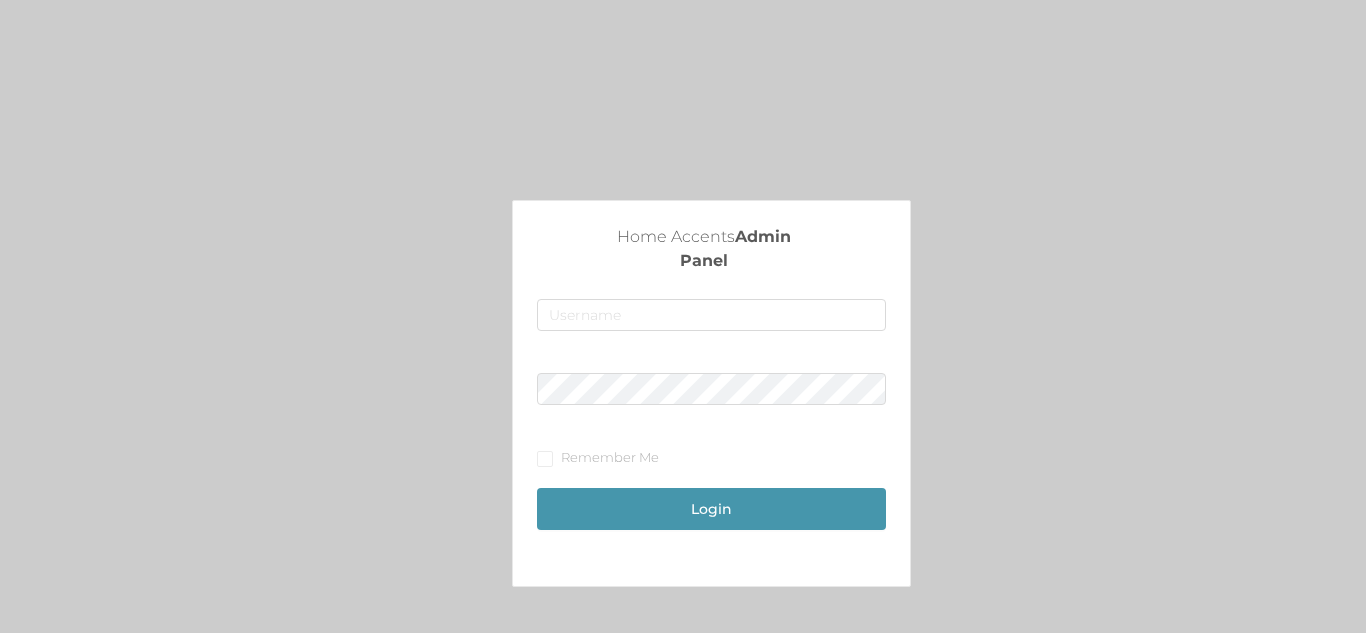 scroll, scrollTop: 0, scrollLeft: 0, axis: both 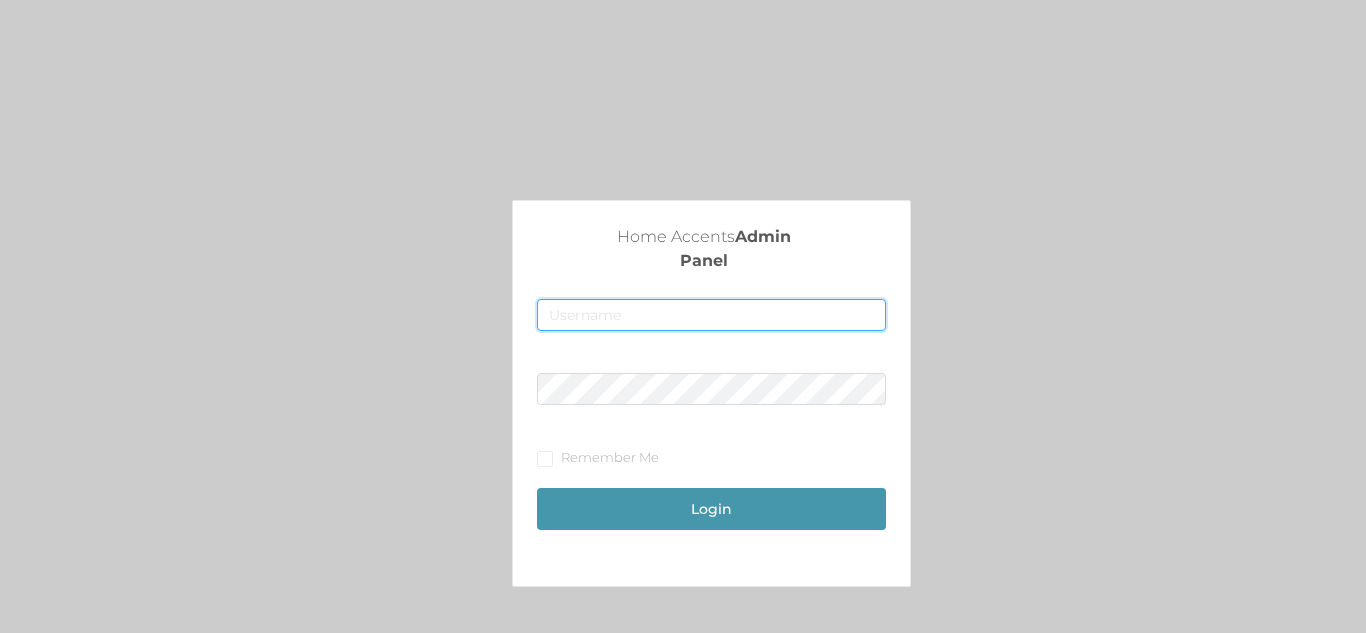type on "fur1@example.com" 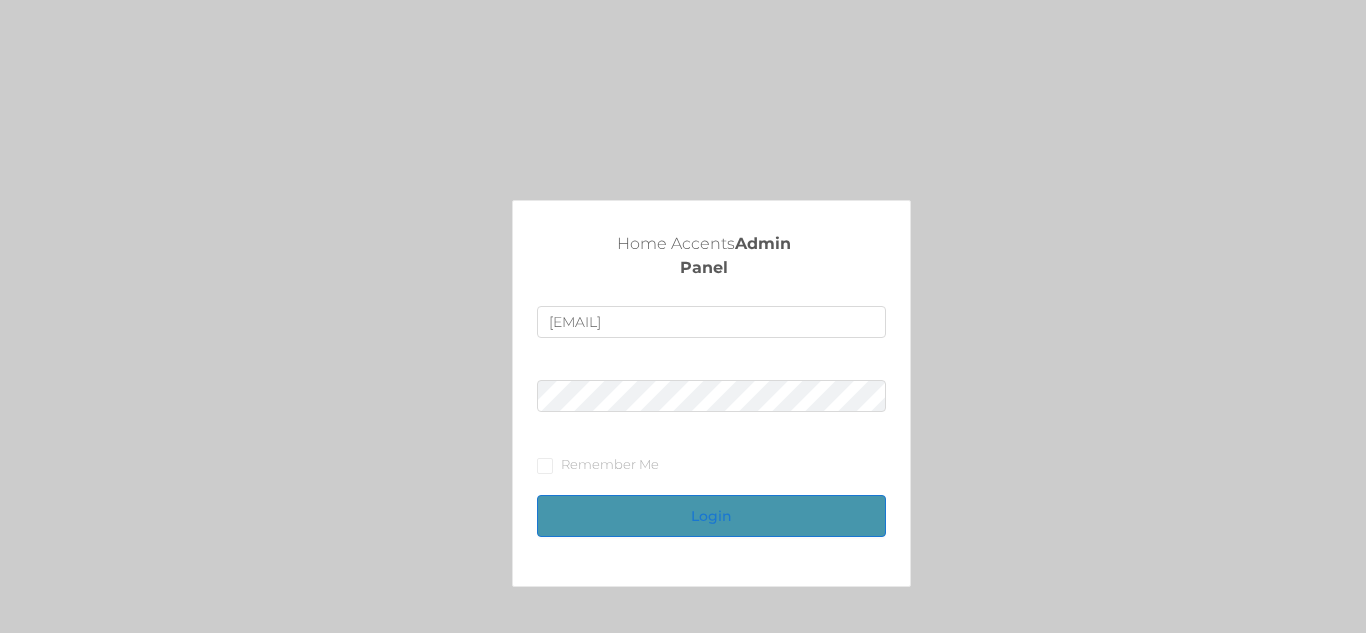 click on "Login" at bounding box center (711, 516) 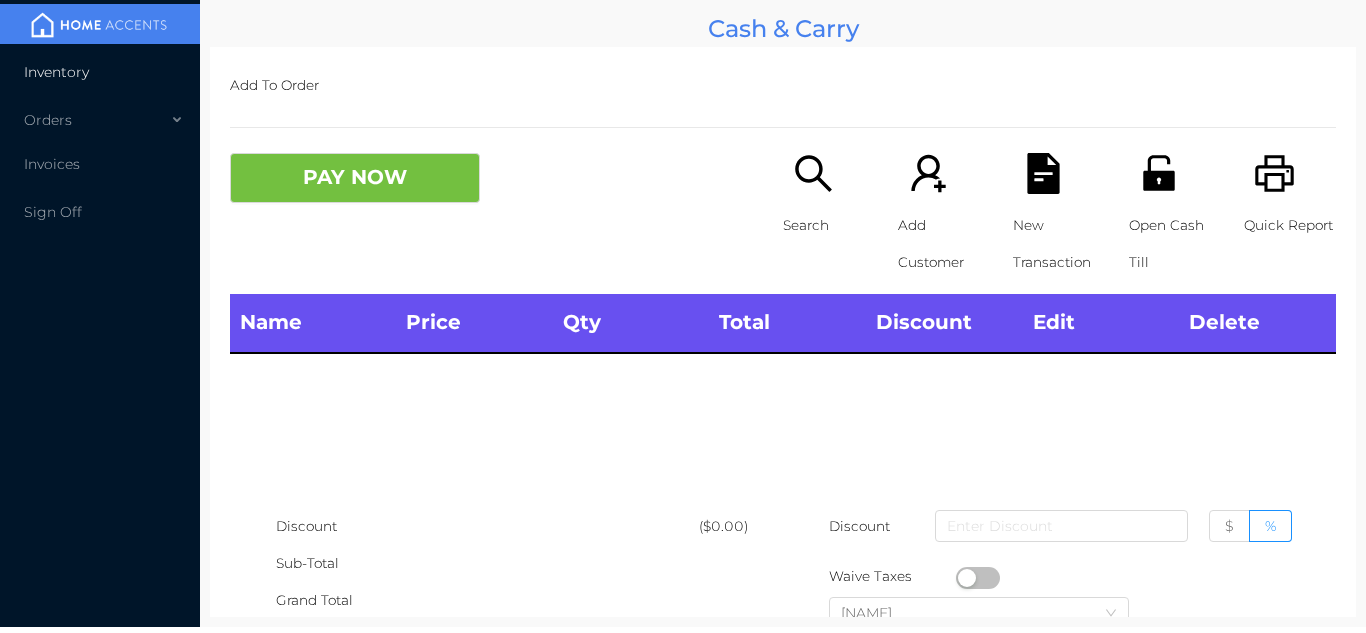 click on "Inventory" at bounding box center (56, 72) 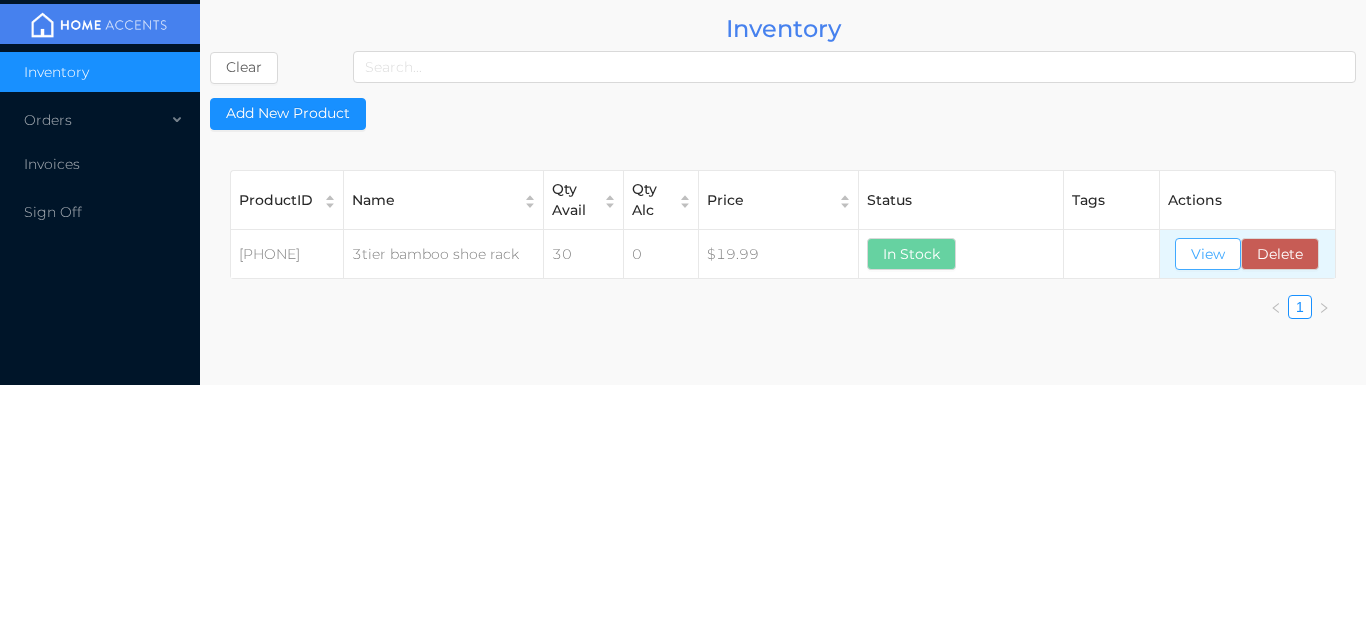 click on "View" at bounding box center (1208, 254) 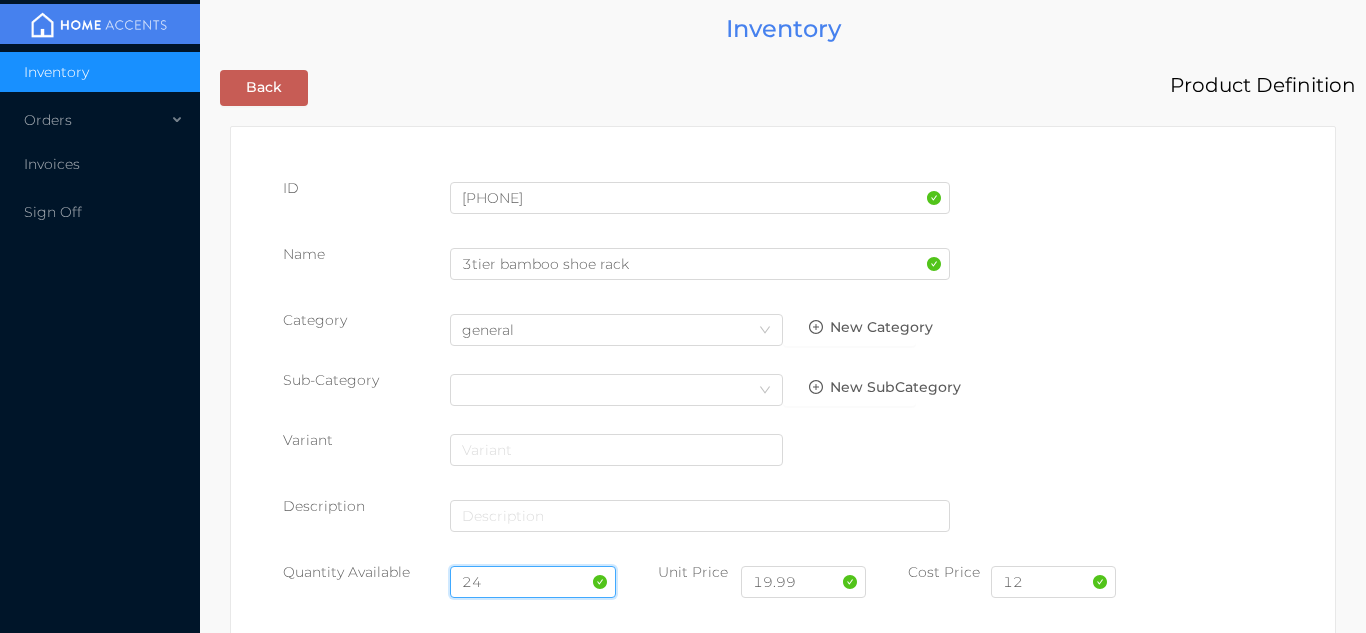 click on "24" at bounding box center [533, 582] 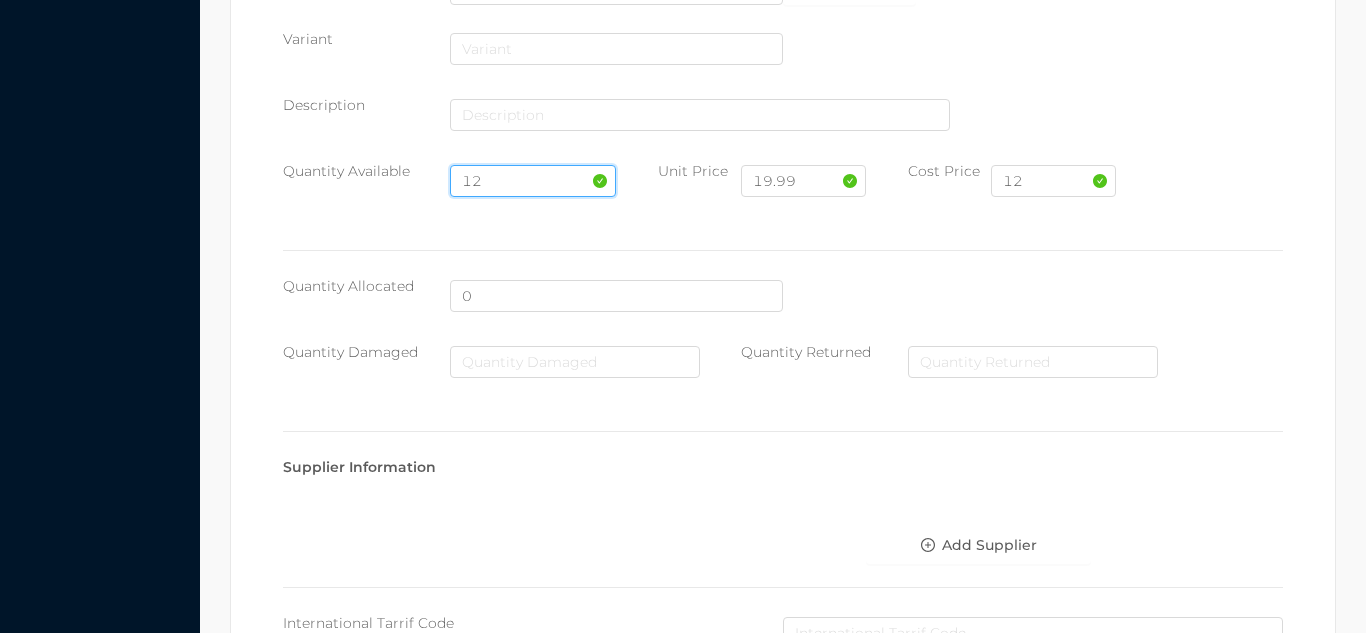 scroll, scrollTop: 1135, scrollLeft: 0, axis: vertical 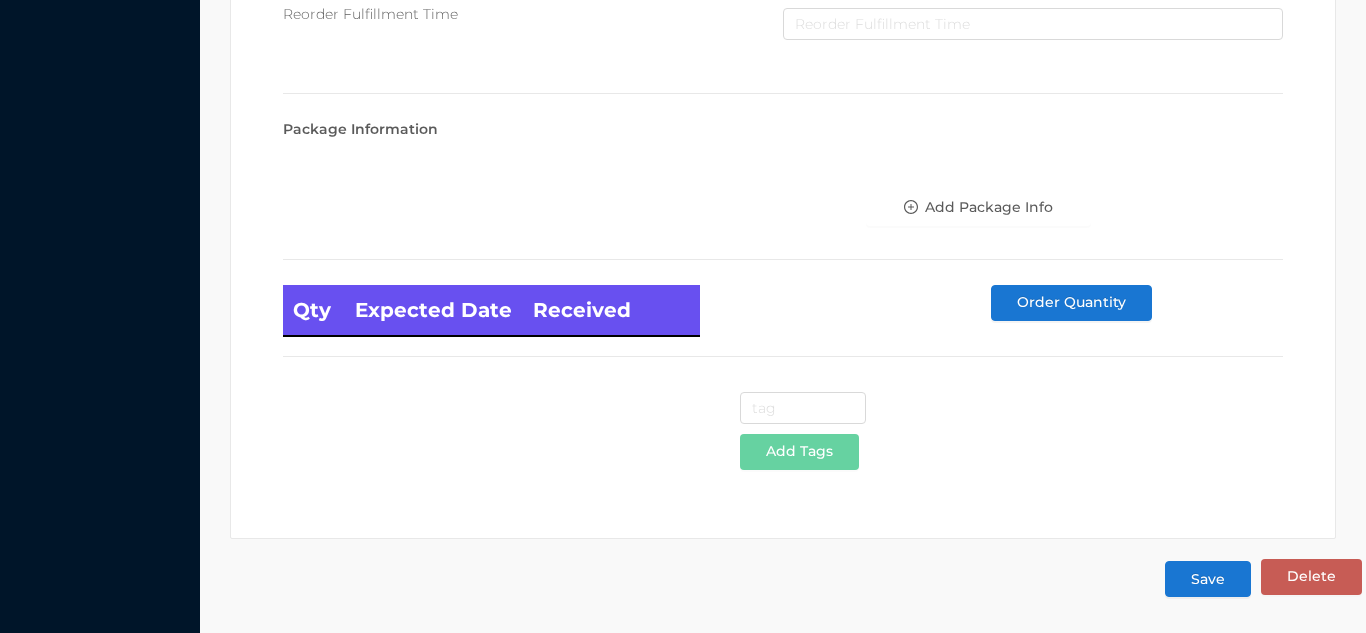 type on "12" 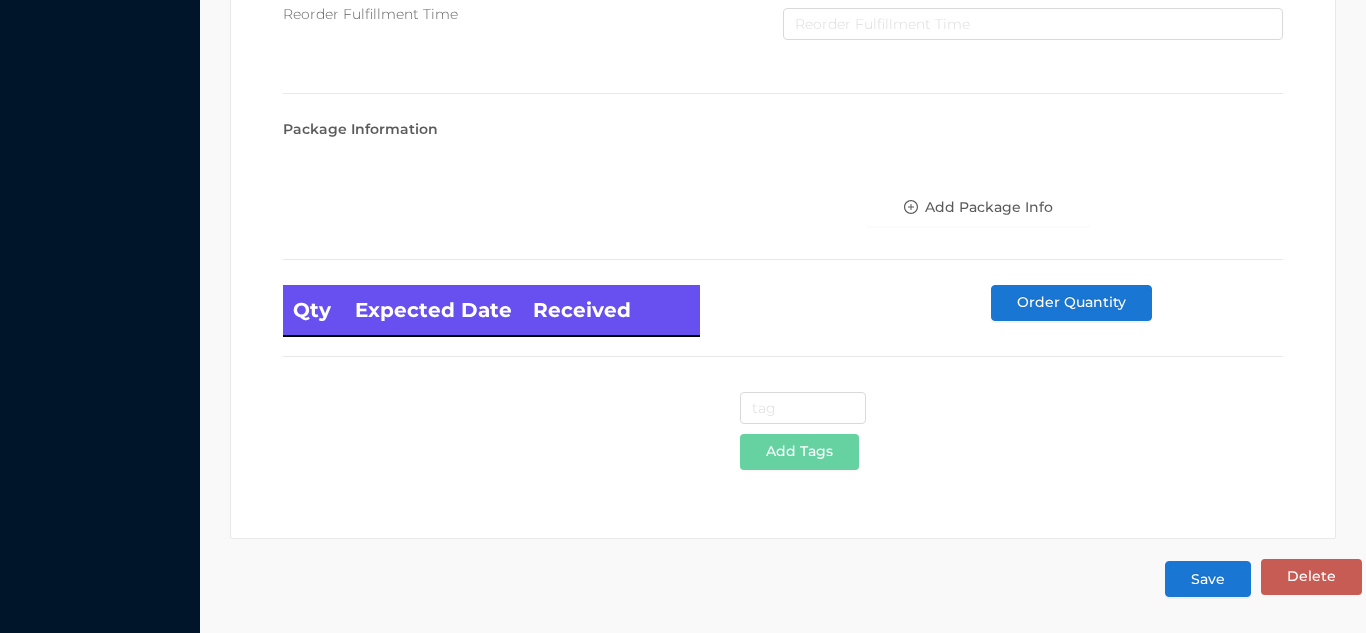 scroll, scrollTop: 0, scrollLeft: 0, axis: both 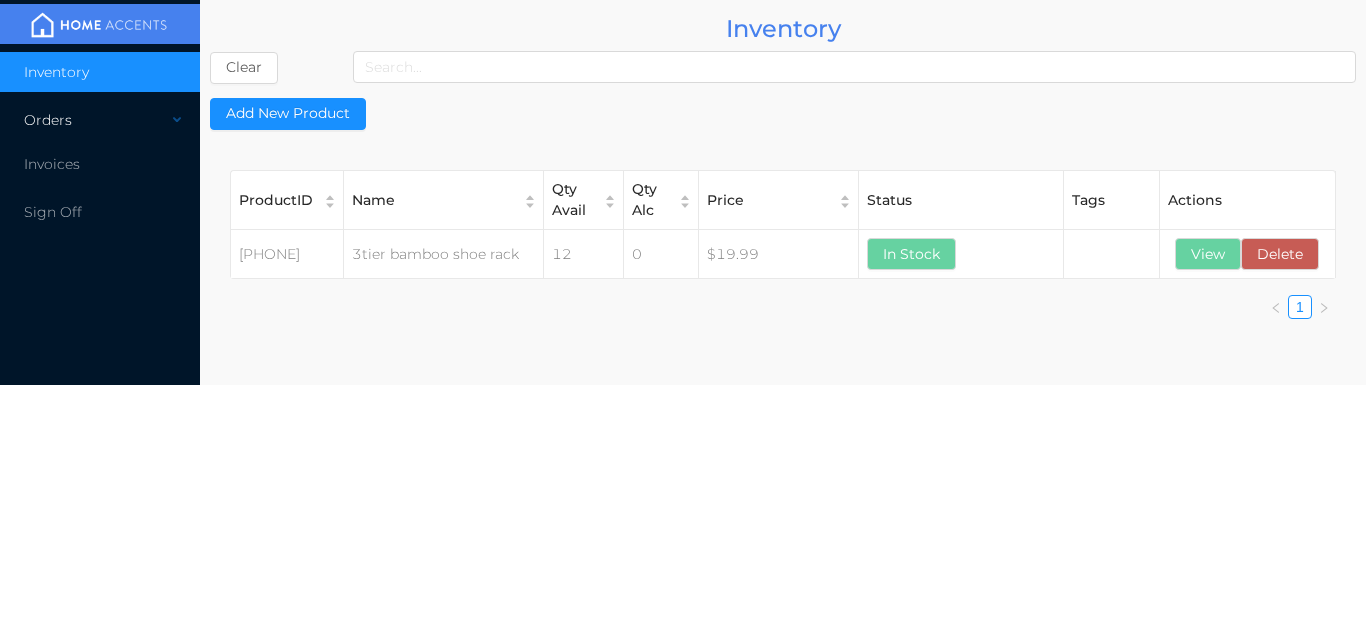 click on "Orders" at bounding box center (100, 120) 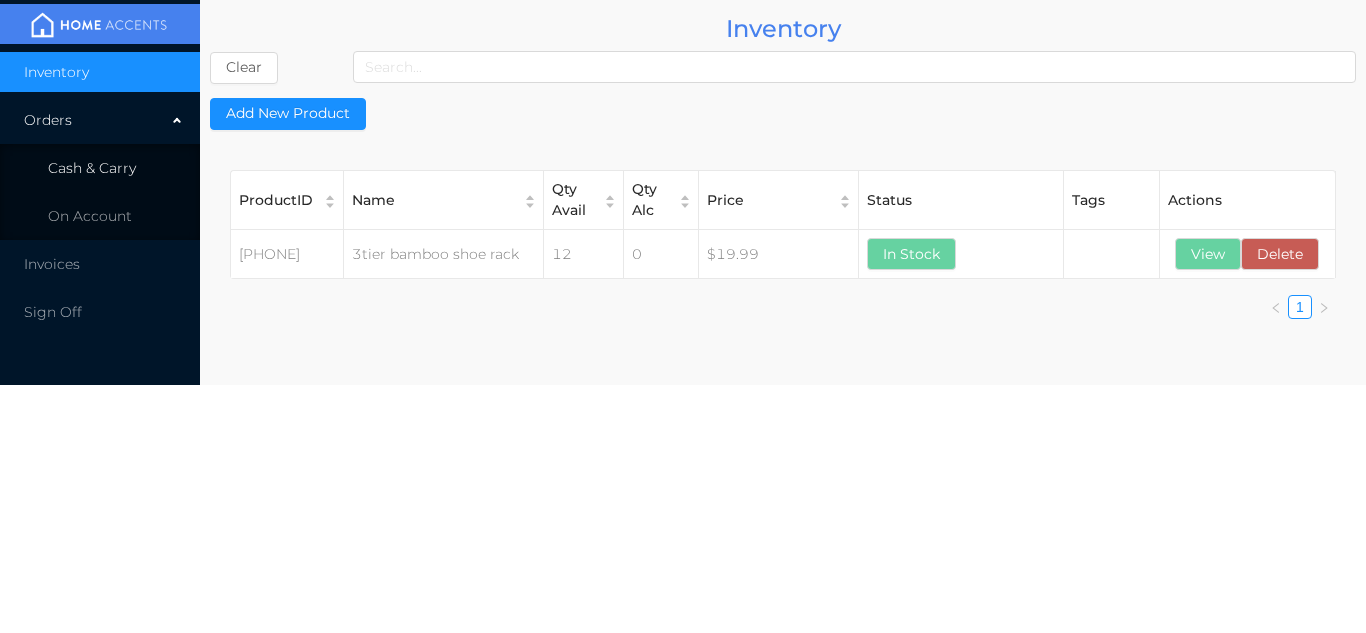 click on "Cash & Carry" at bounding box center (92, 168) 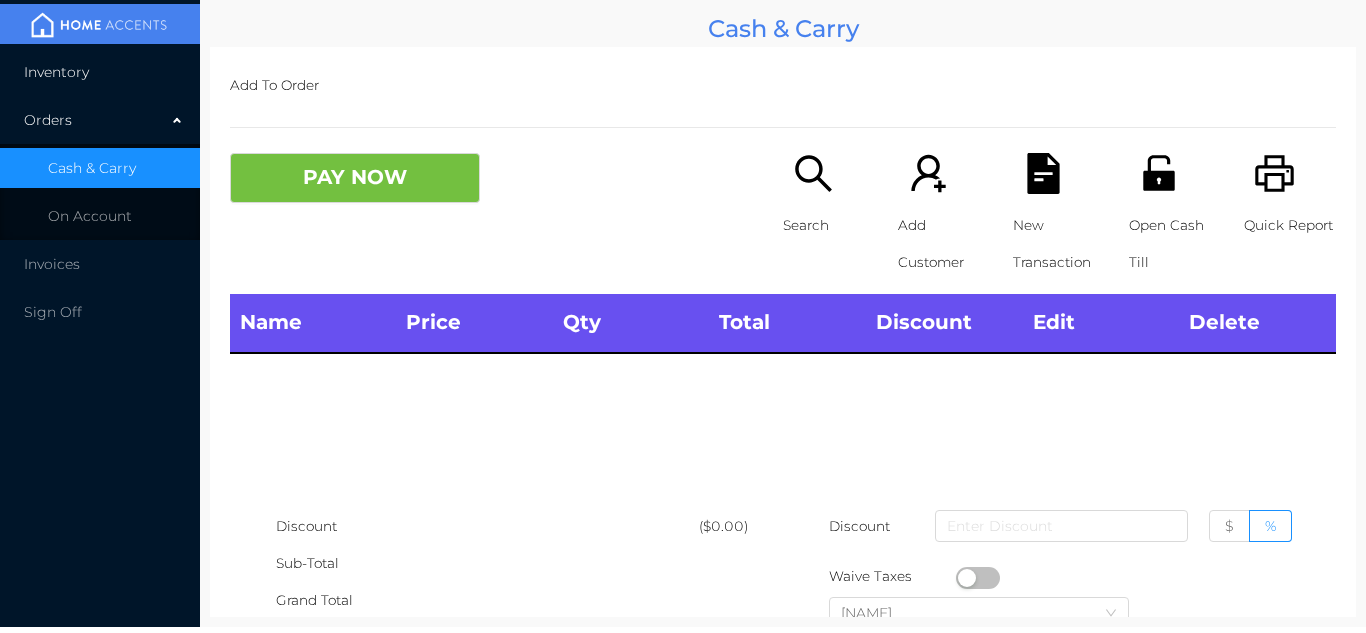 click on "Inventory" at bounding box center (56, 72) 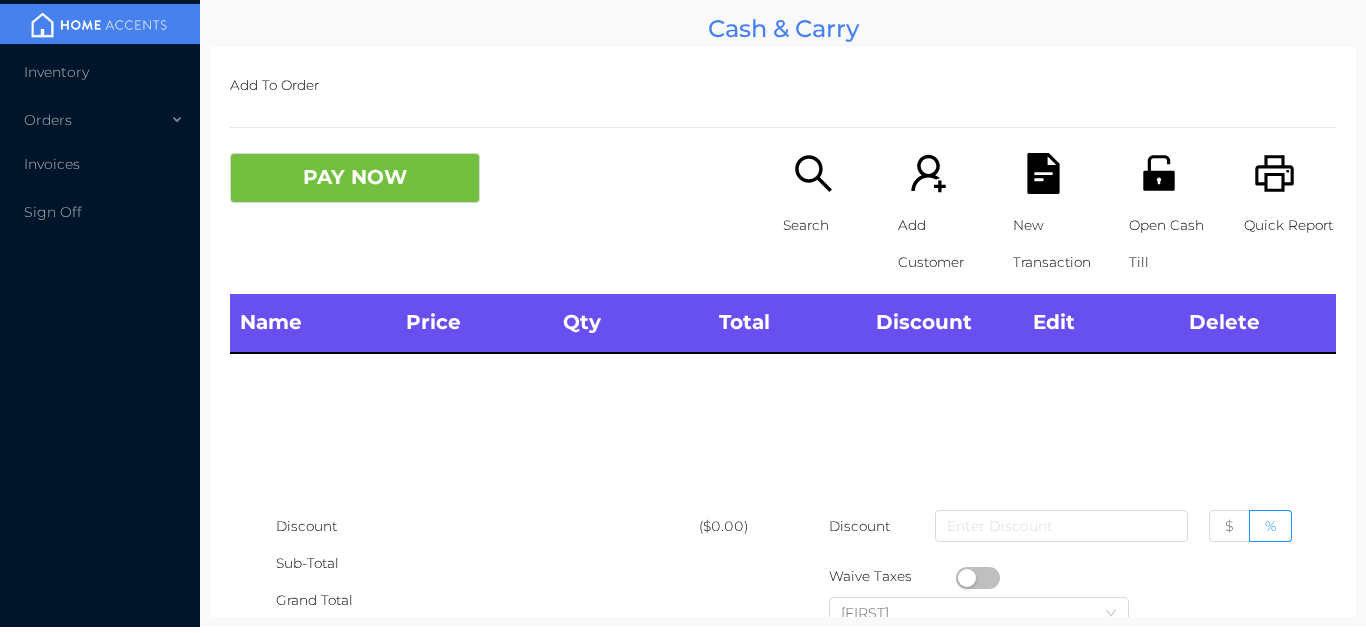 scroll, scrollTop: 0, scrollLeft: 0, axis: both 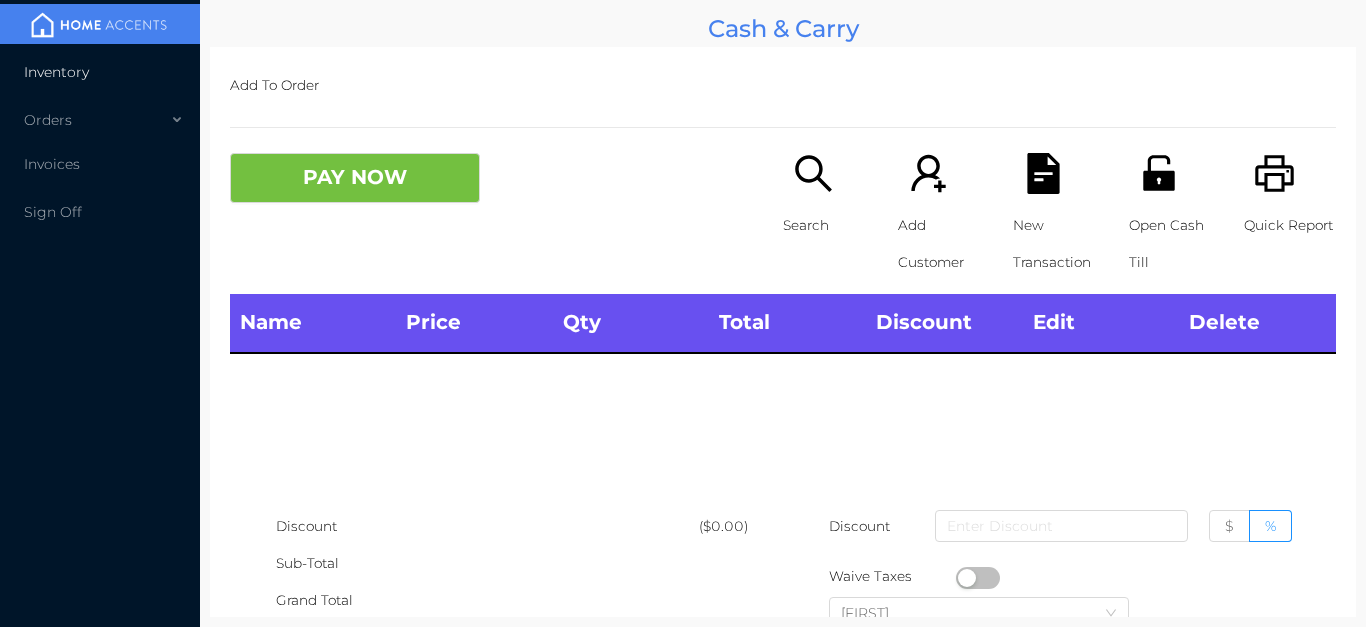 click on "Inventory" at bounding box center [100, 72] 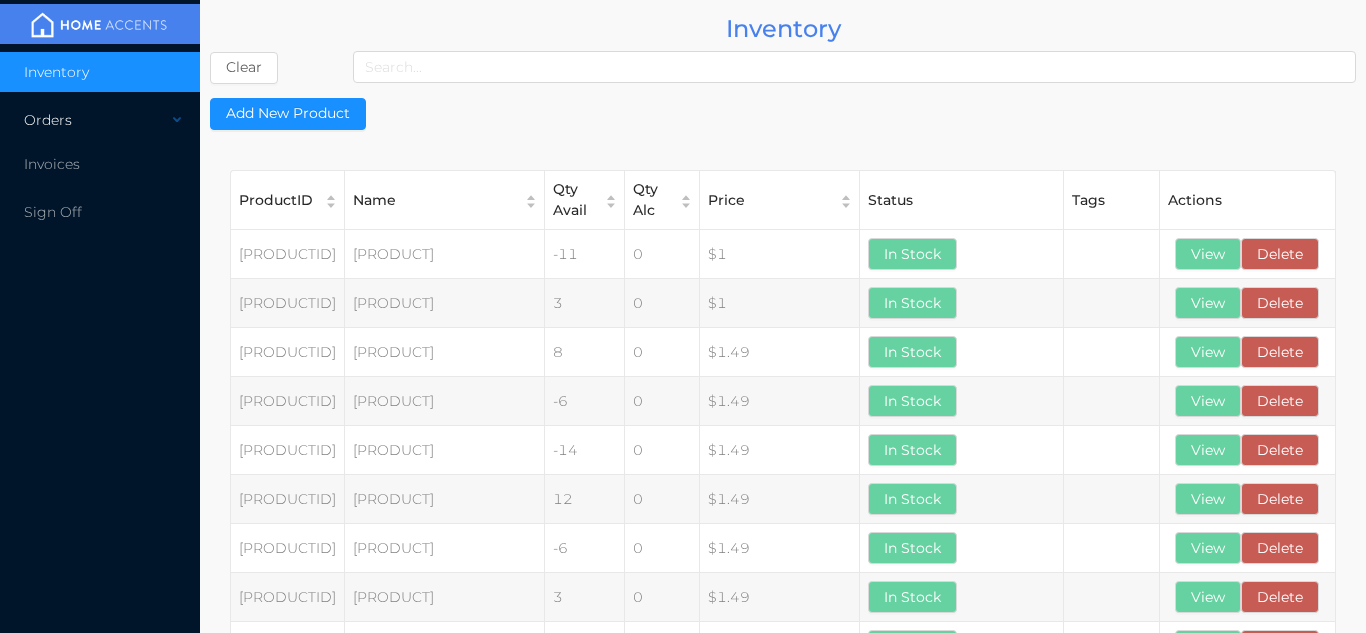 click on "Orders" at bounding box center [100, 120] 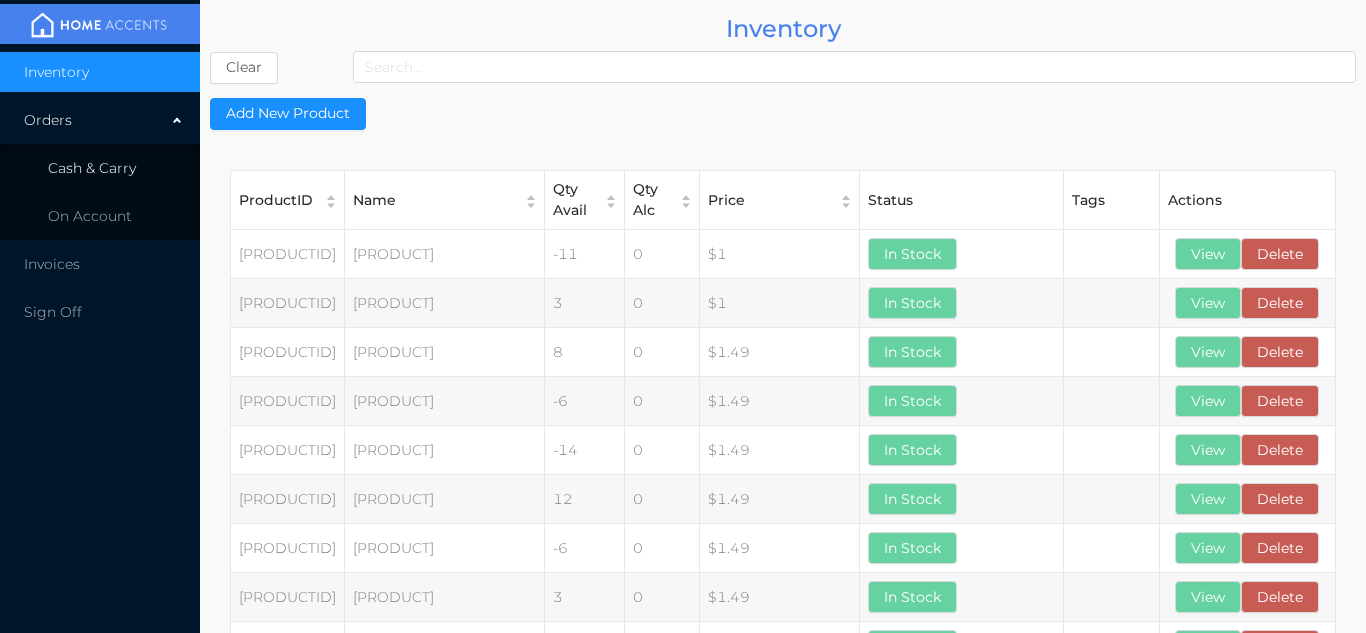click on "Cash & Carry" at bounding box center [92, 168] 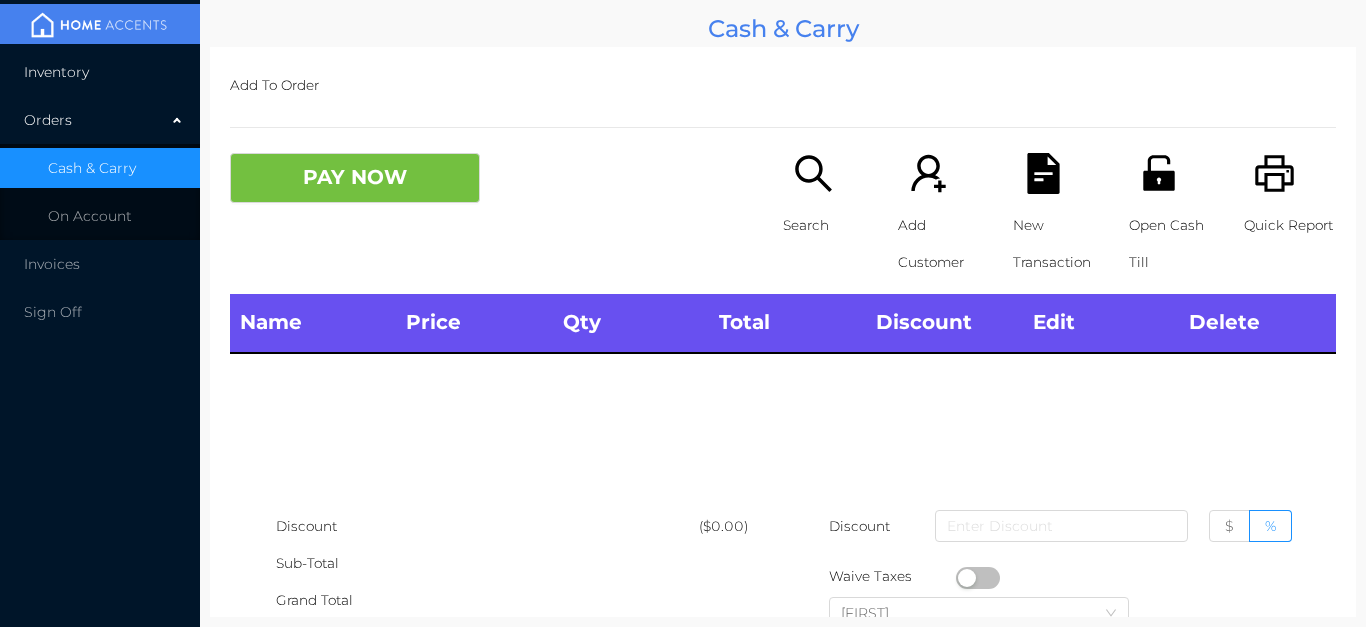 click on "Inventory" at bounding box center (56, 72) 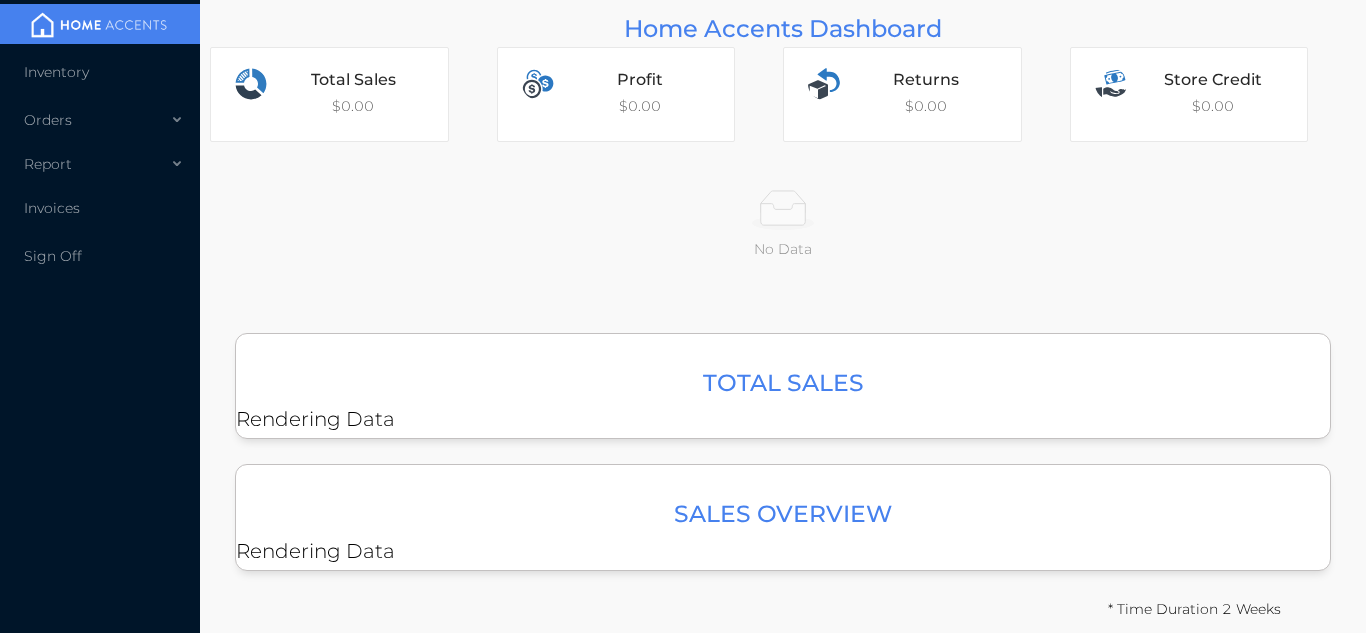 scroll, scrollTop: 0, scrollLeft: 0, axis: both 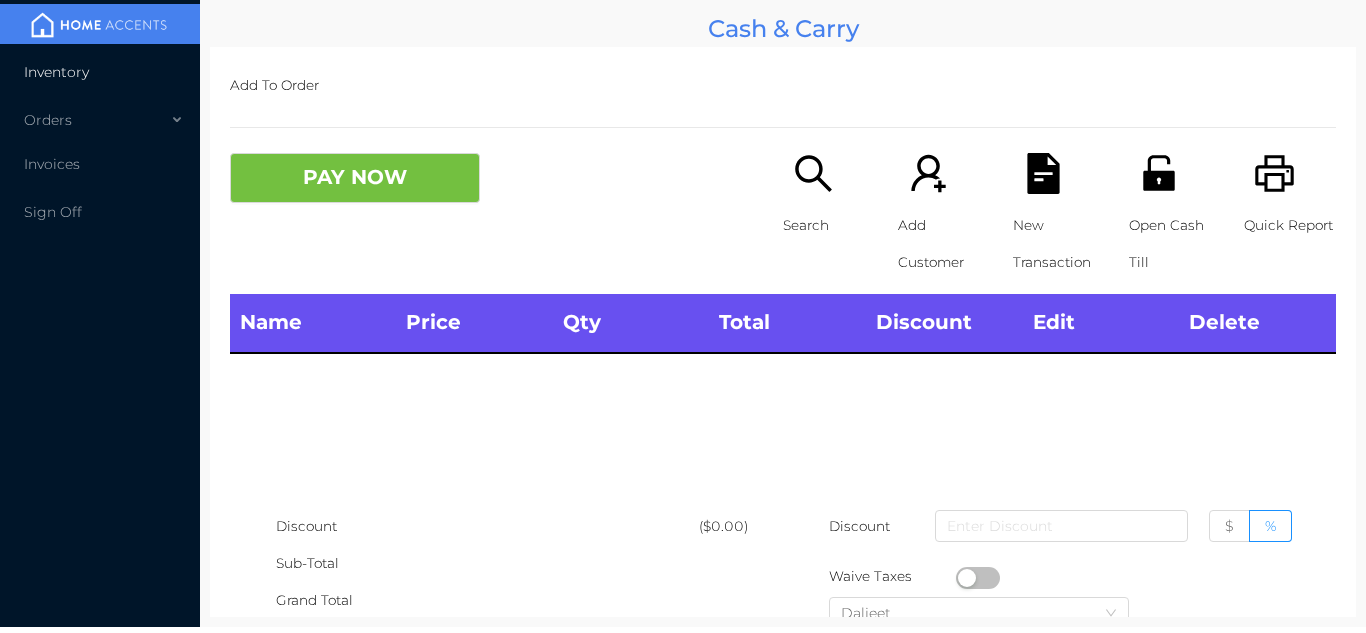 click on "Inventory" at bounding box center [56, 72] 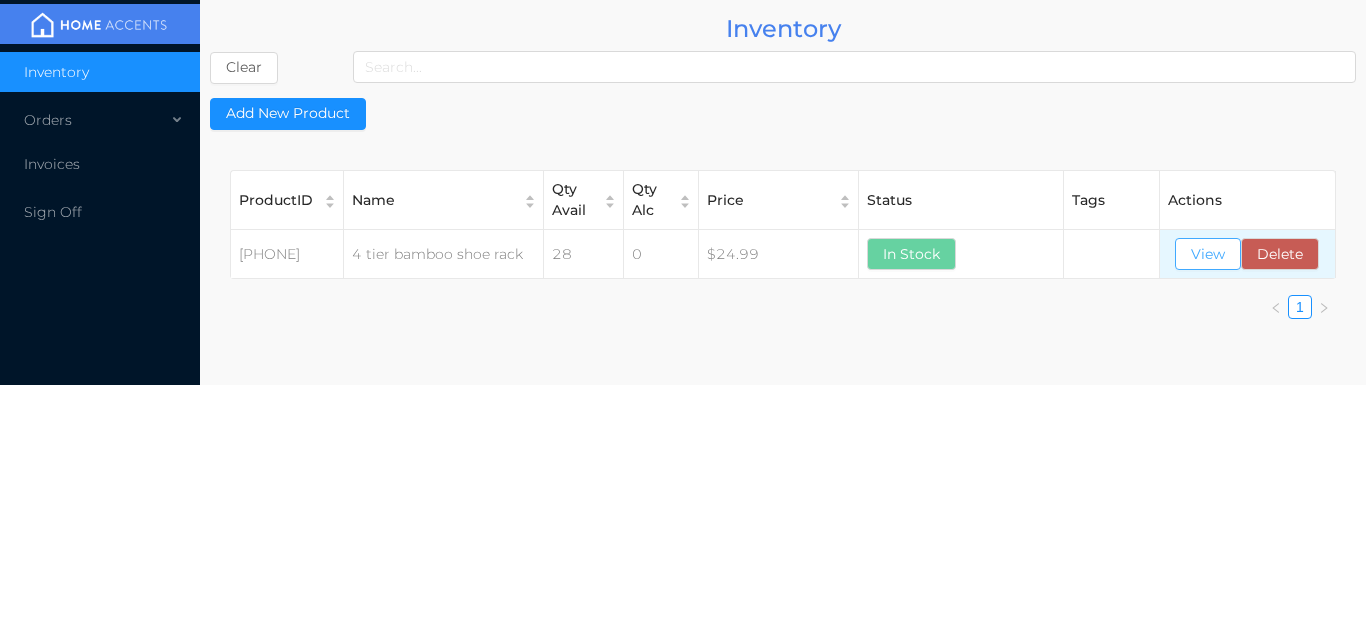 click on "View" at bounding box center (1208, 254) 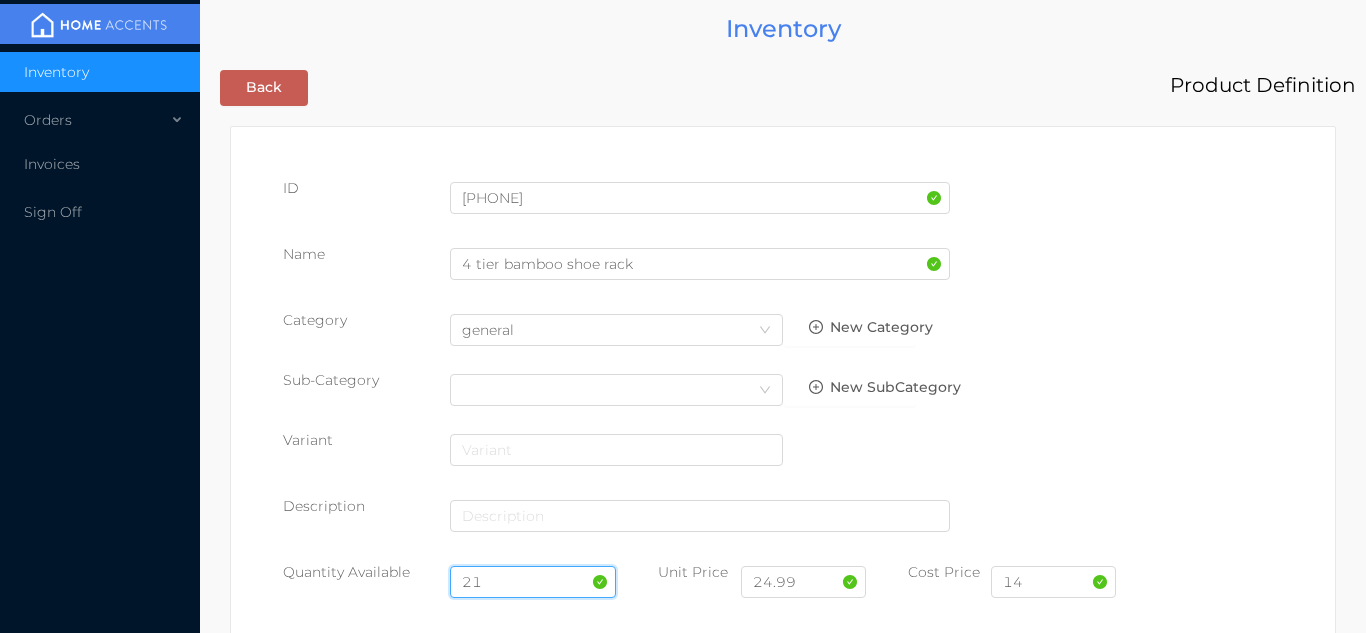 click on "21" at bounding box center [533, 582] 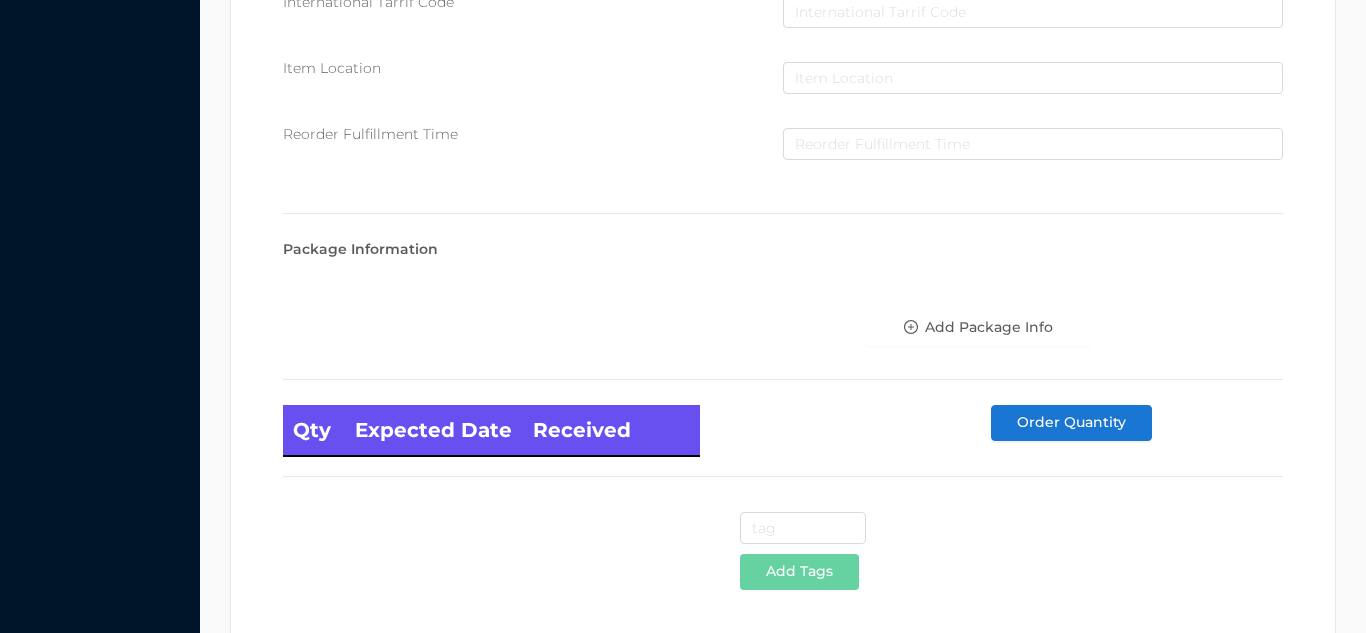 scroll, scrollTop: 1135, scrollLeft: 0, axis: vertical 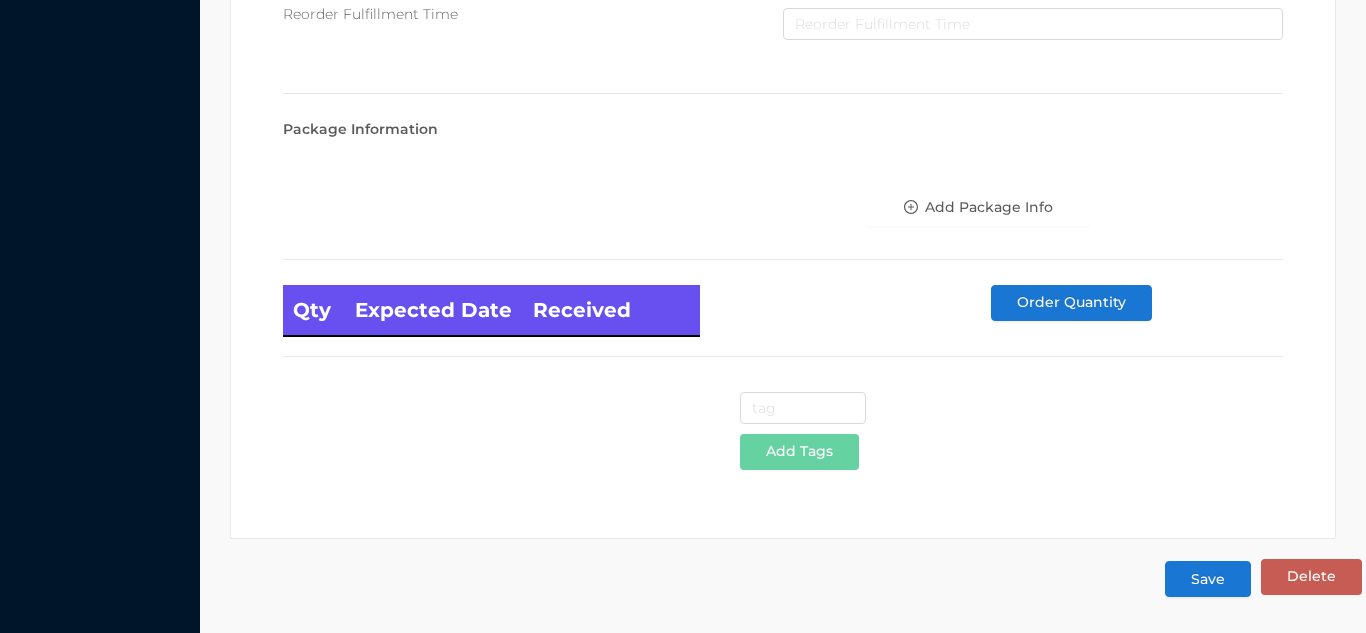 type on "12" 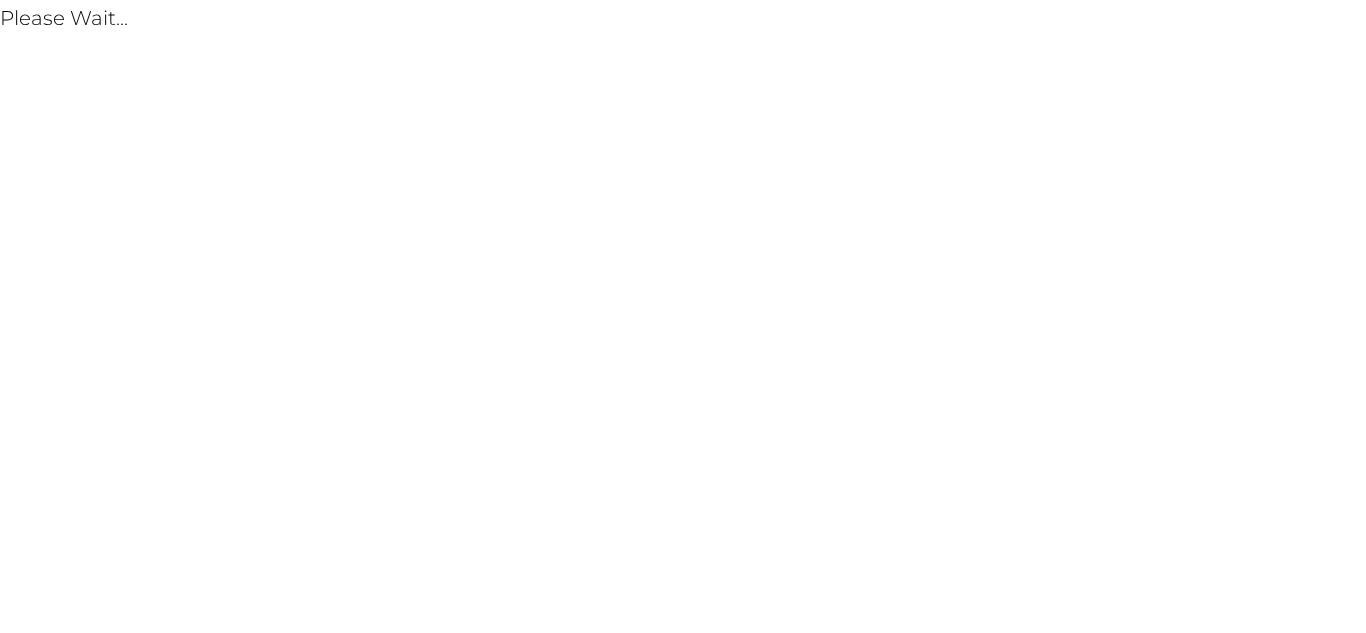 scroll, scrollTop: 0, scrollLeft: 0, axis: both 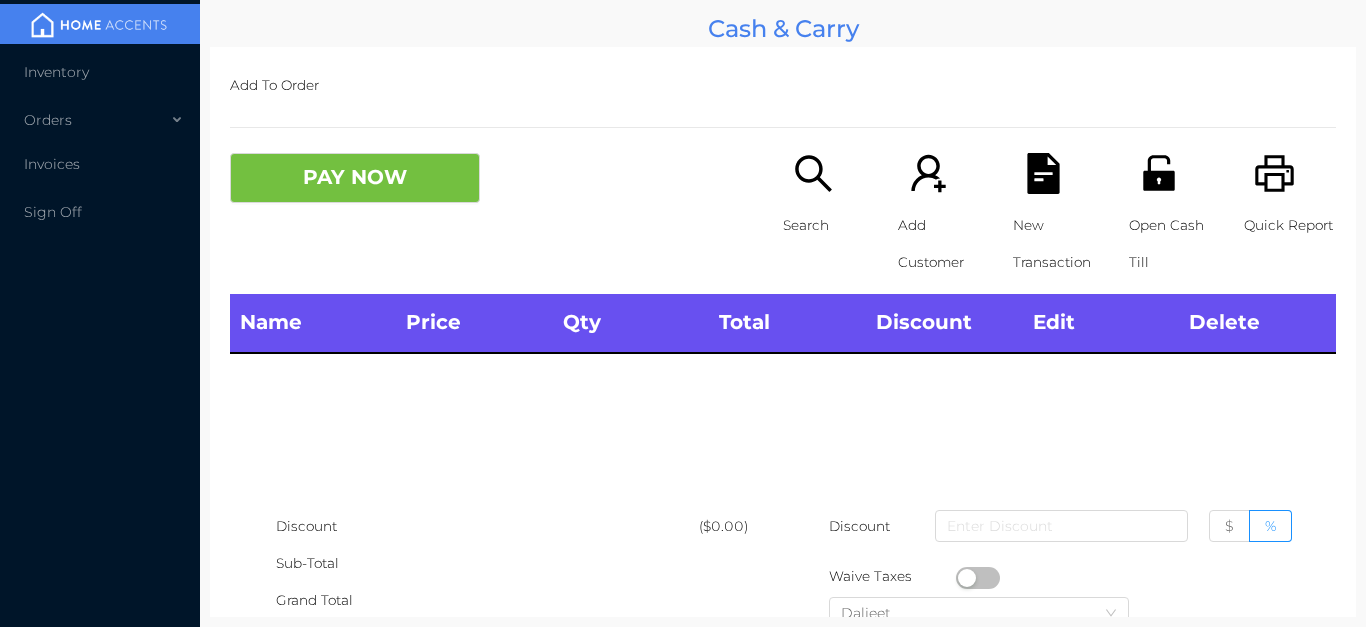 type 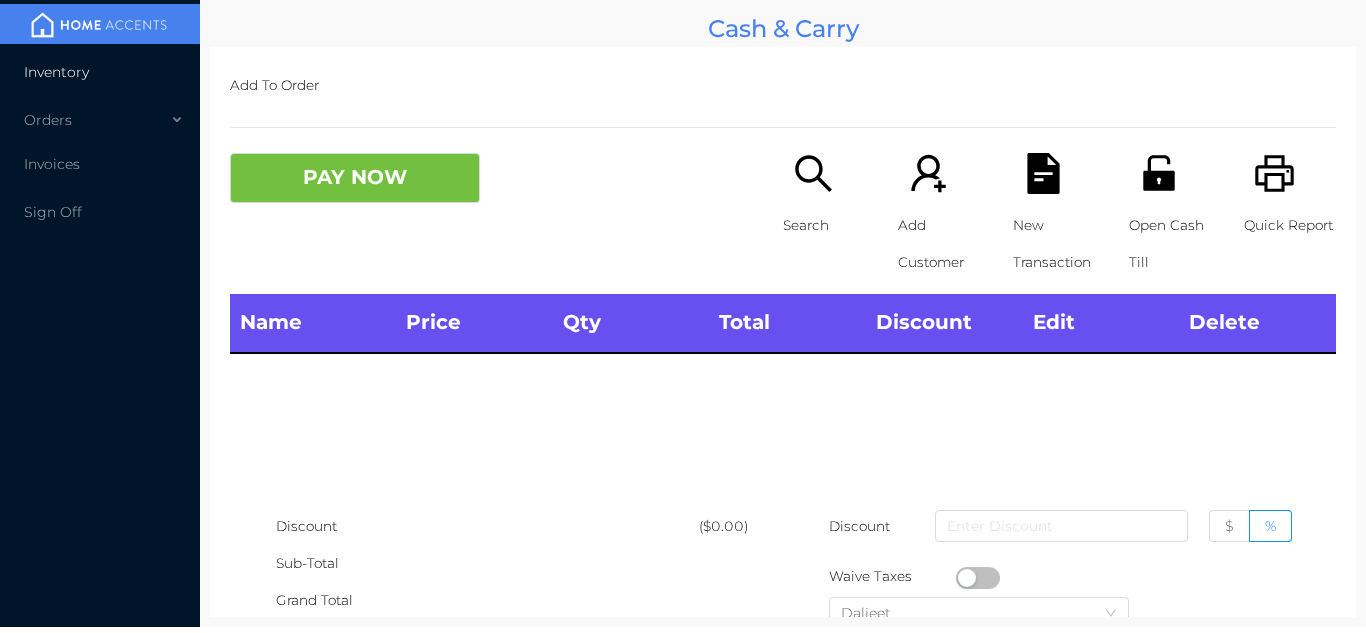 click on "Inventory" at bounding box center (100, 72) 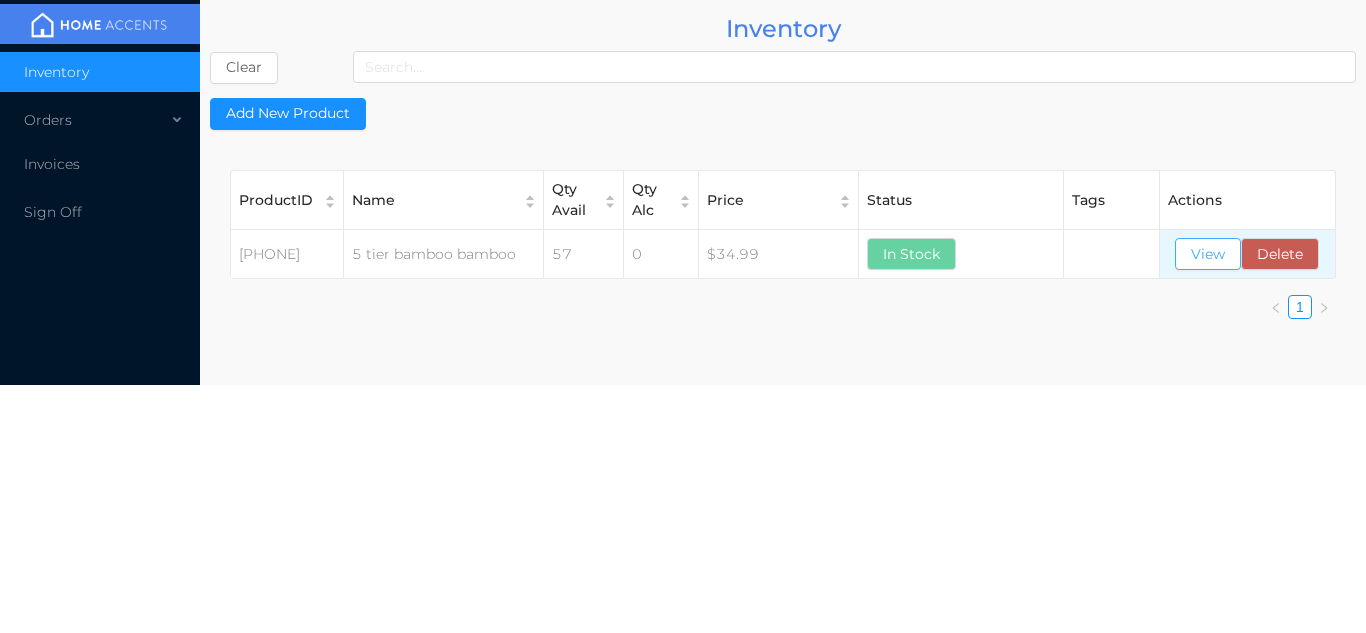 click on "View" at bounding box center (1208, 254) 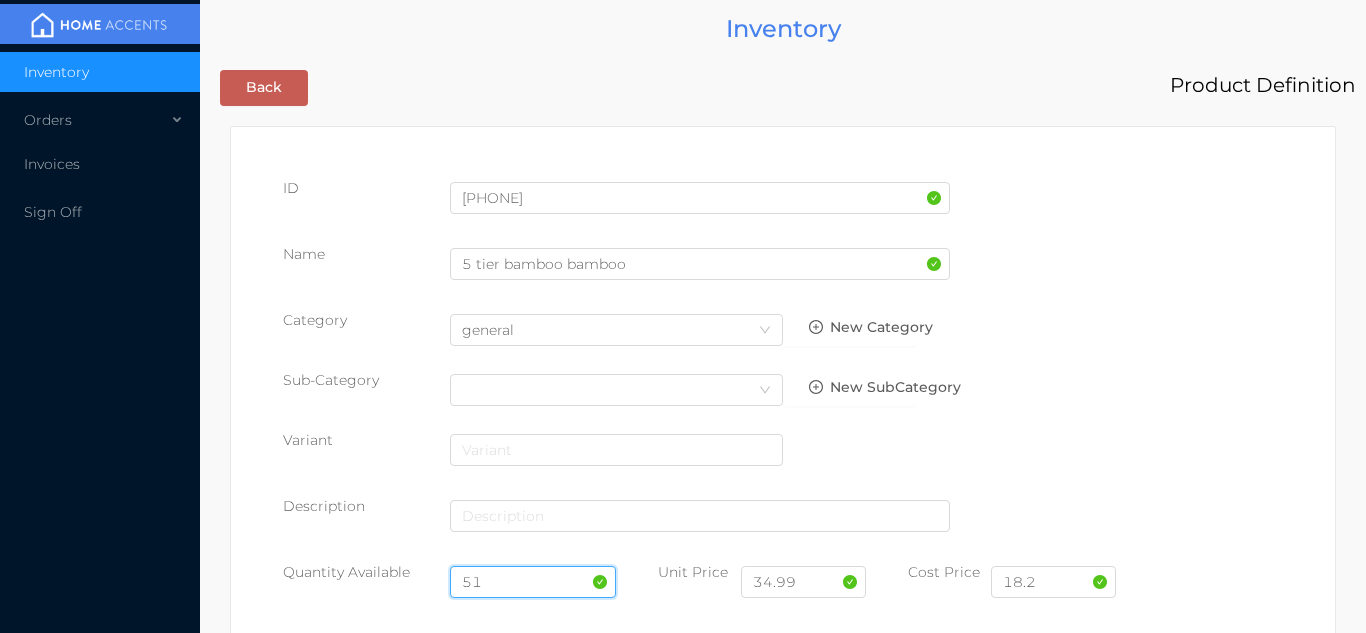 click on "51" at bounding box center [533, 582] 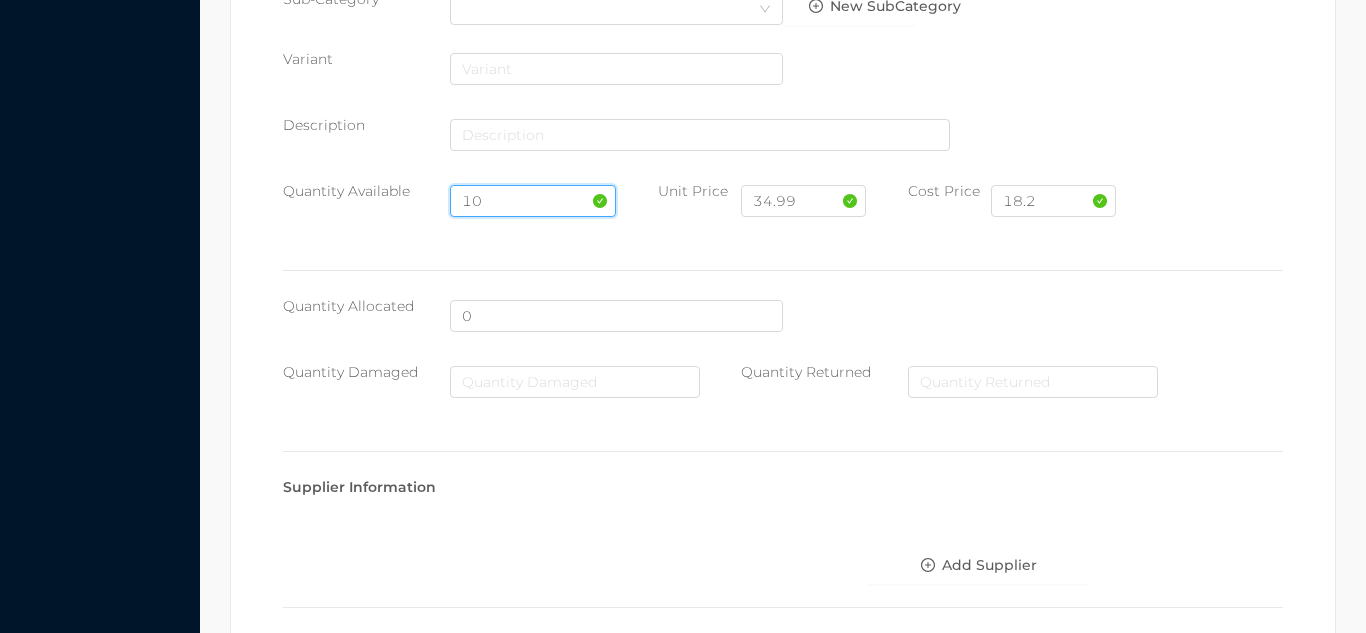 scroll, scrollTop: 1135, scrollLeft: 0, axis: vertical 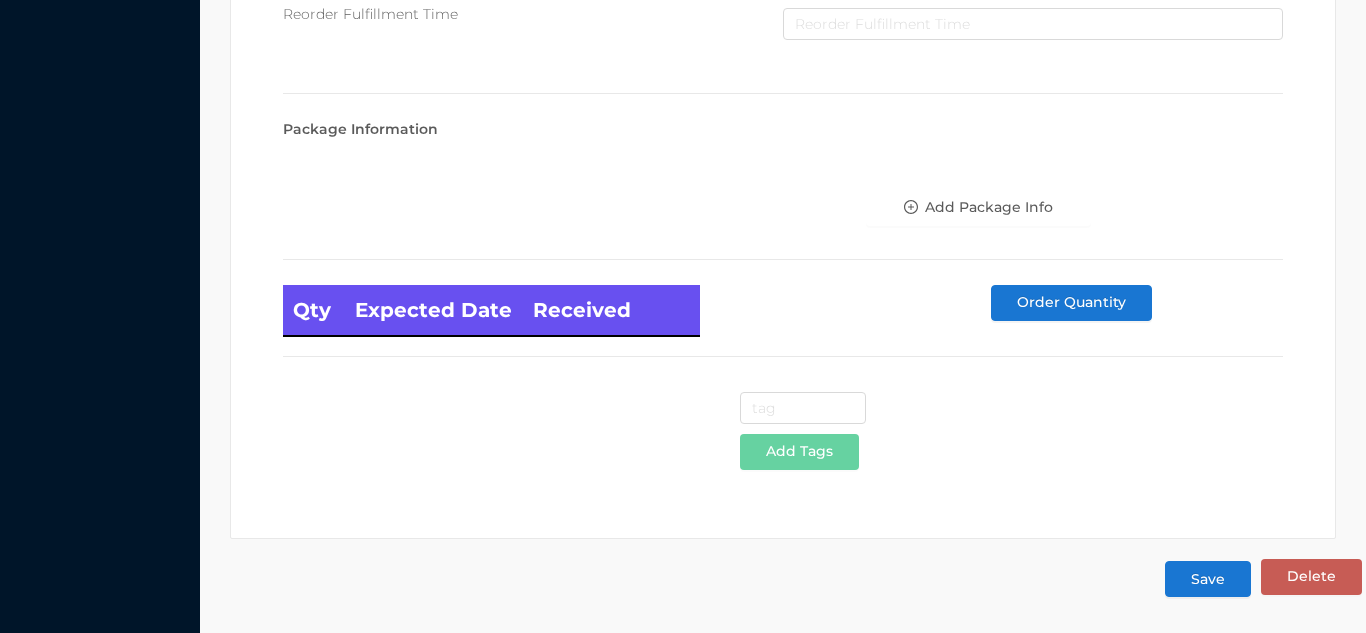 type on "10" 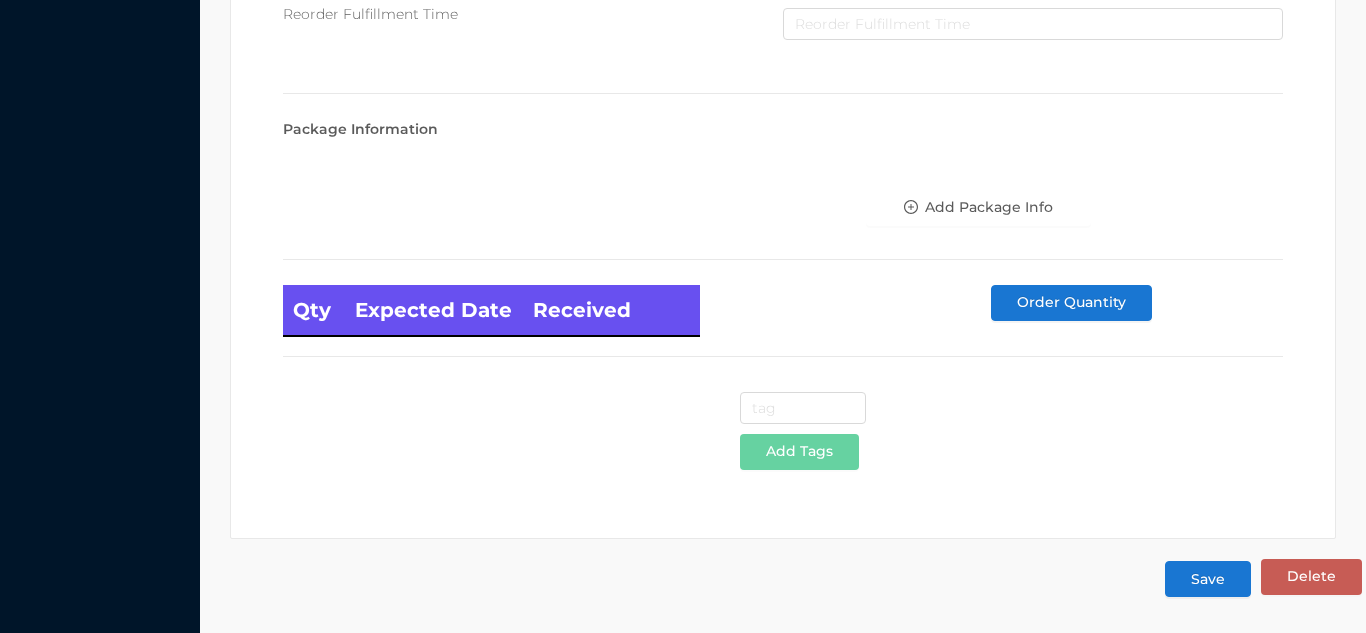 scroll, scrollTop: 0, scrollLeft: 0, axis: both 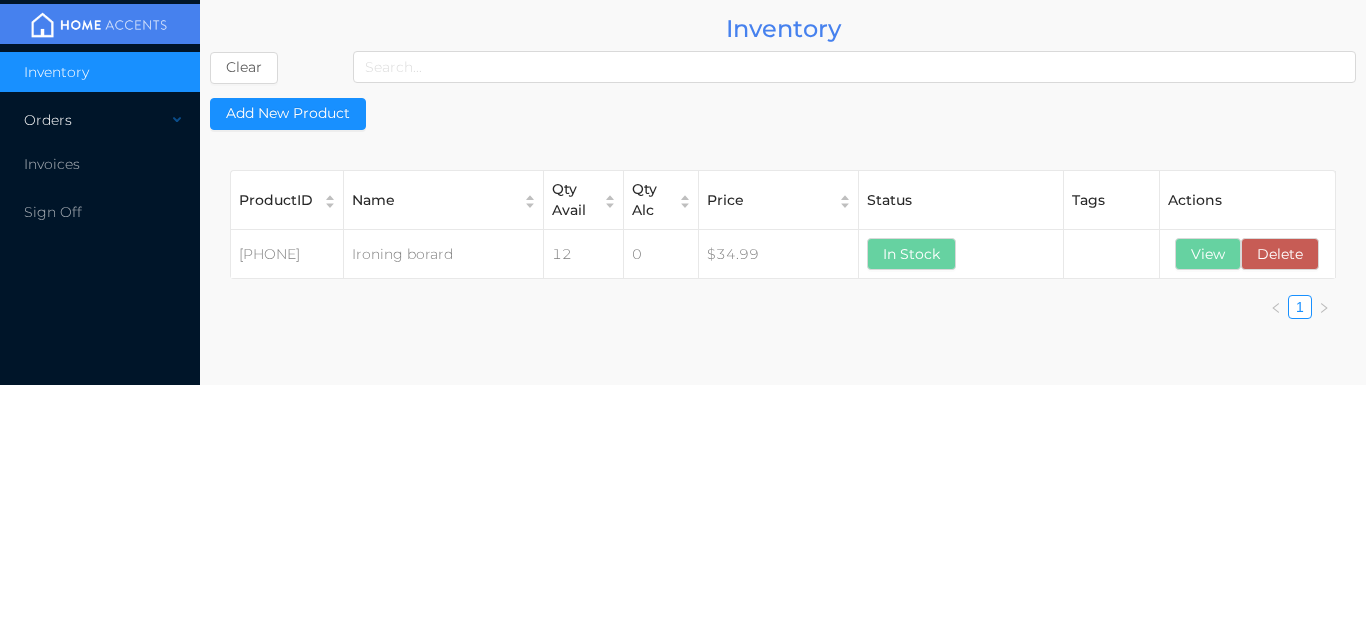 click on "Orders" at bounding box center (100, 120) 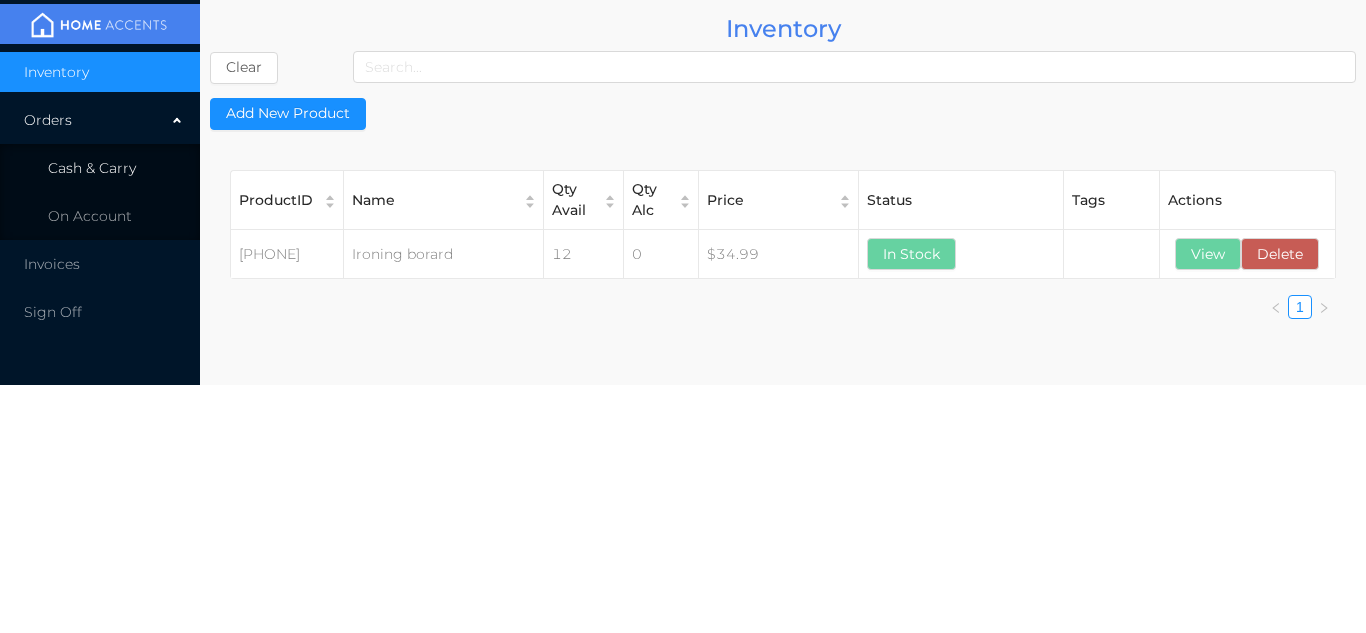 click on "Cash & Carry" at bounding box center [92, 168] 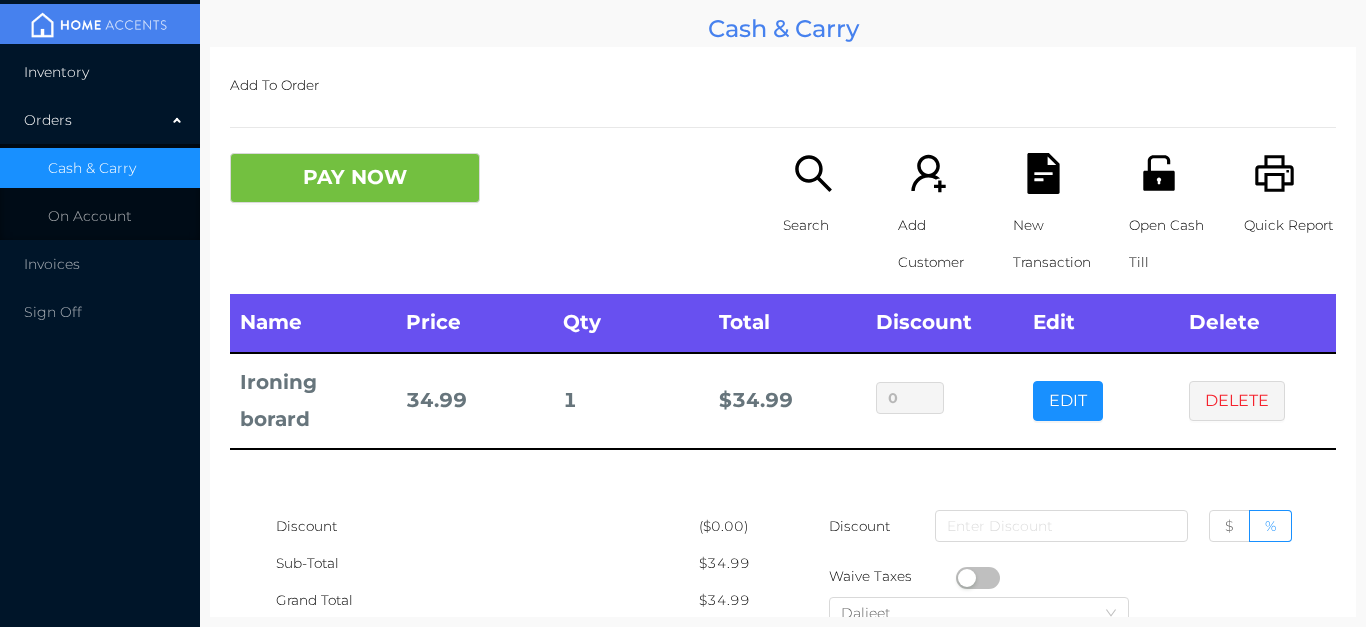 click on "Inventory" at bounding box center [100, 72] 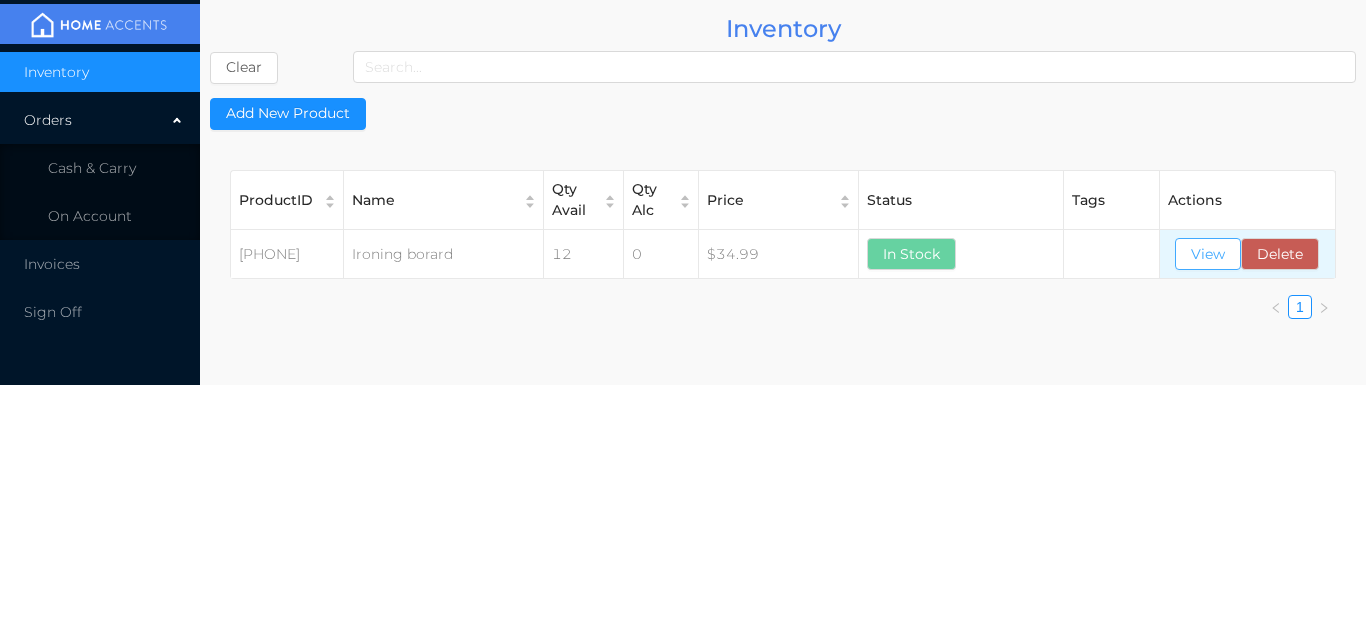 click on "View" at bounding box center (1208, 254) 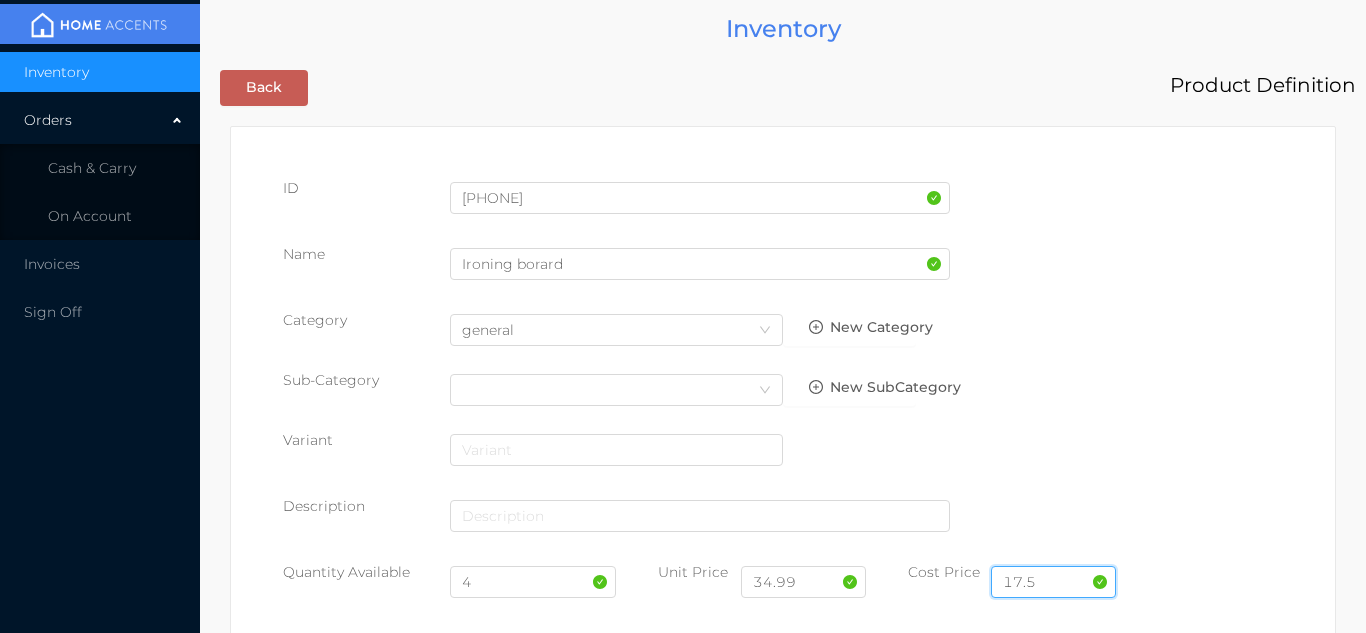 click on "17.5" at bounding box center (1053, 582) 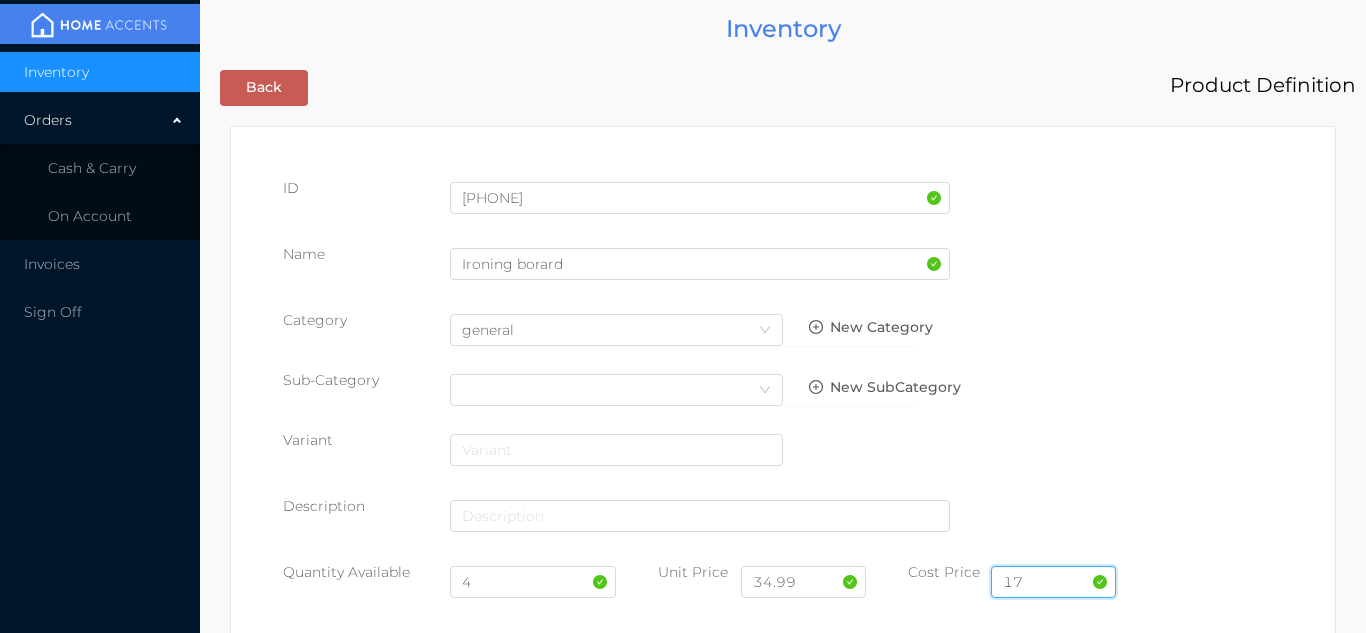 type on "1" 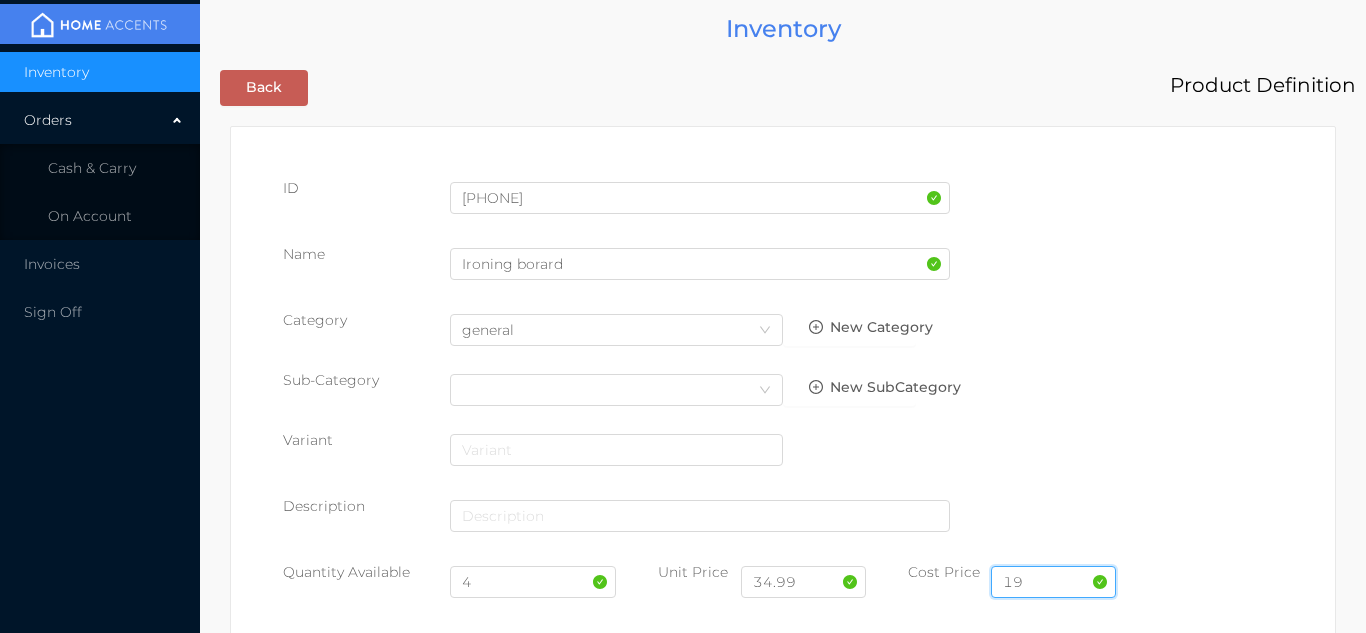 type on "19.00" 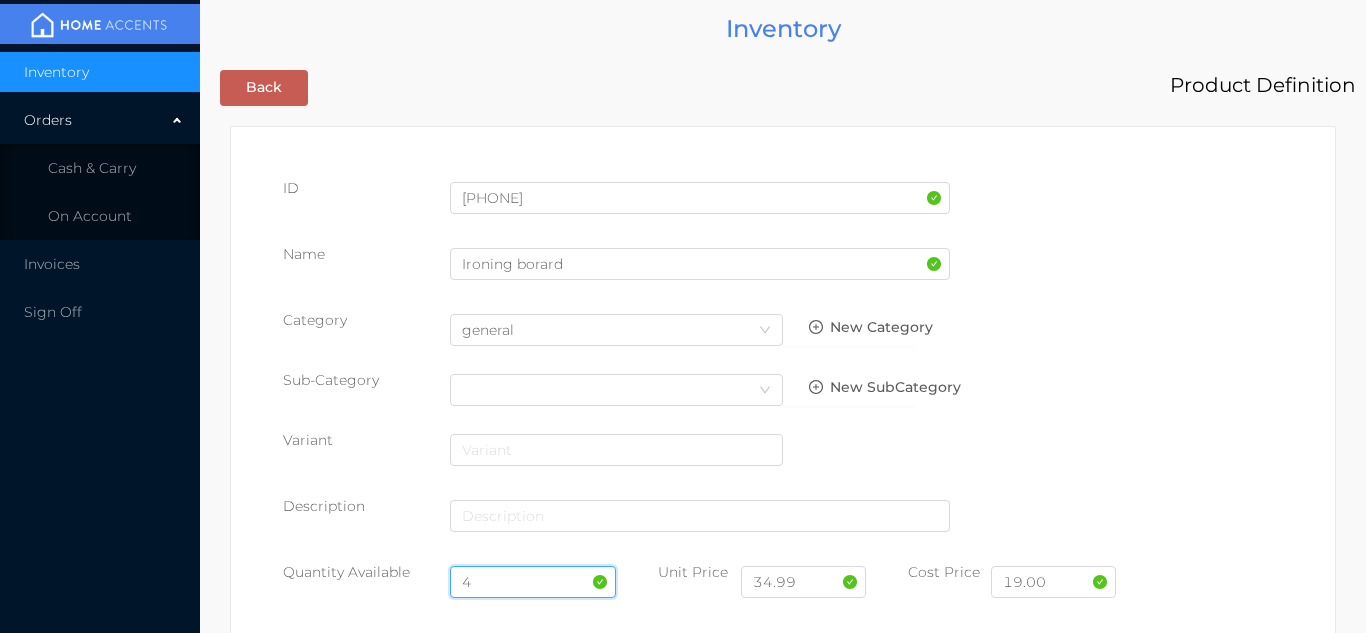 click on "4" at bounding box center (533, 582) 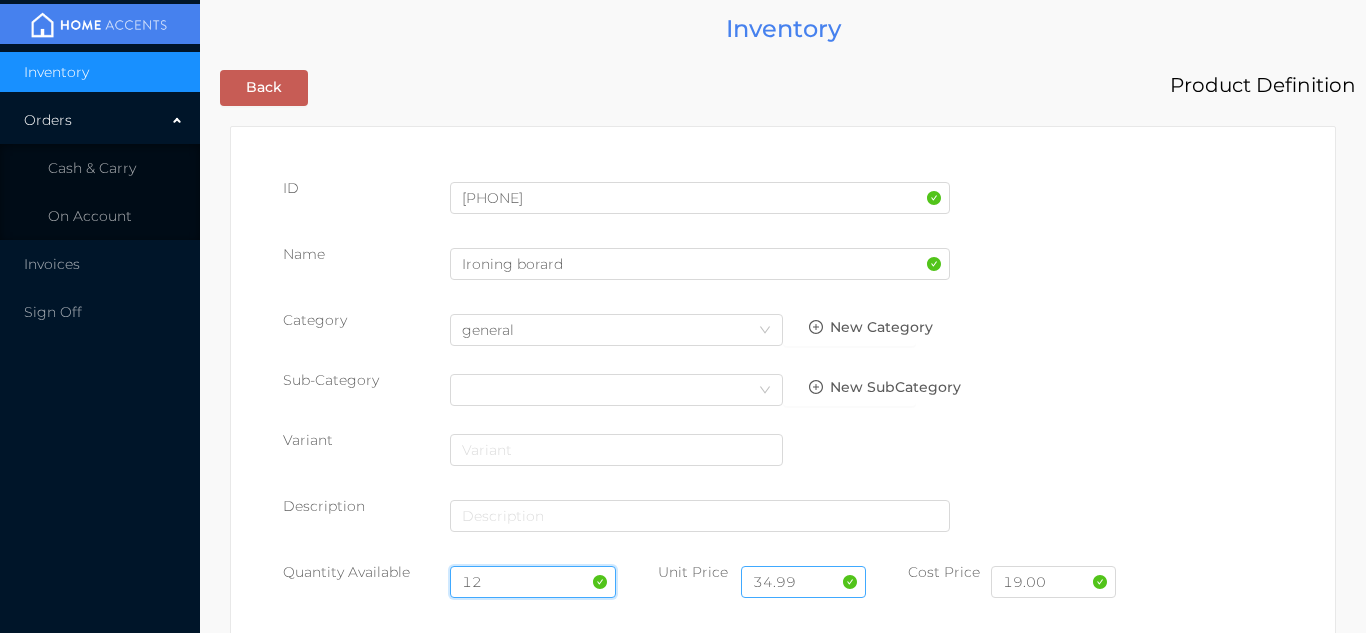 type on "12" 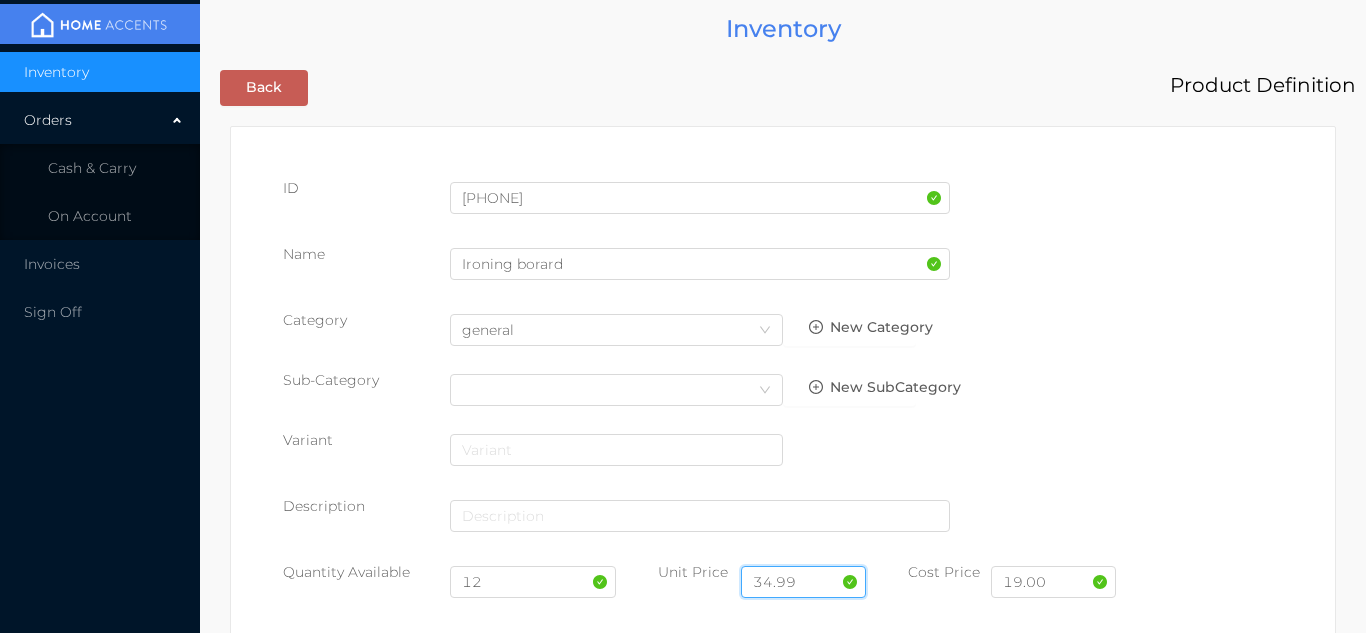 click on "34.99" at bounding box center (803, 582) 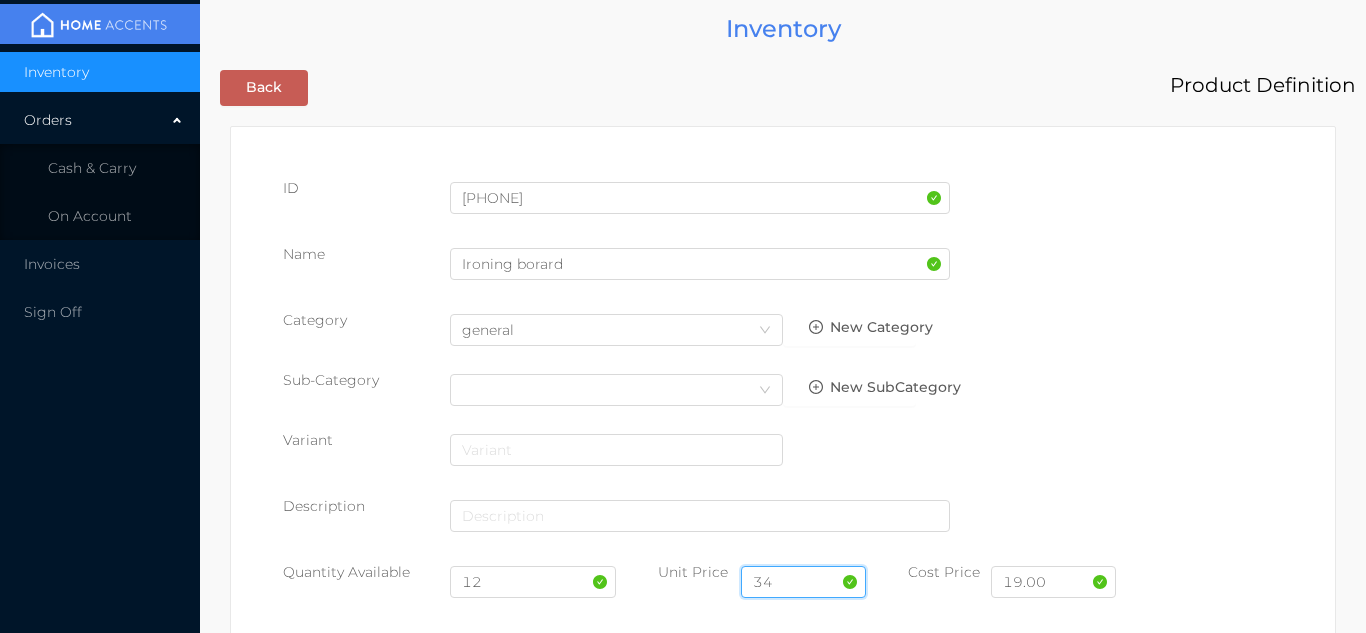 type on "3" 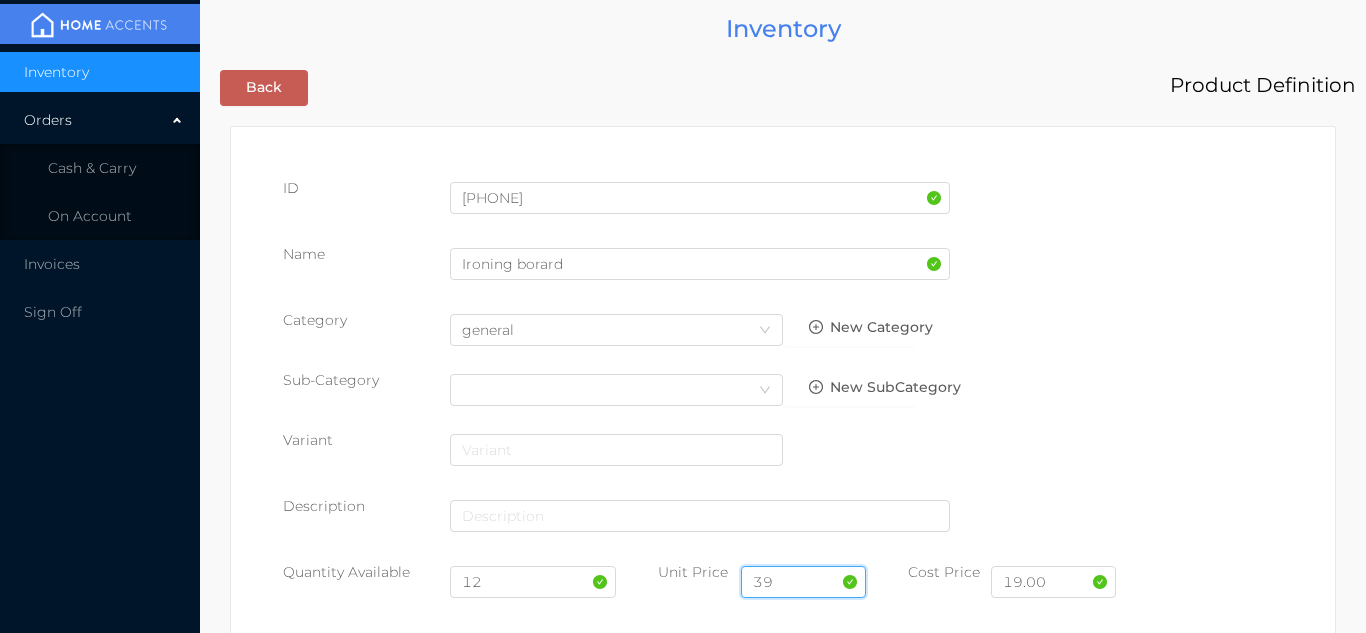 type on "39.99" 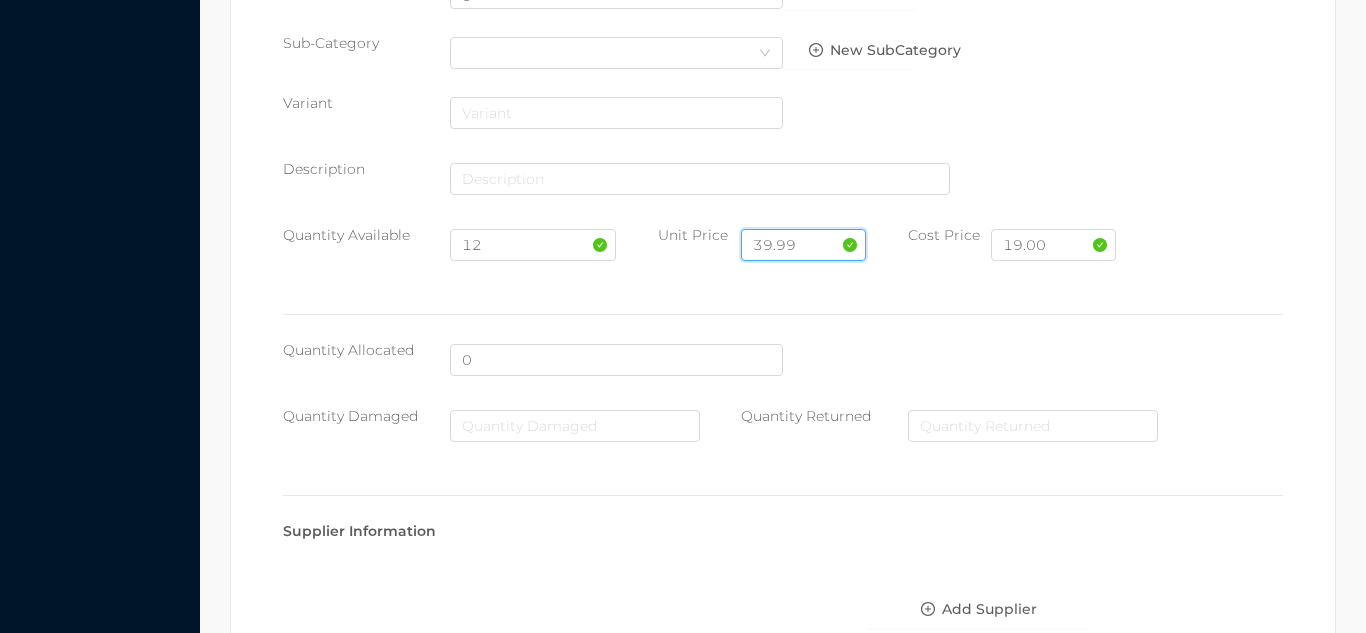 scroll, scrollTop: 1135, scrollLeft: 0, axis: vertical 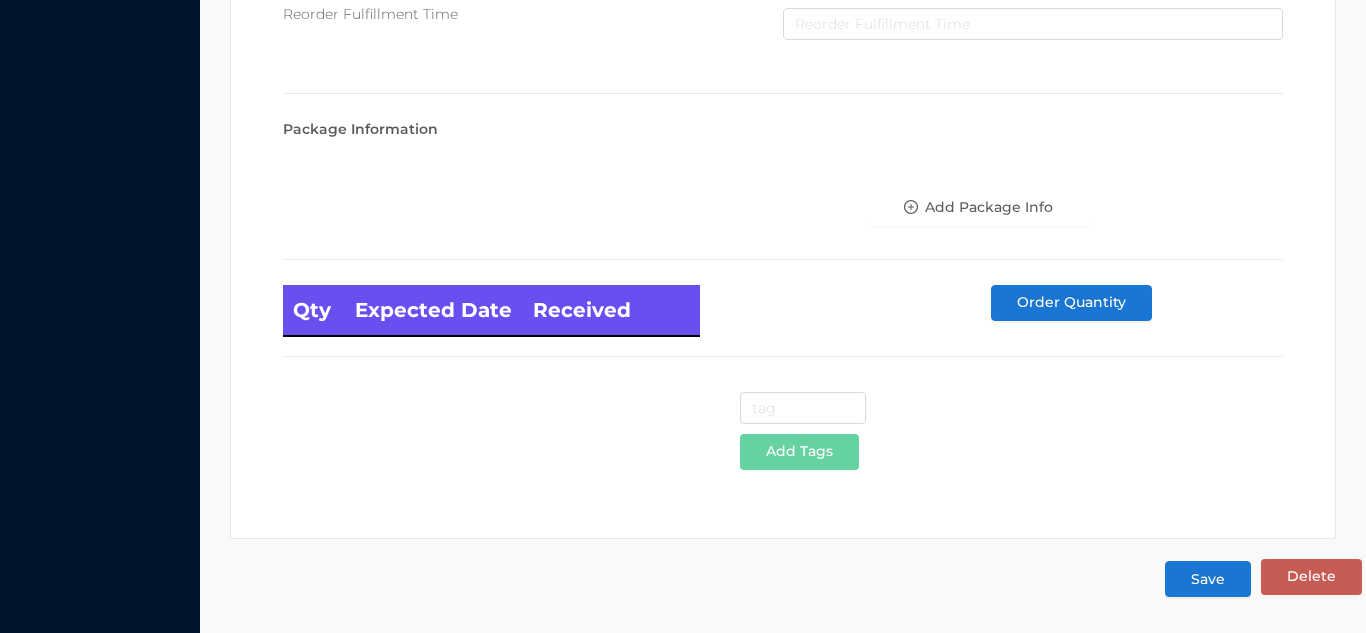 click on "Save" at bounding box center (1208, 579) 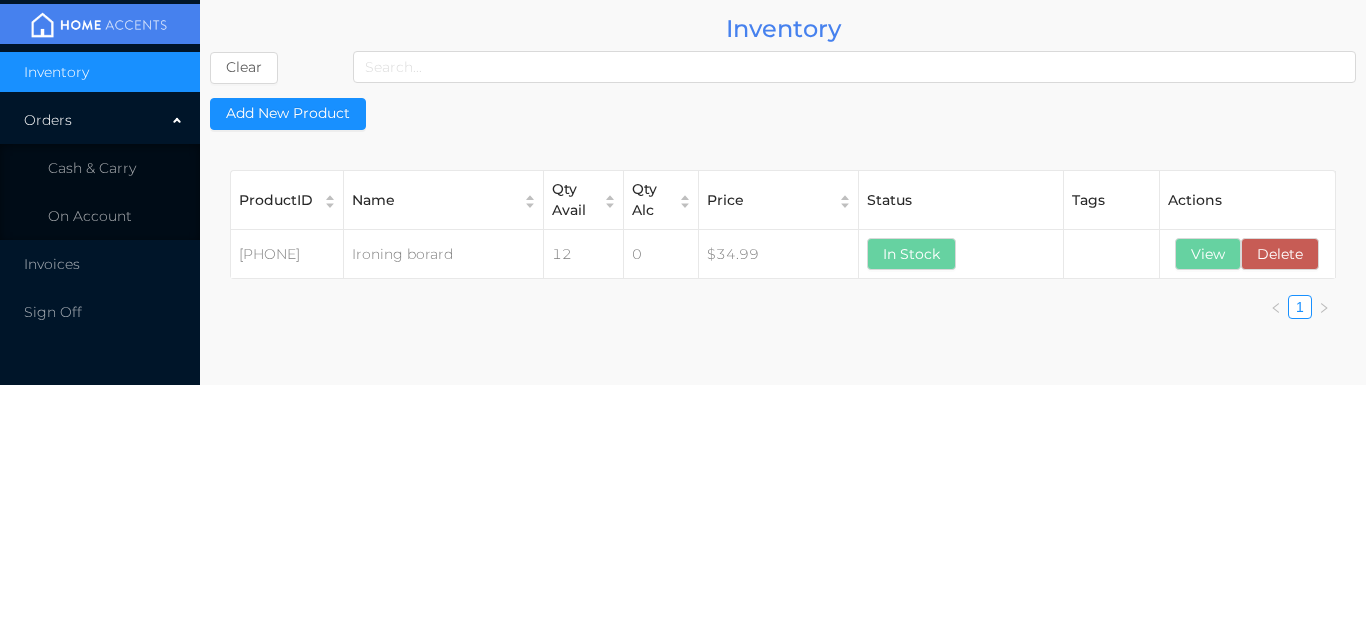 scroll, scrollTop: 0, scrollLeft: 0, axis: both 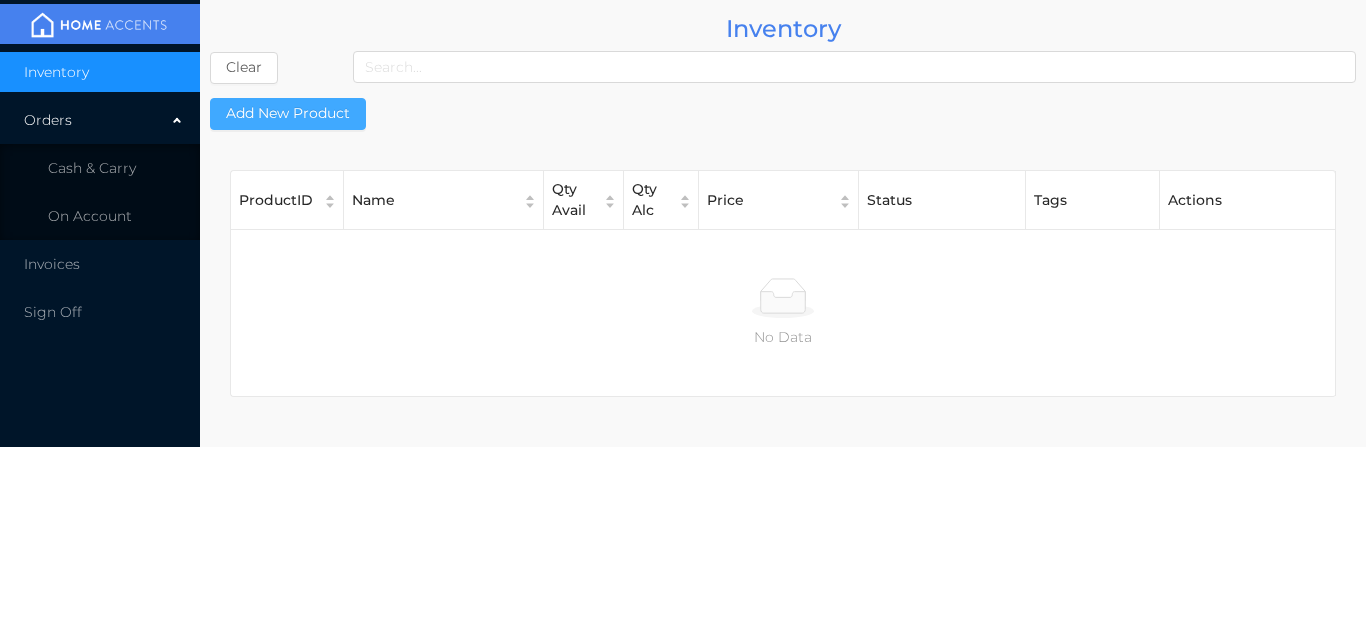 click on "Add New Product" at bounding box center (288, 114) 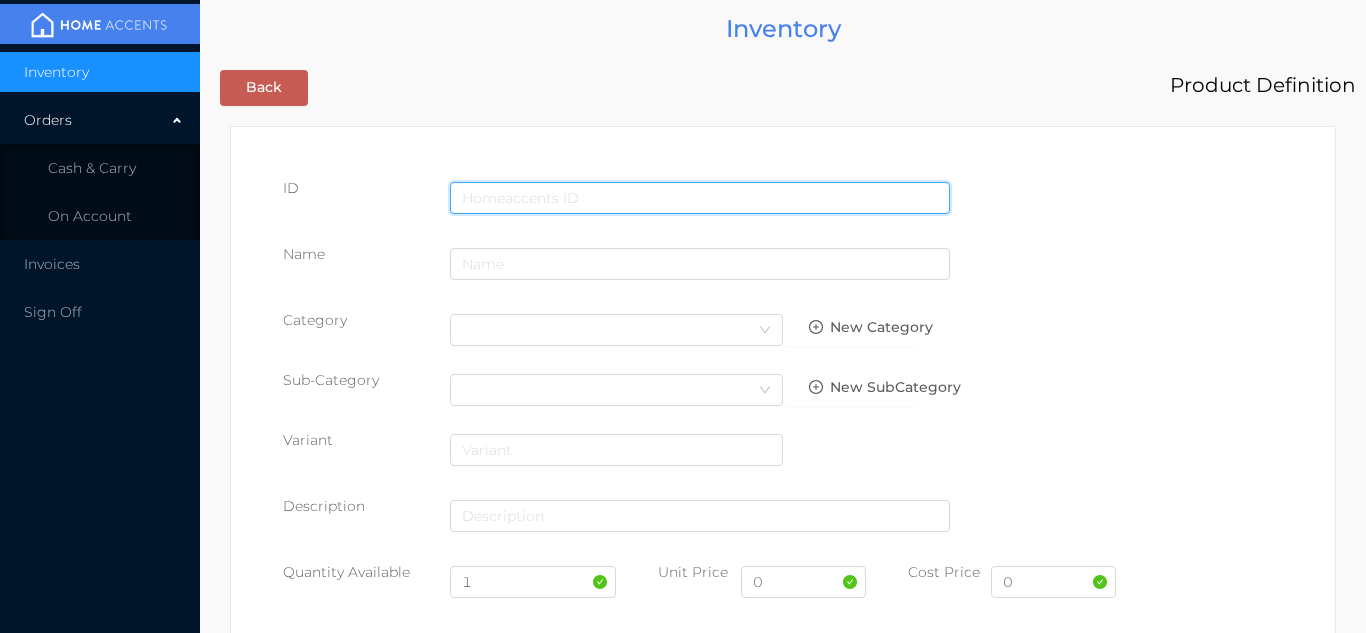 click at bounding box center [700, 198] 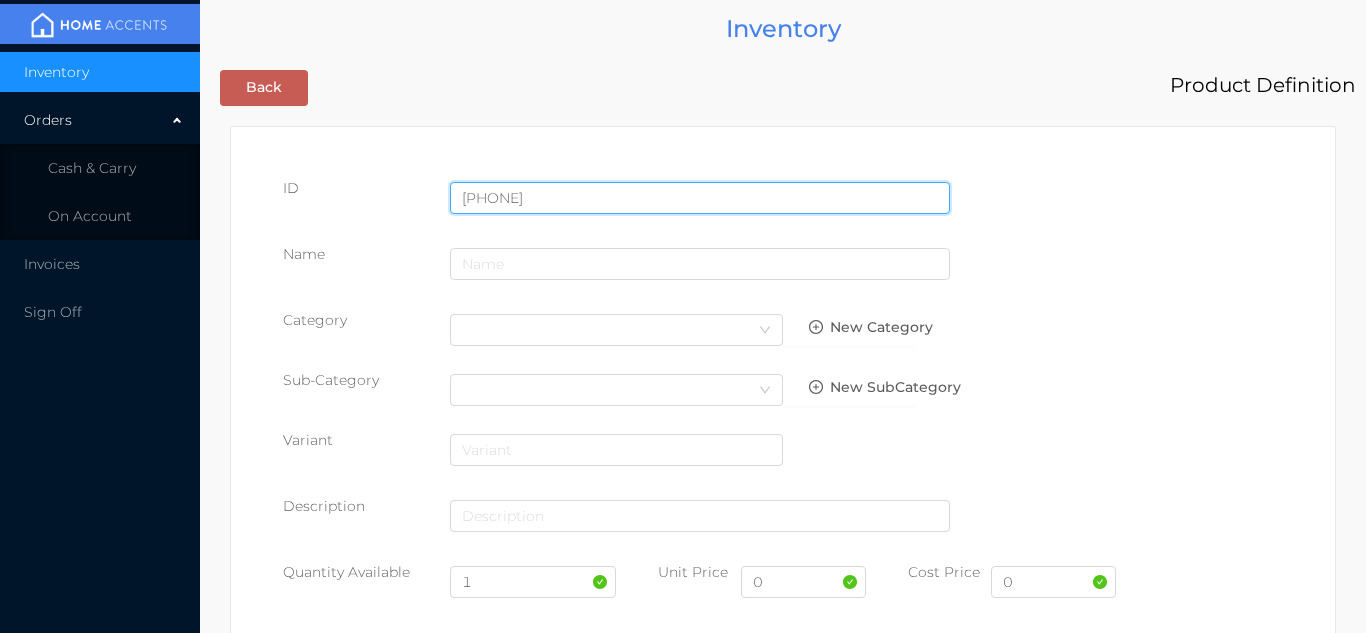 type on "0123456789" 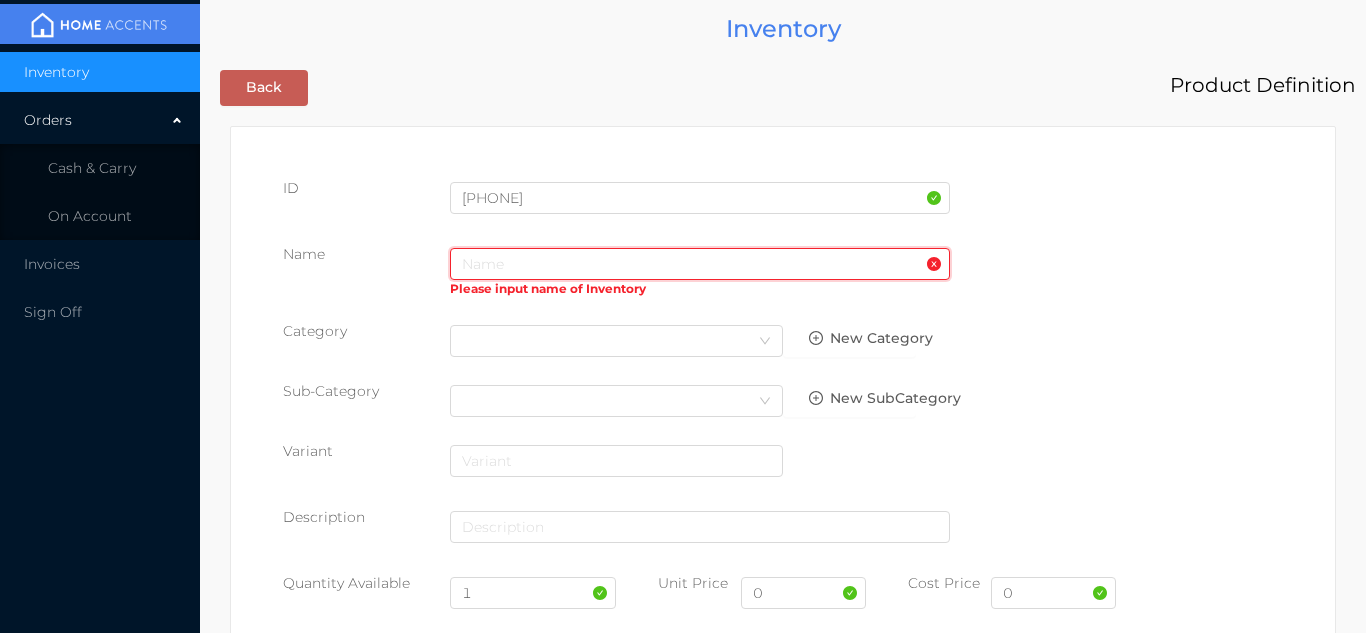 click at bounding box center [700, 264] 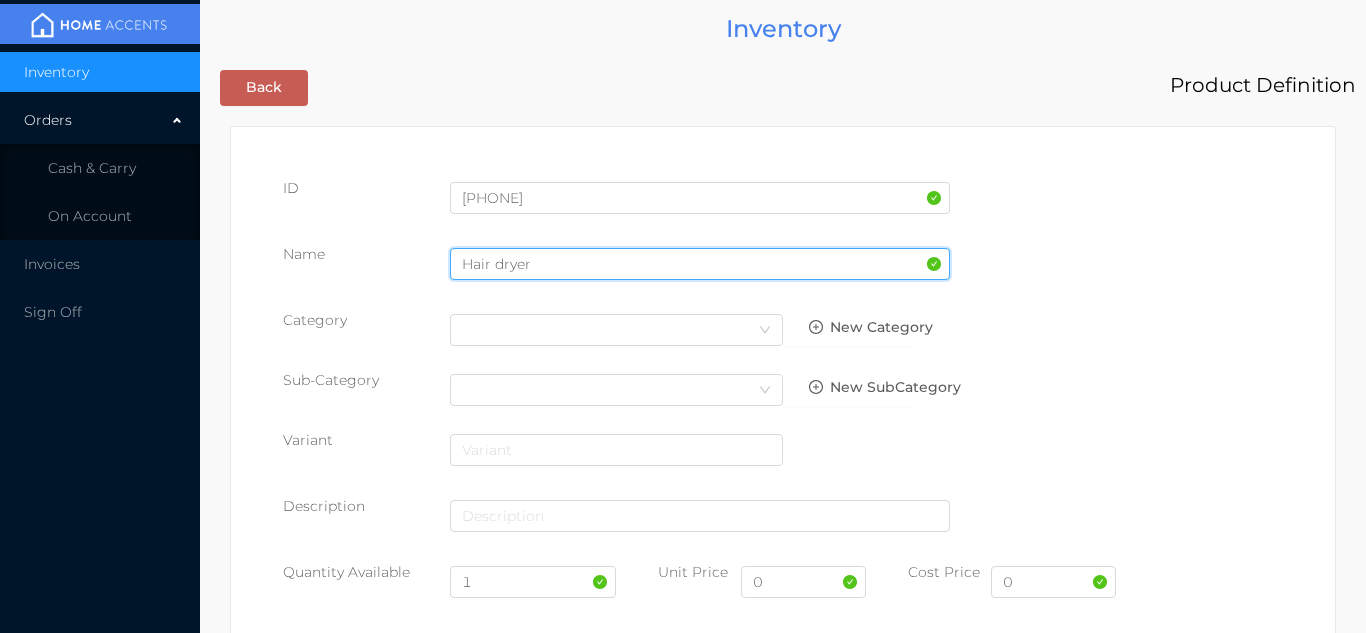 type on "Hair dryer" 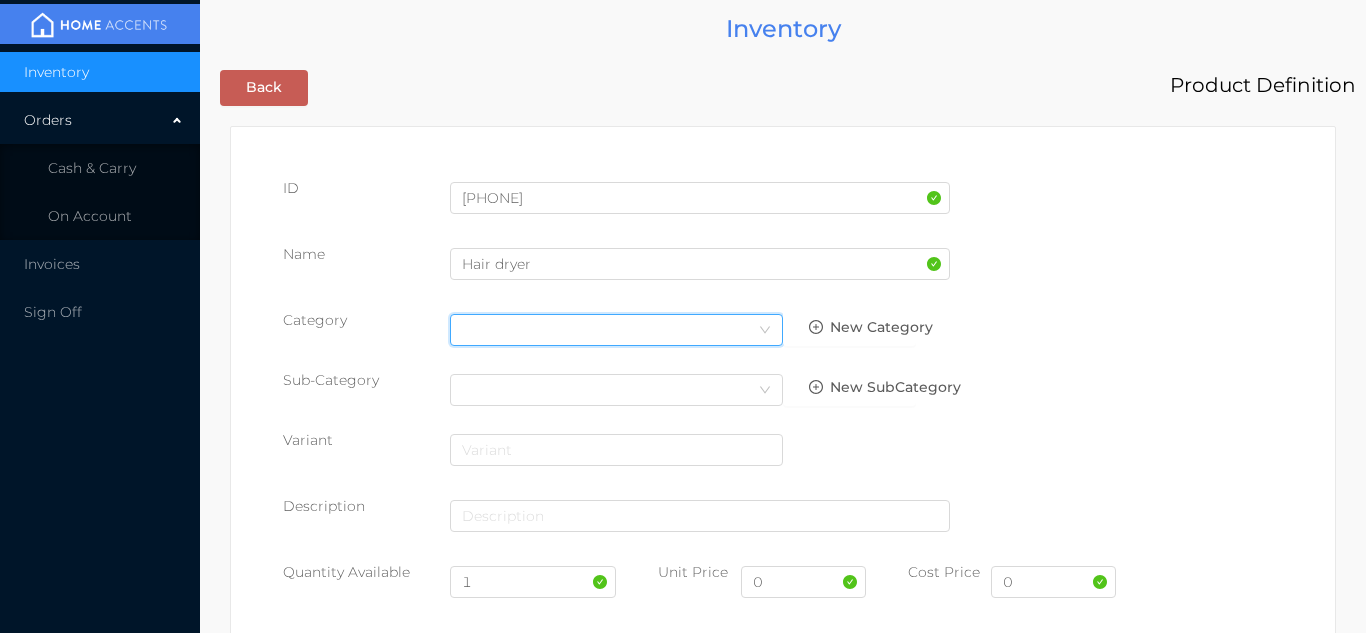 click 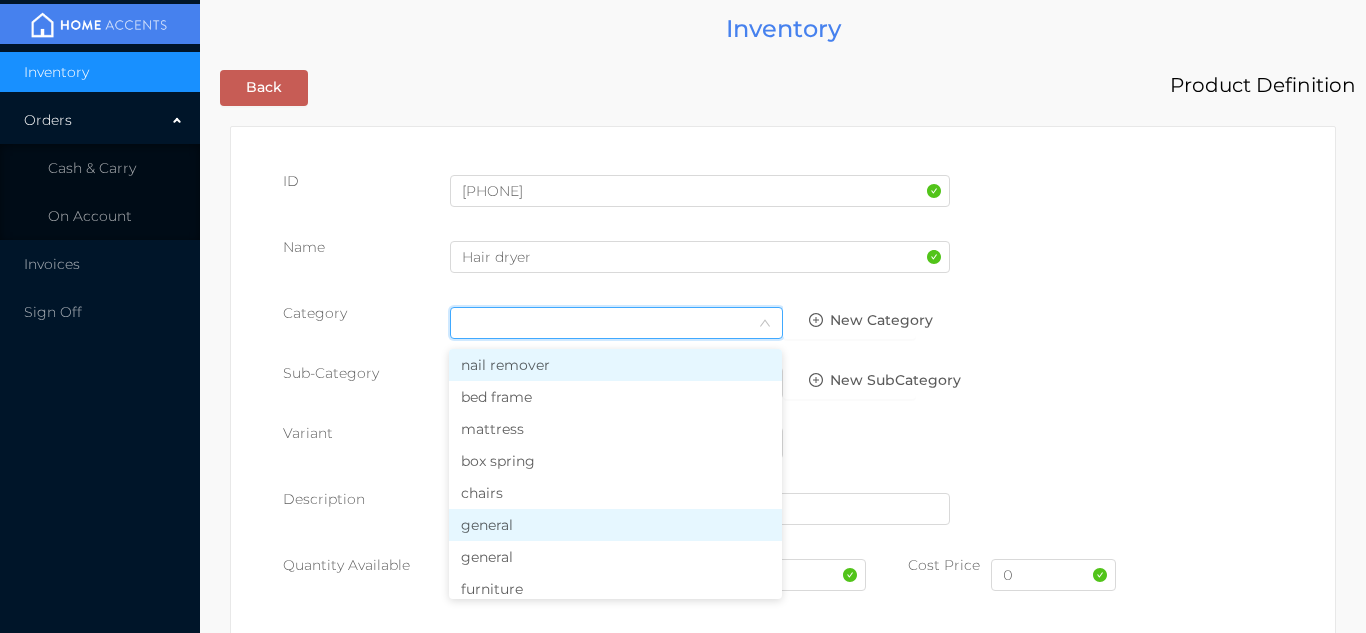click on "general" at bounding box center (615, 525) 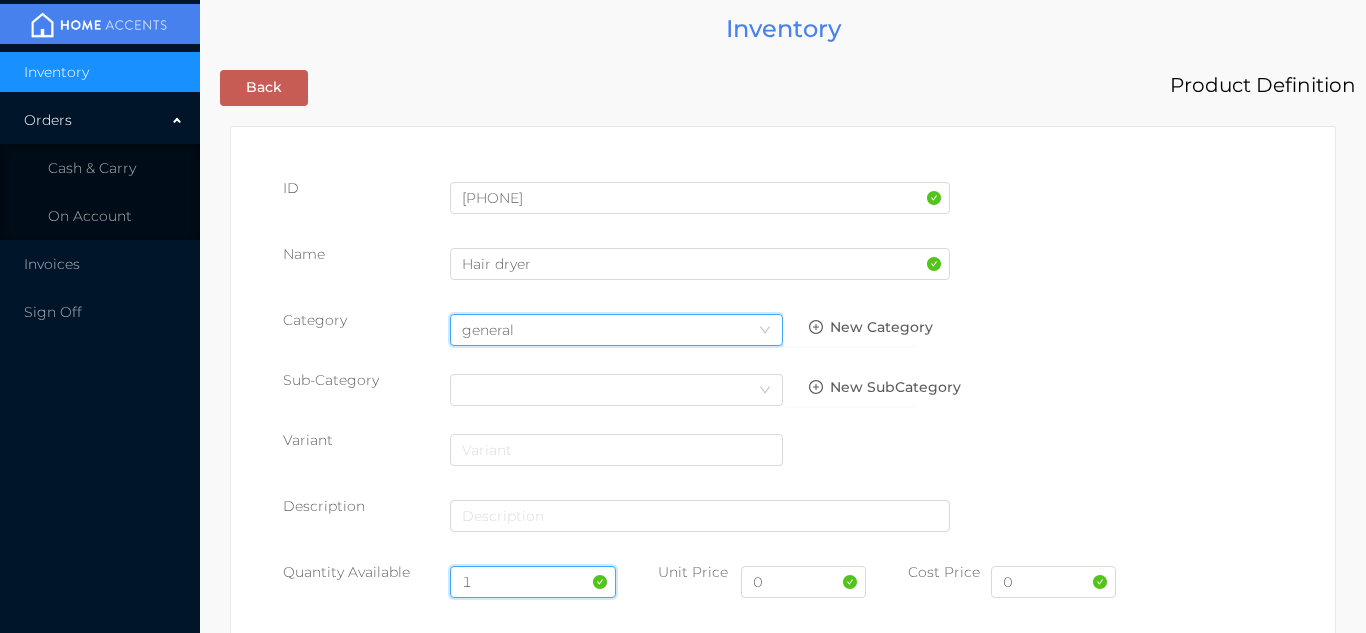 click on "1" at bounding box center (533, 582) 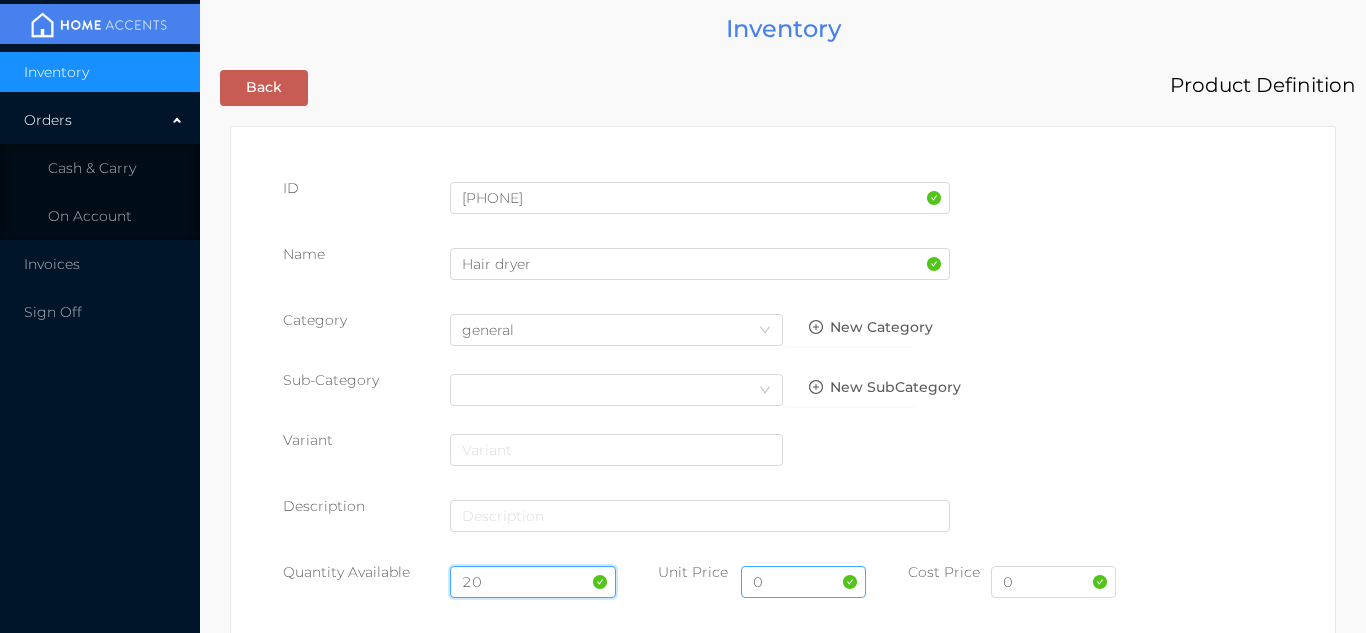 type on "20" 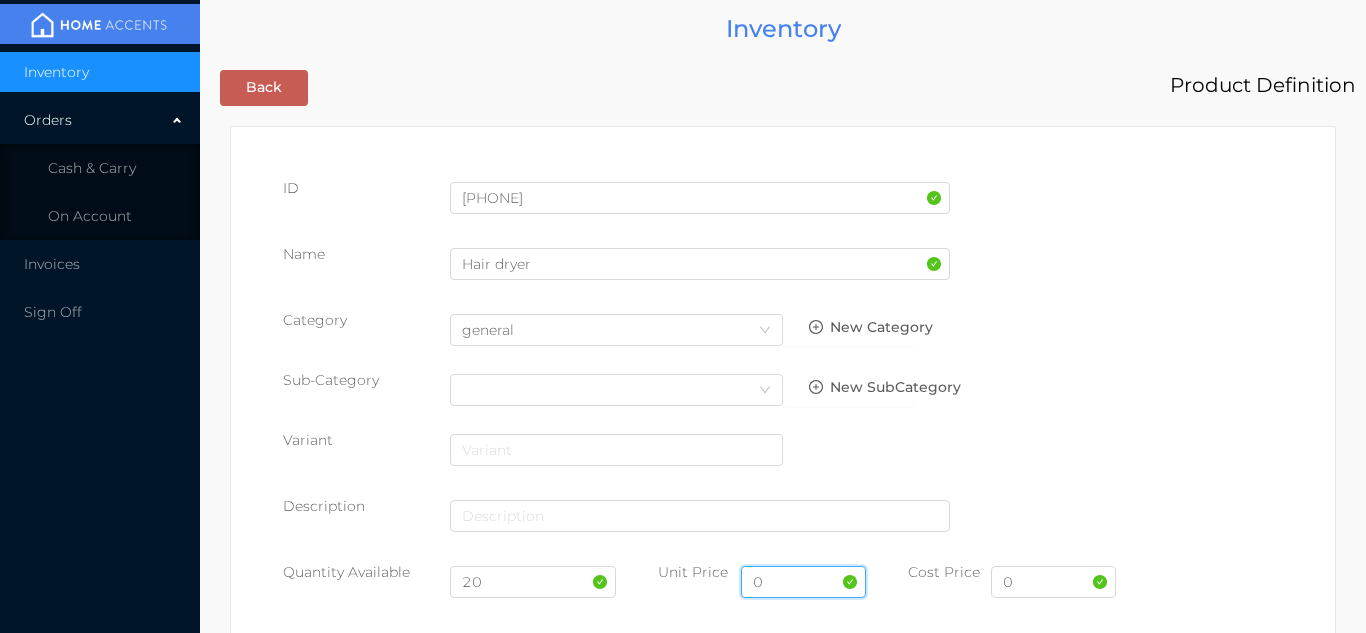 click on "0" at bounding box center [803, 582] 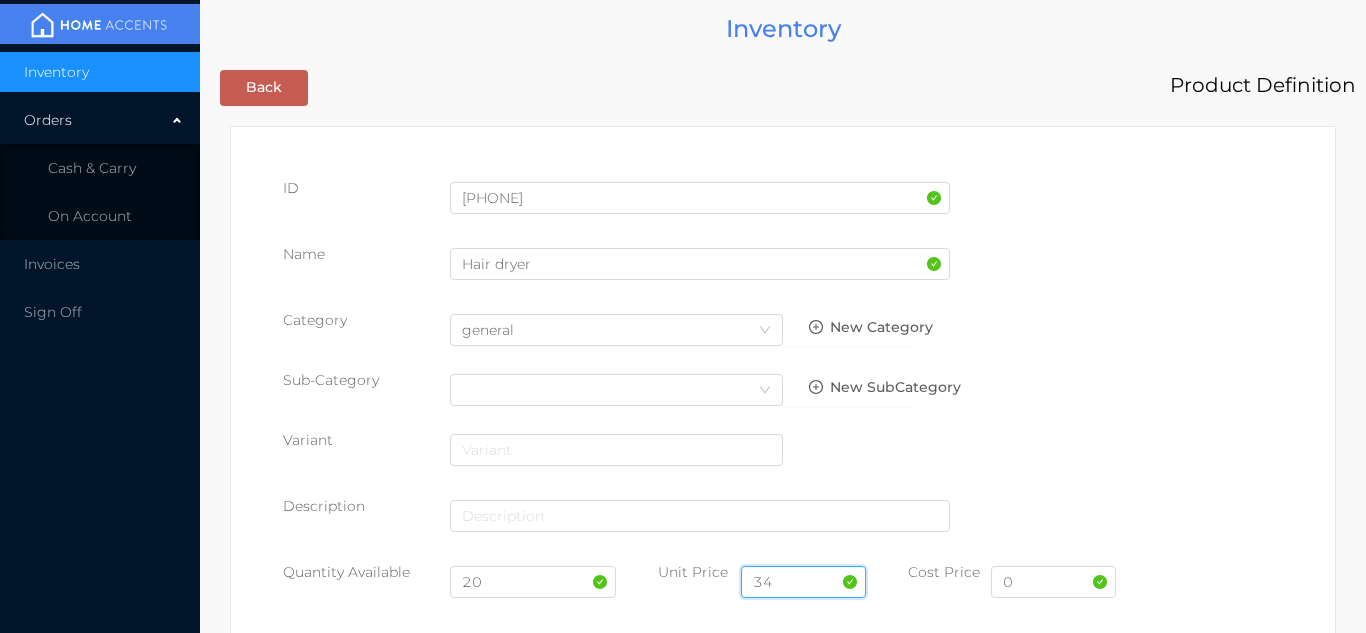 type on "34.99" 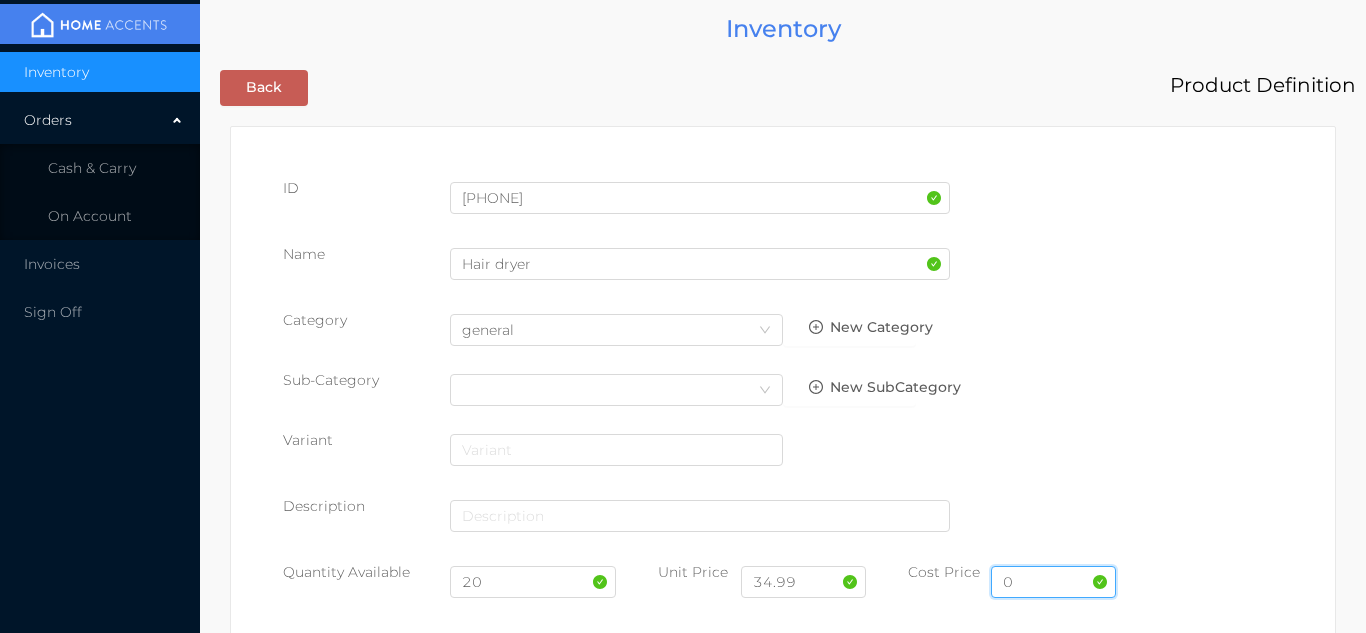 click on "0" at bounding box center (1053, 582) 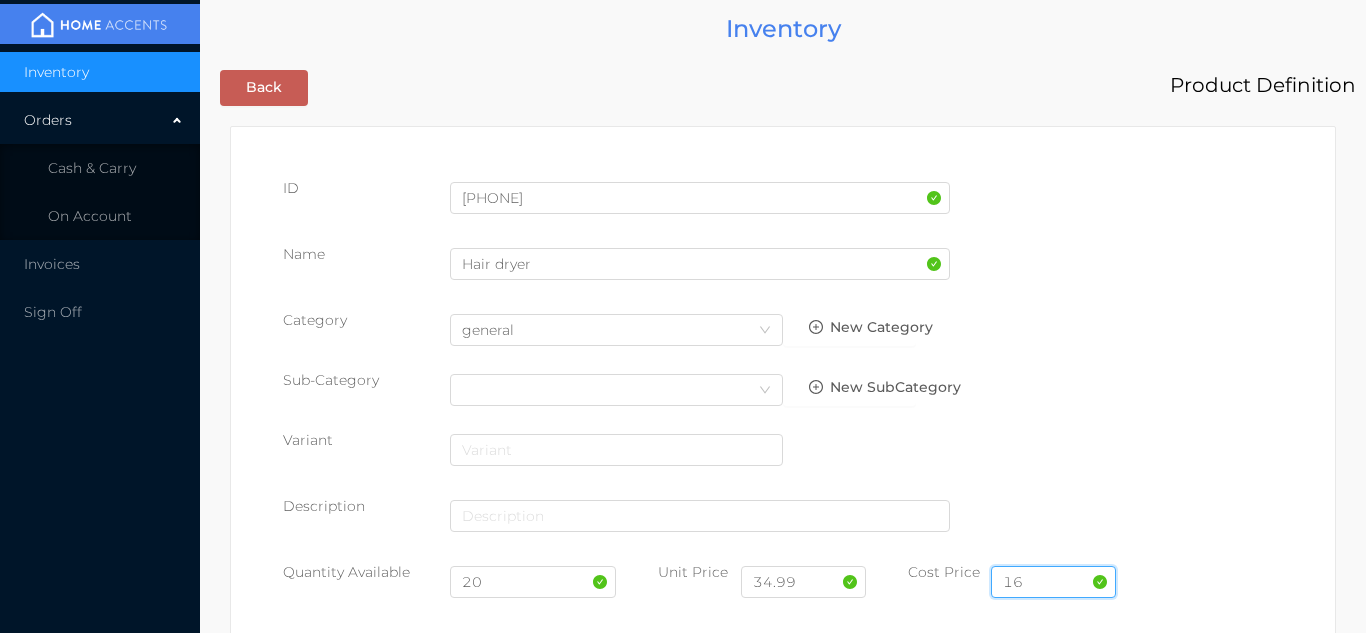 type on "16.50" 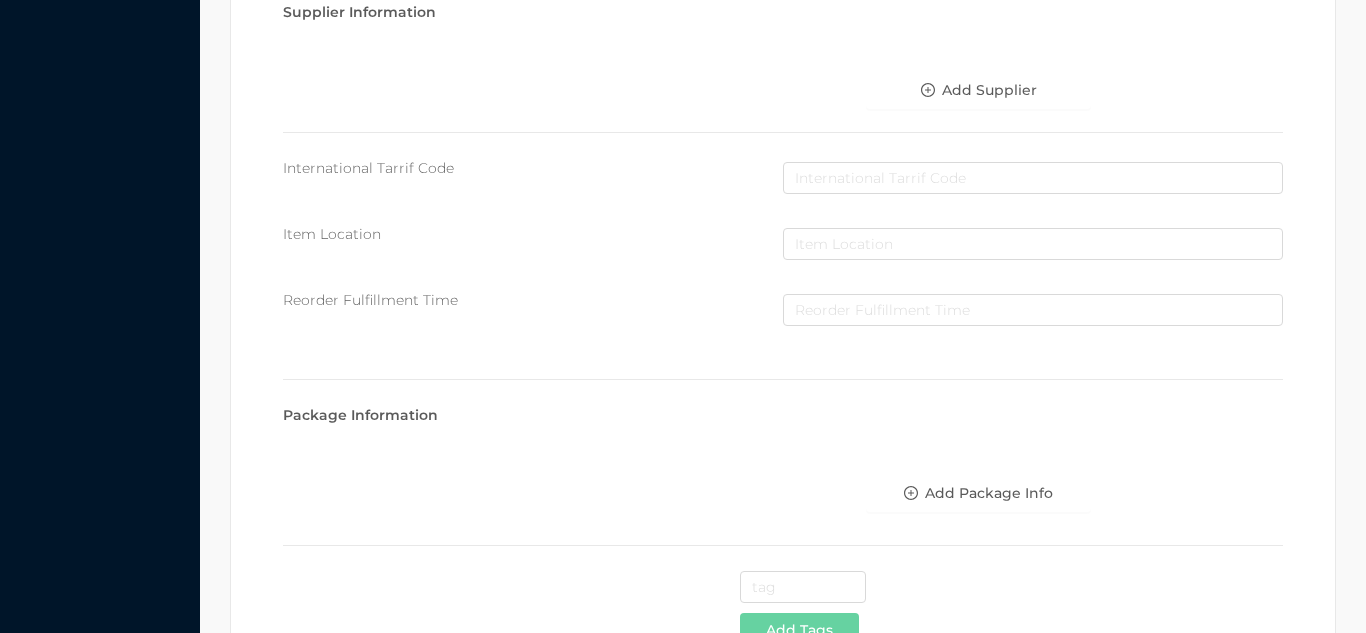 scroll, scrollTop: 1028, scrollLeft: 0, axis: vertical 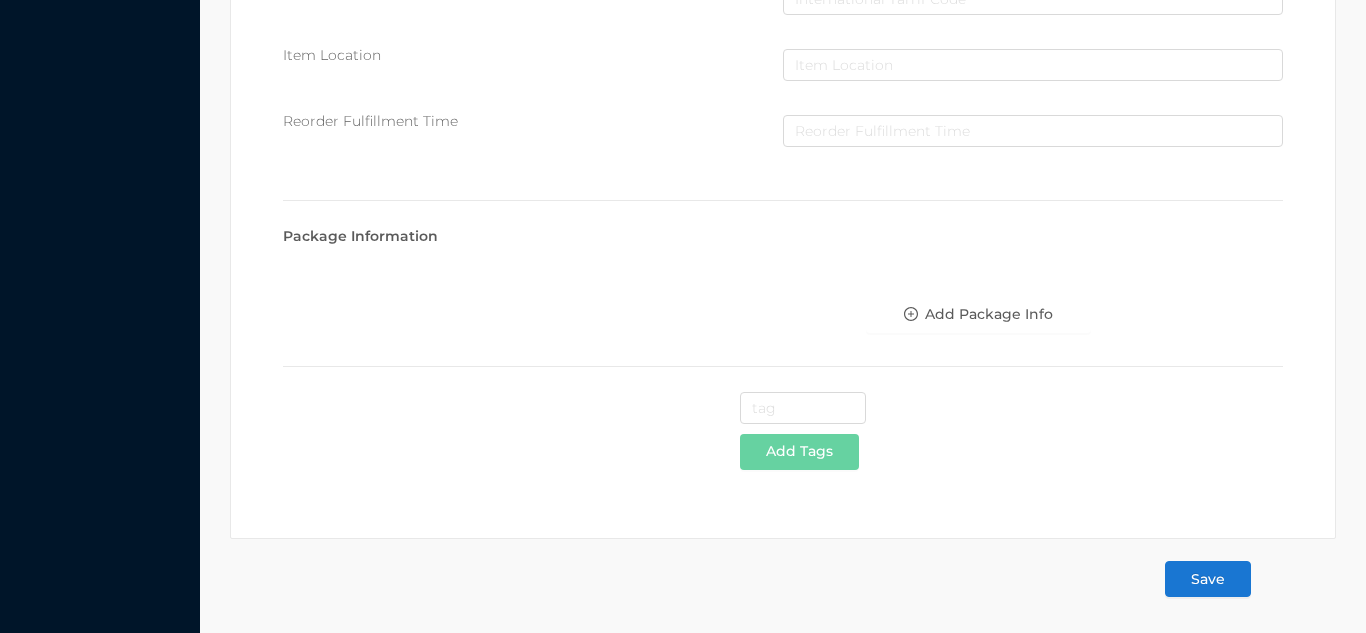 click on "Save" at bounding box center [1208, 579] 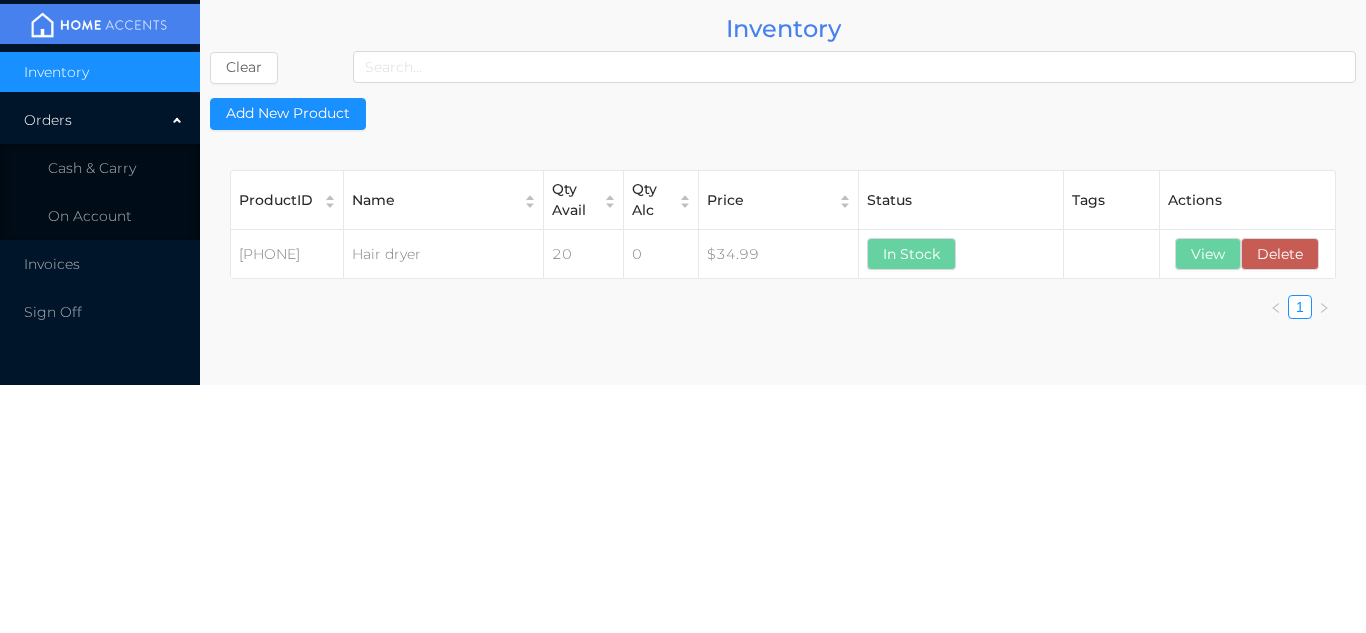 scroll, scrollTop: 0, scrollLeft: 0, axis: both 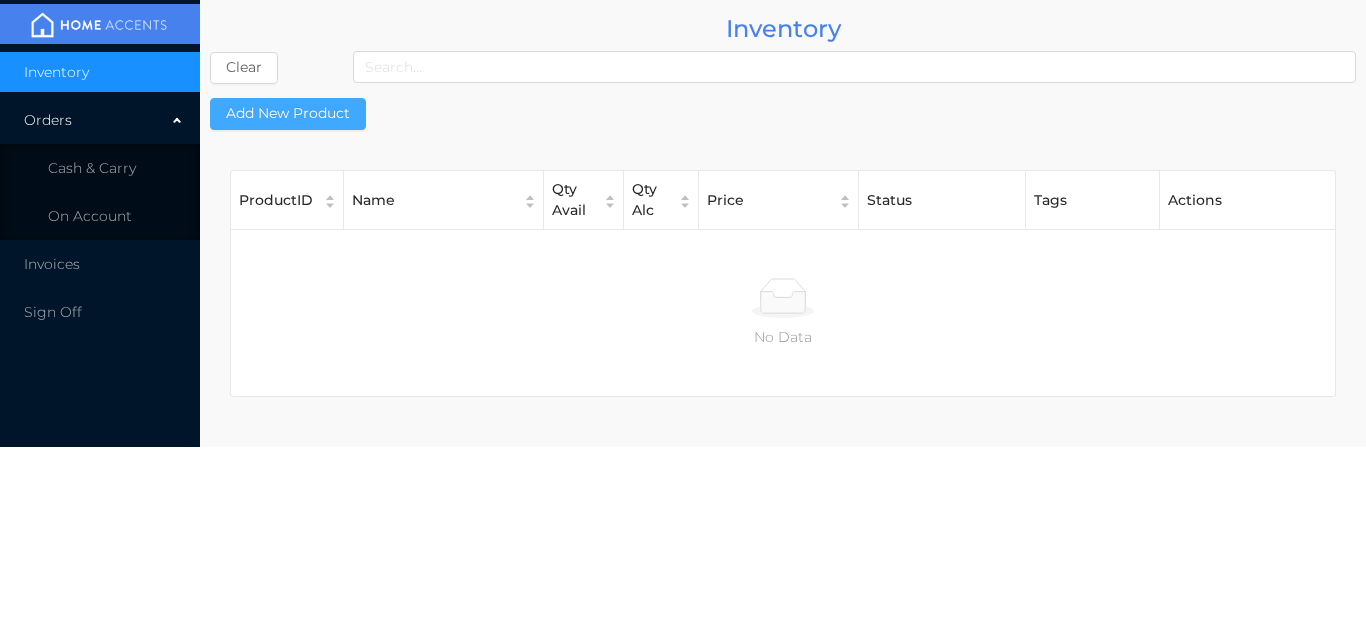 click on "Add New Product" at bounding box center [288, 114] 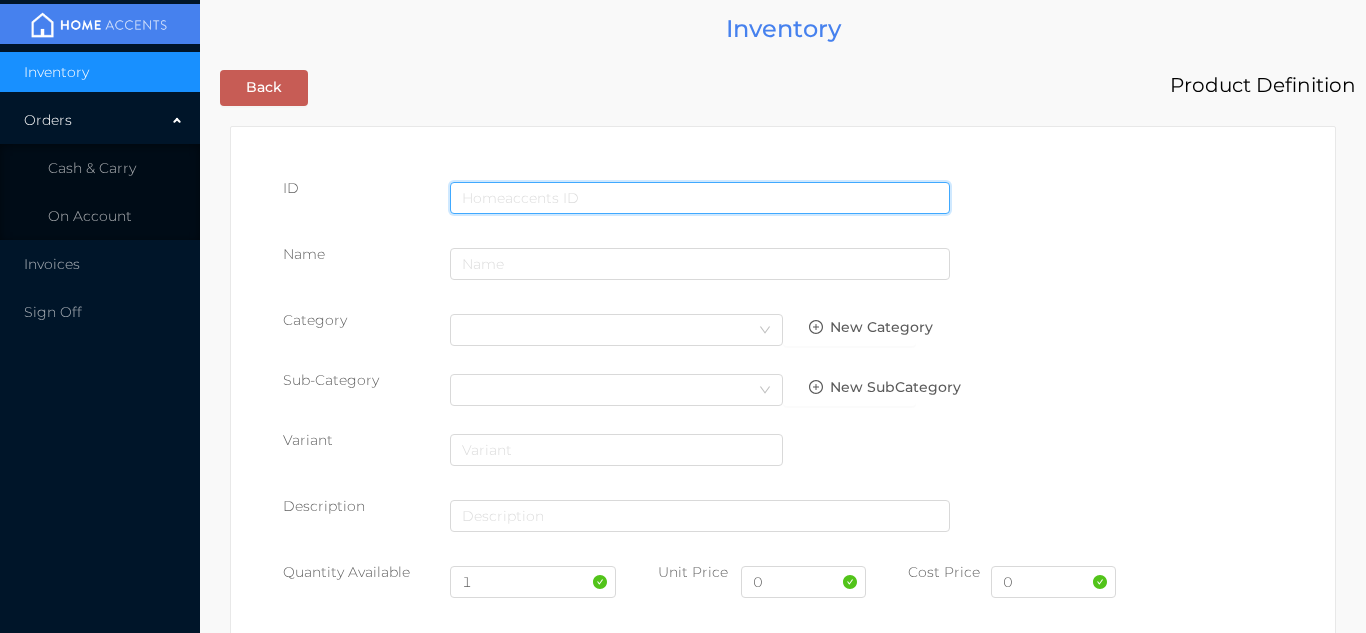 click at bounding box center [700, 198] 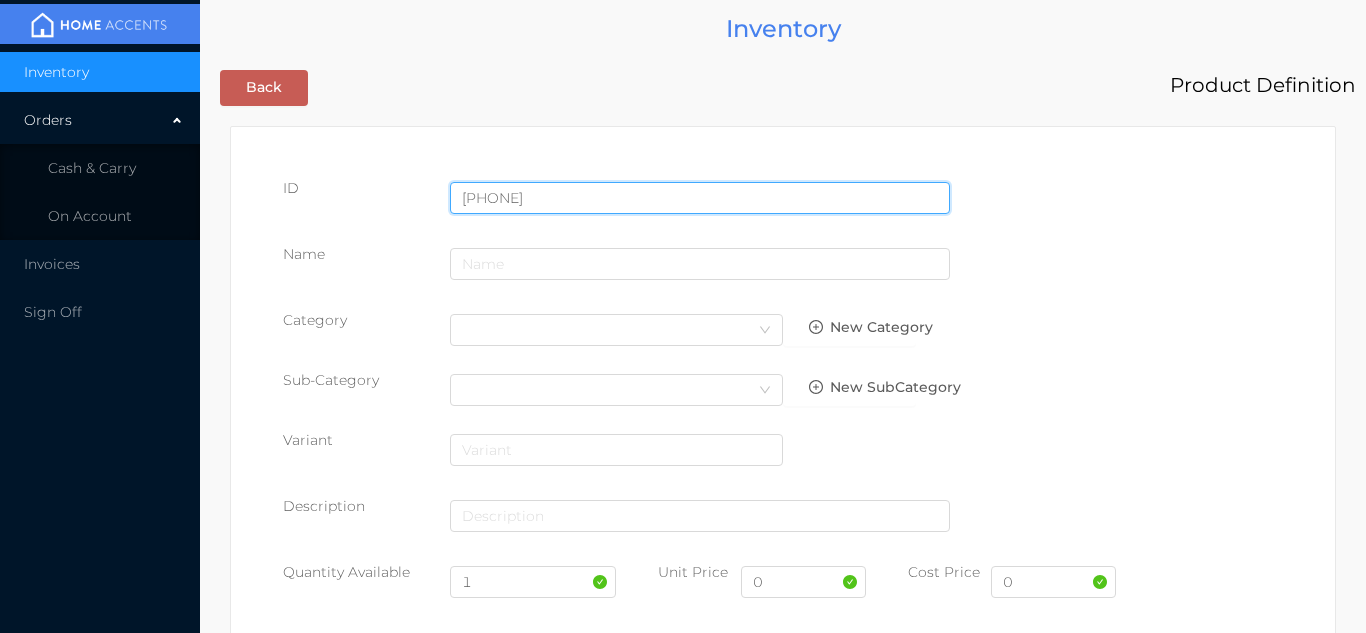 type on "843450063269" 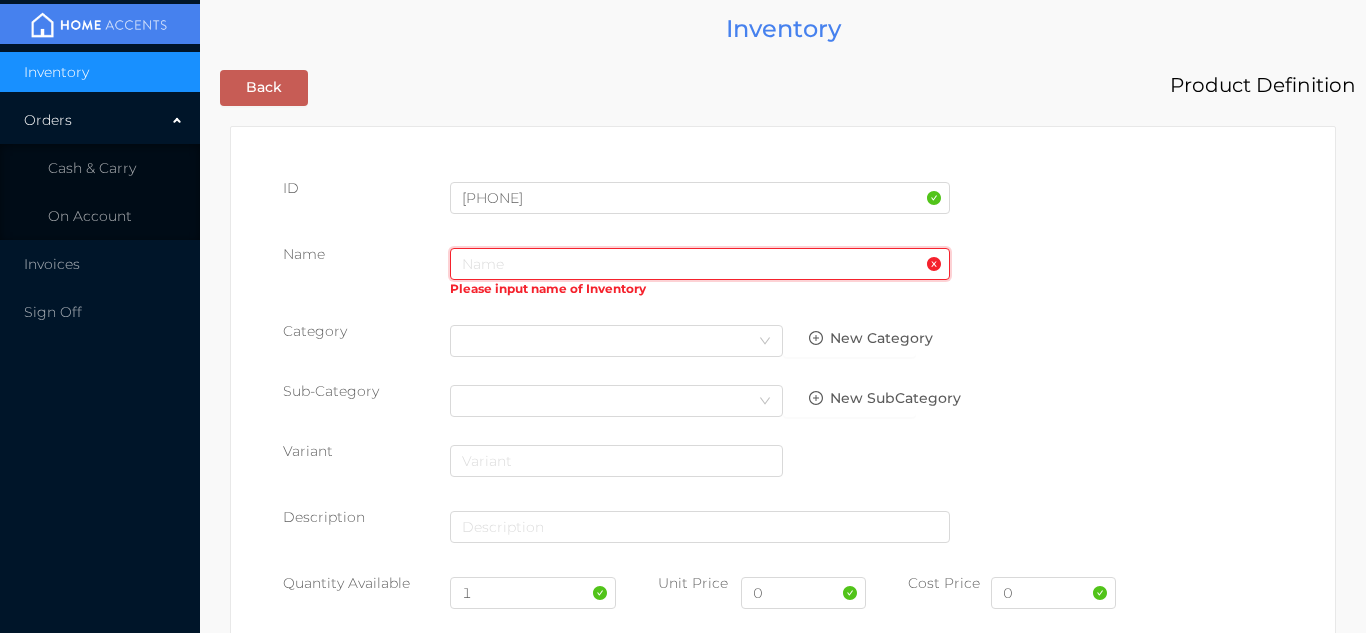 click at bounding box center [700, 264] 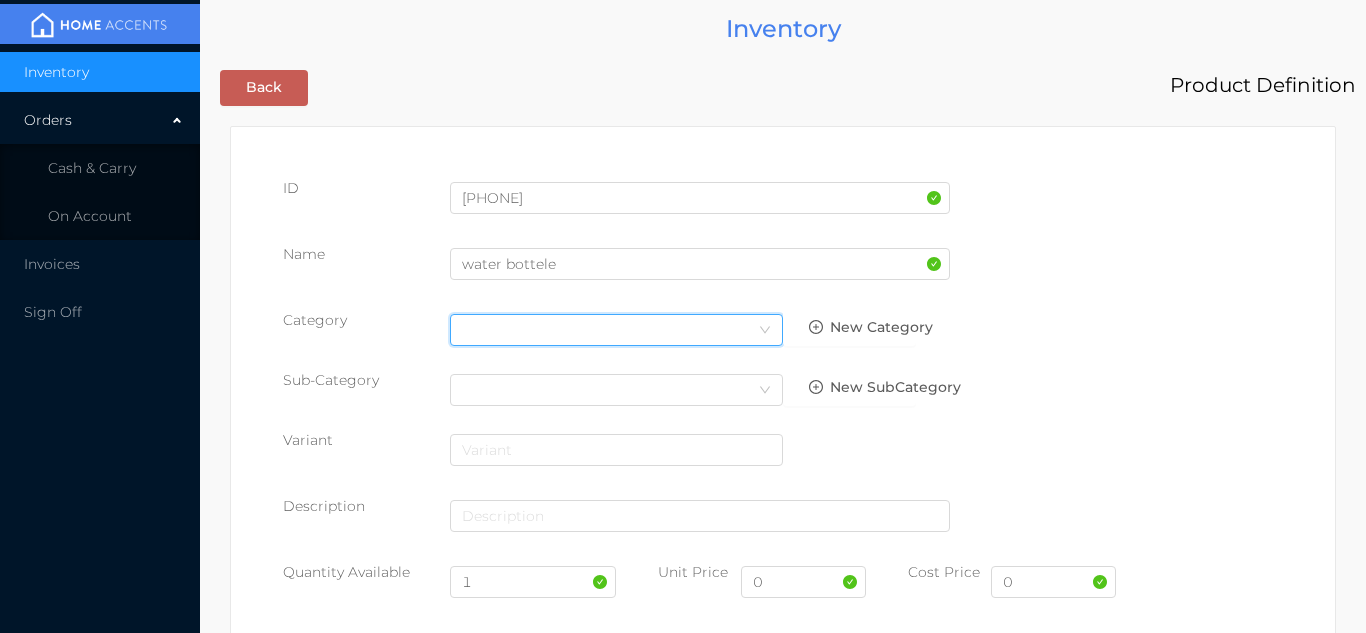 click 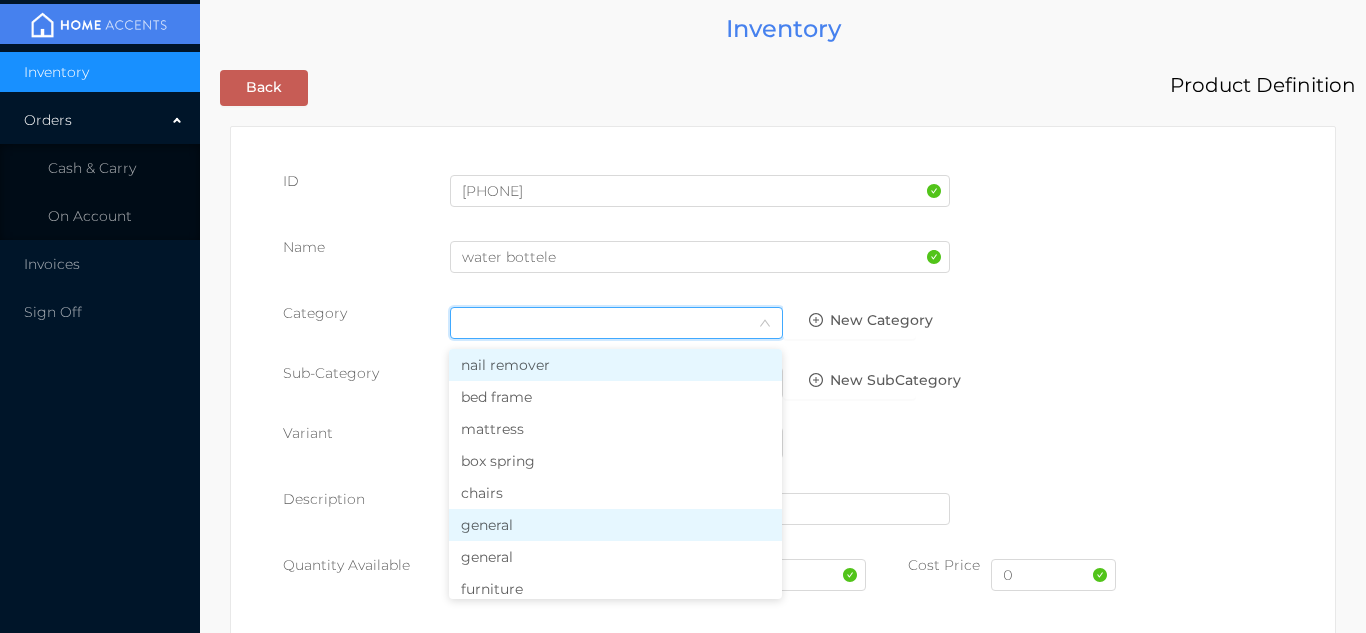 click on "general" at bounding box center (615, 525) 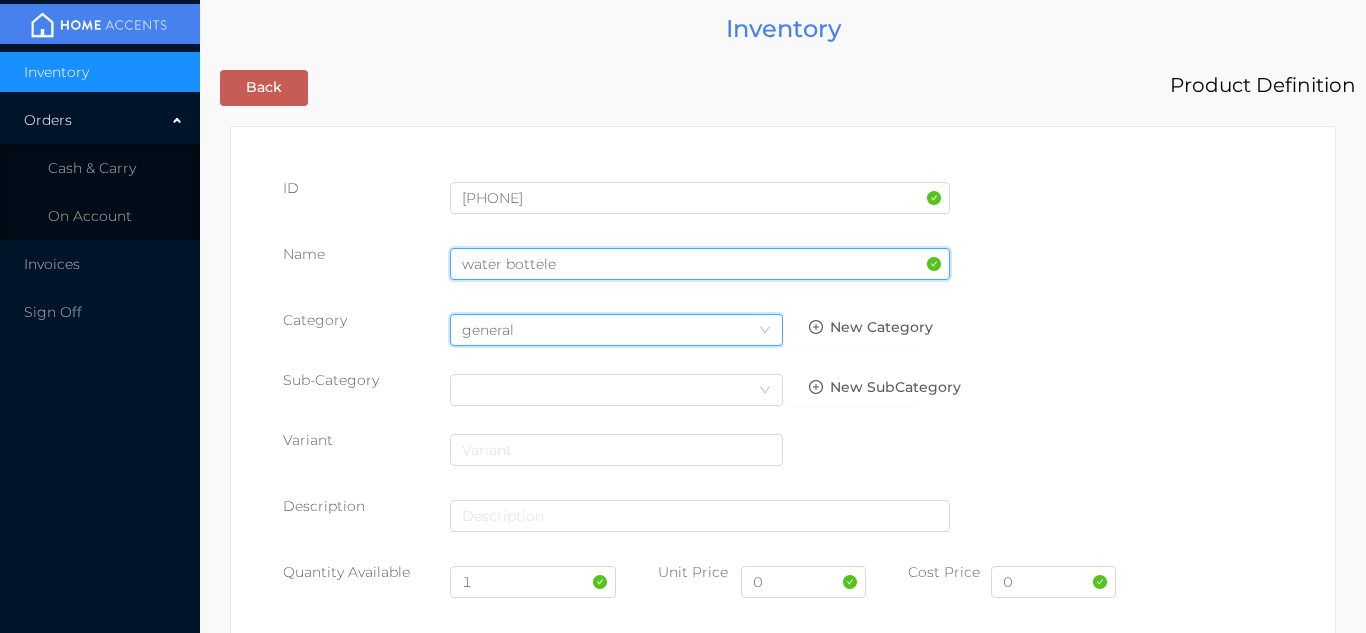 click on "water bottele" at bounding box center [700, 264] 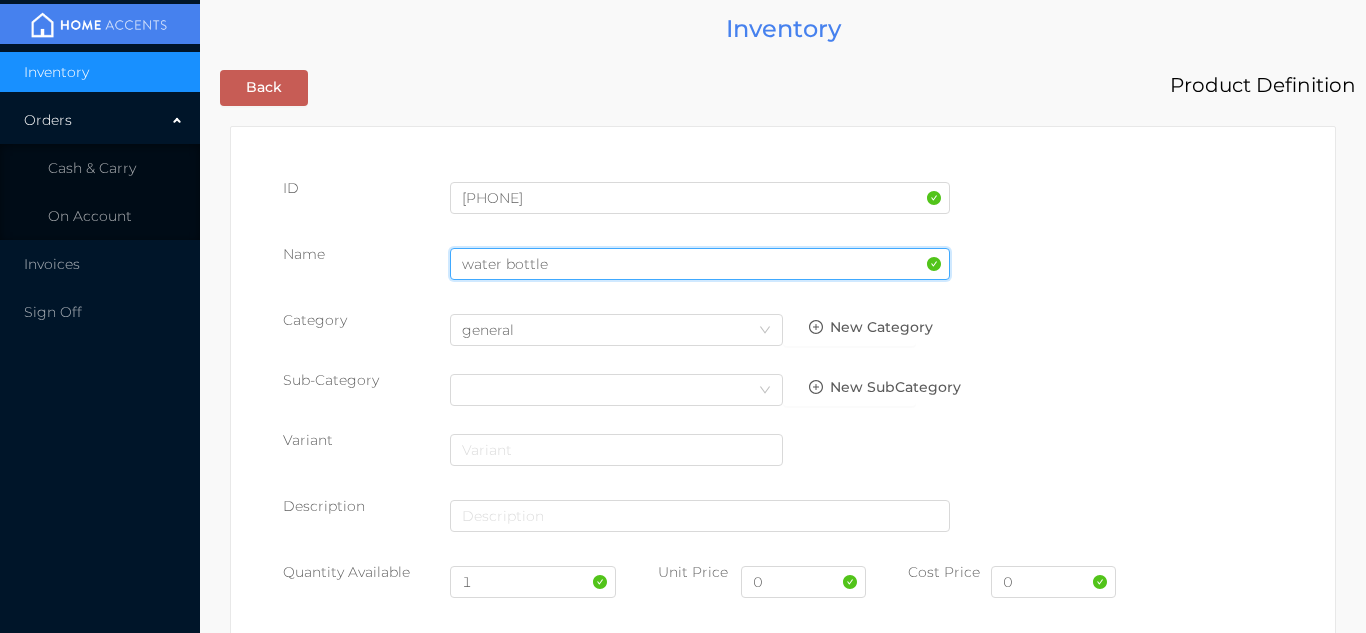 type on "WATER BOTTLE" 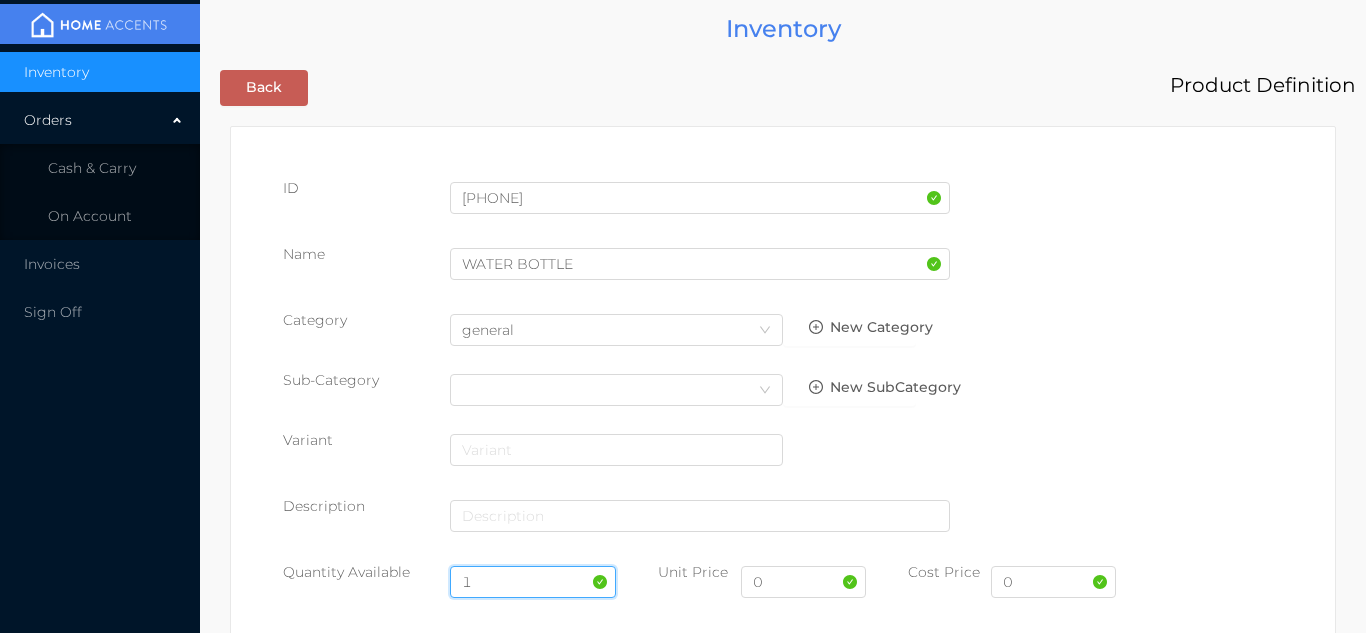 click on "1" at bounding box center [533, 582] 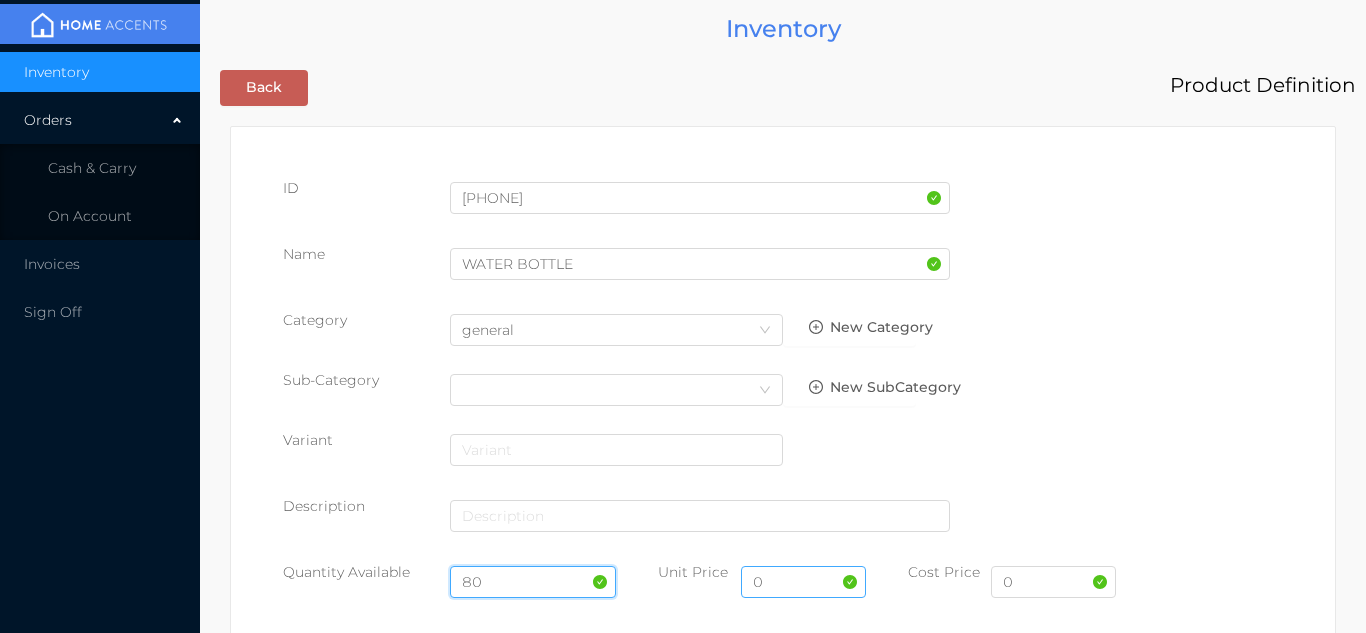 type on "80" 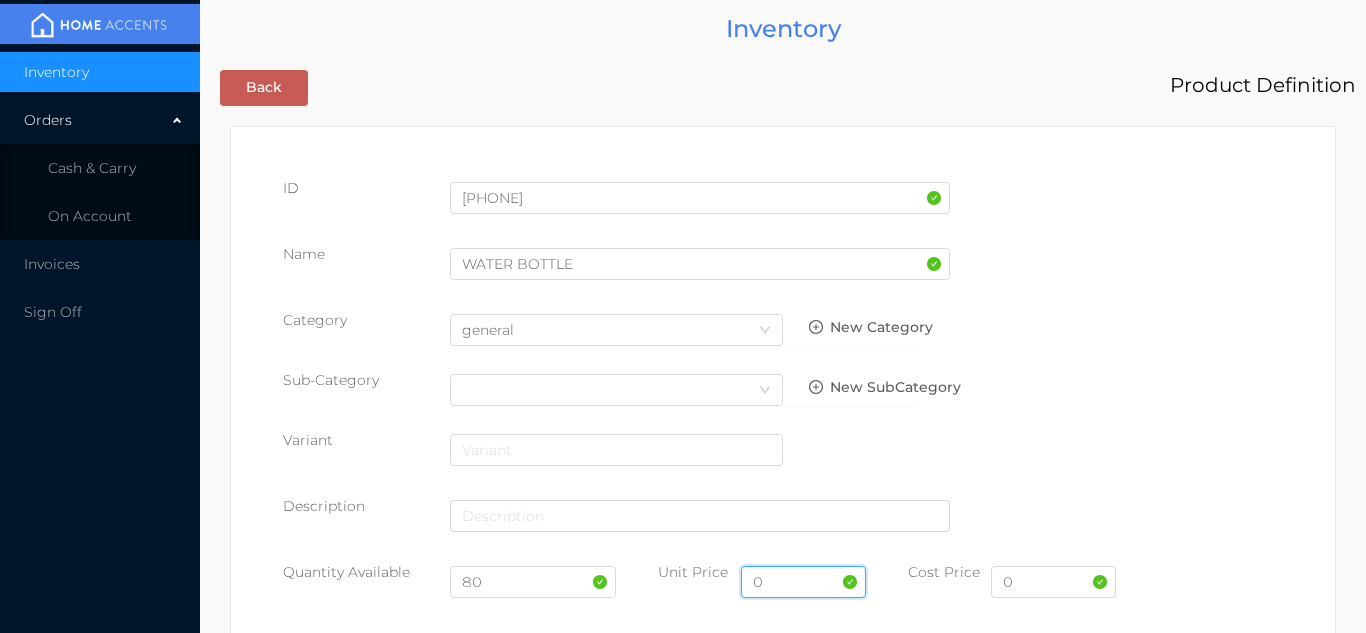 click on "0" at bounding box center [803, 582] 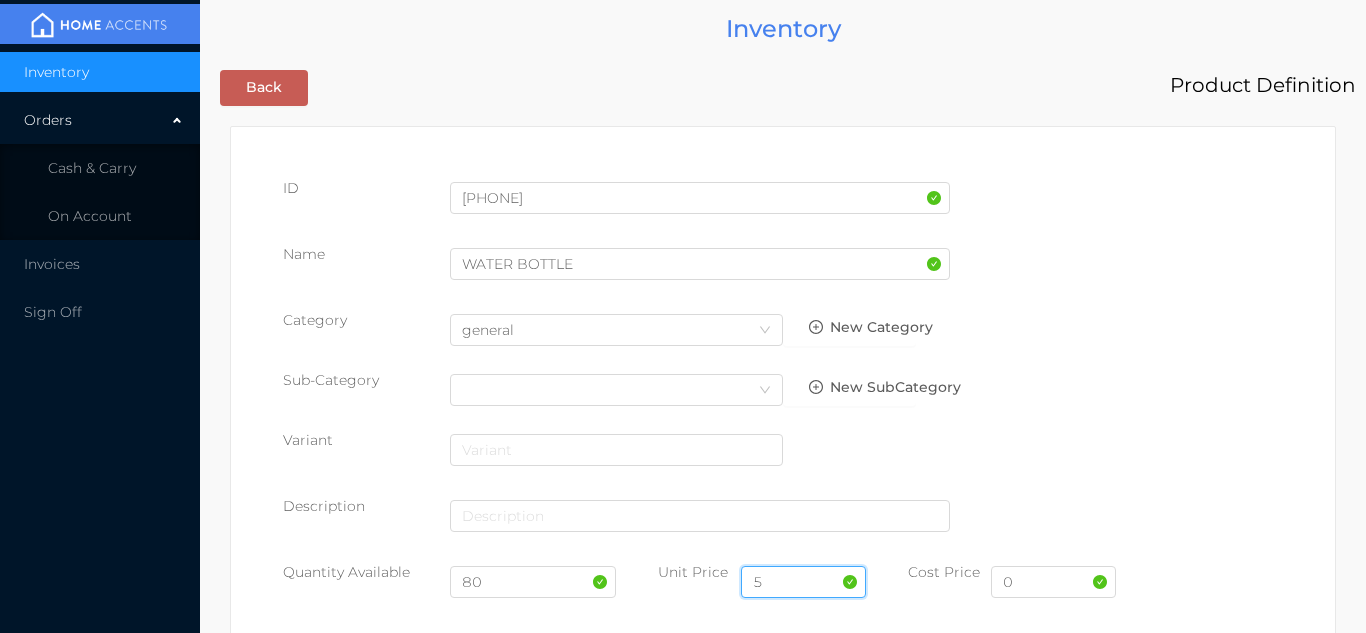 type on "5.99" 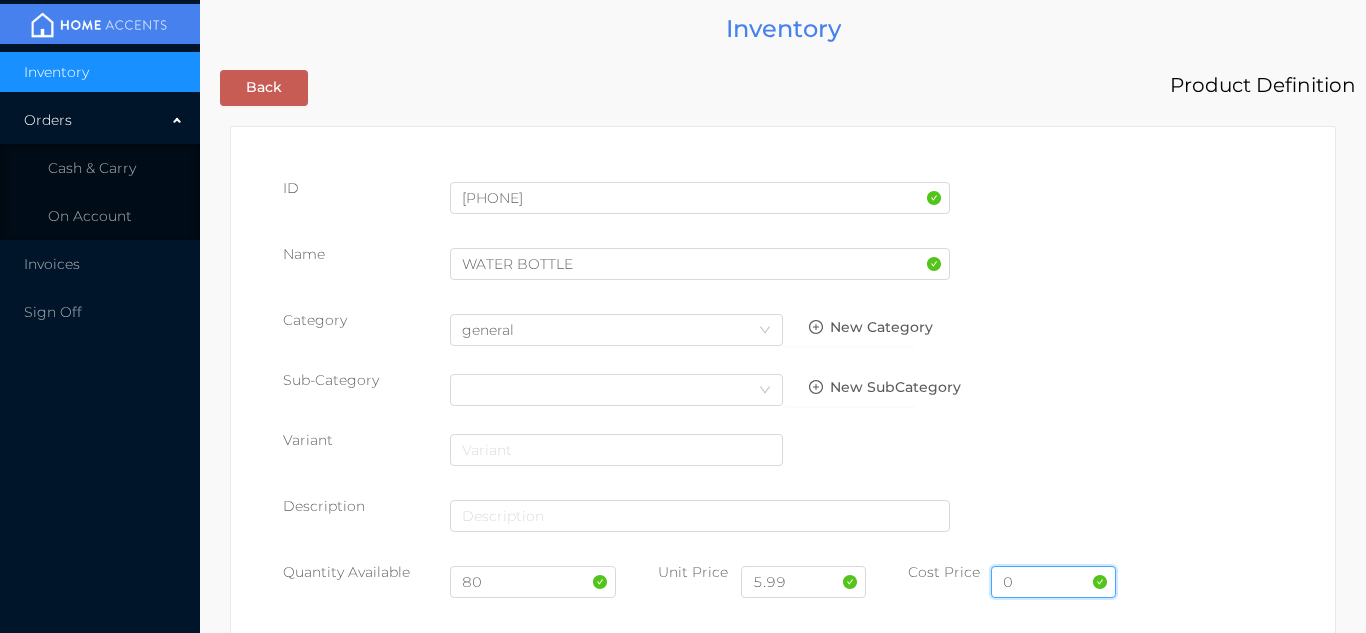 click on "0" at bounding box center (1053, 582) 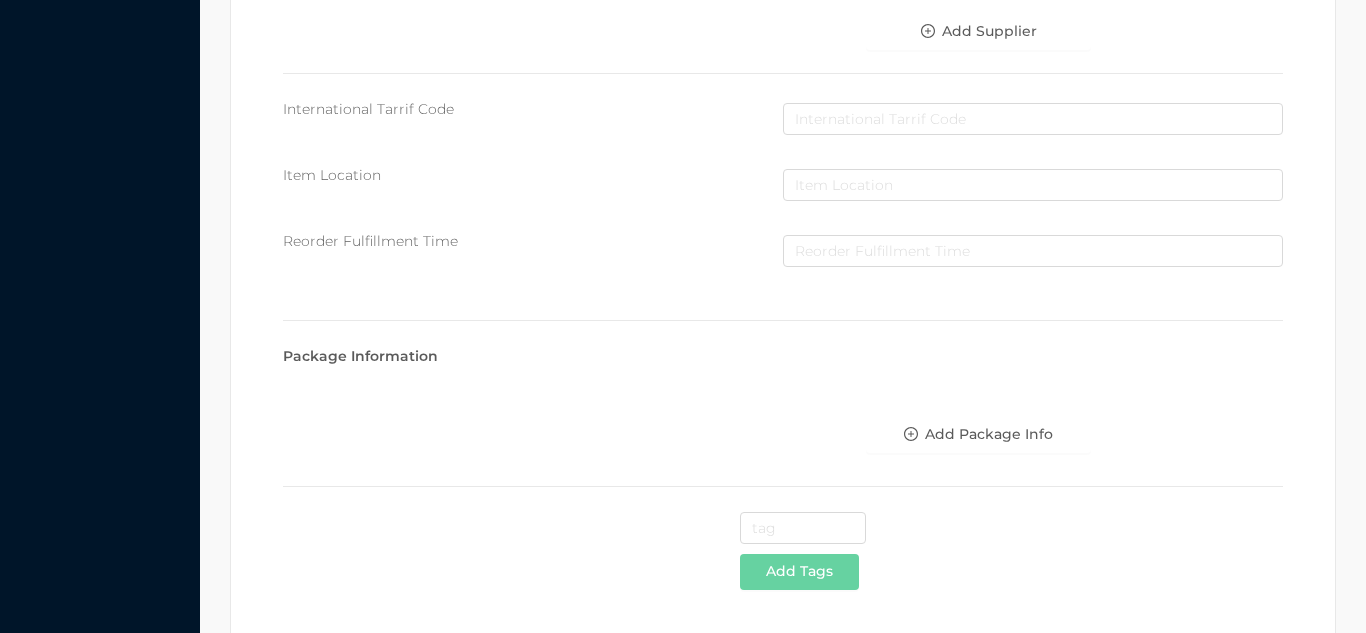 scroll, scrollTop: 1028, scrollLeft: 0, axis: vertical 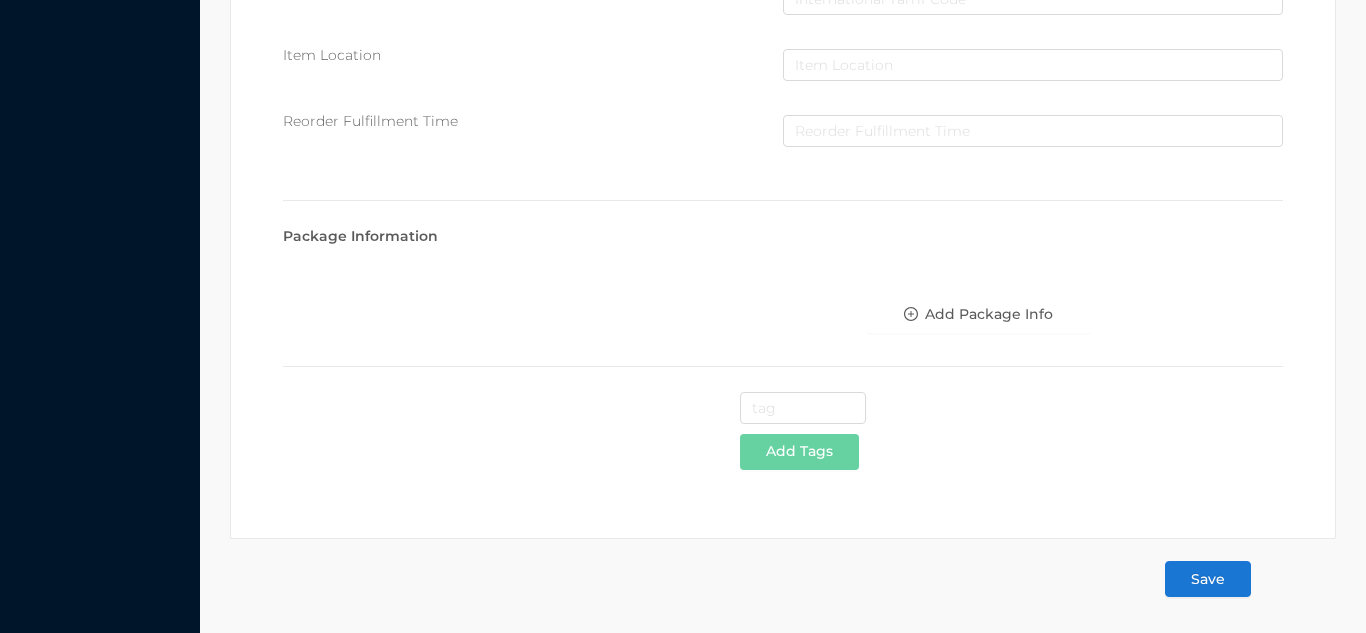 type on "2.95" 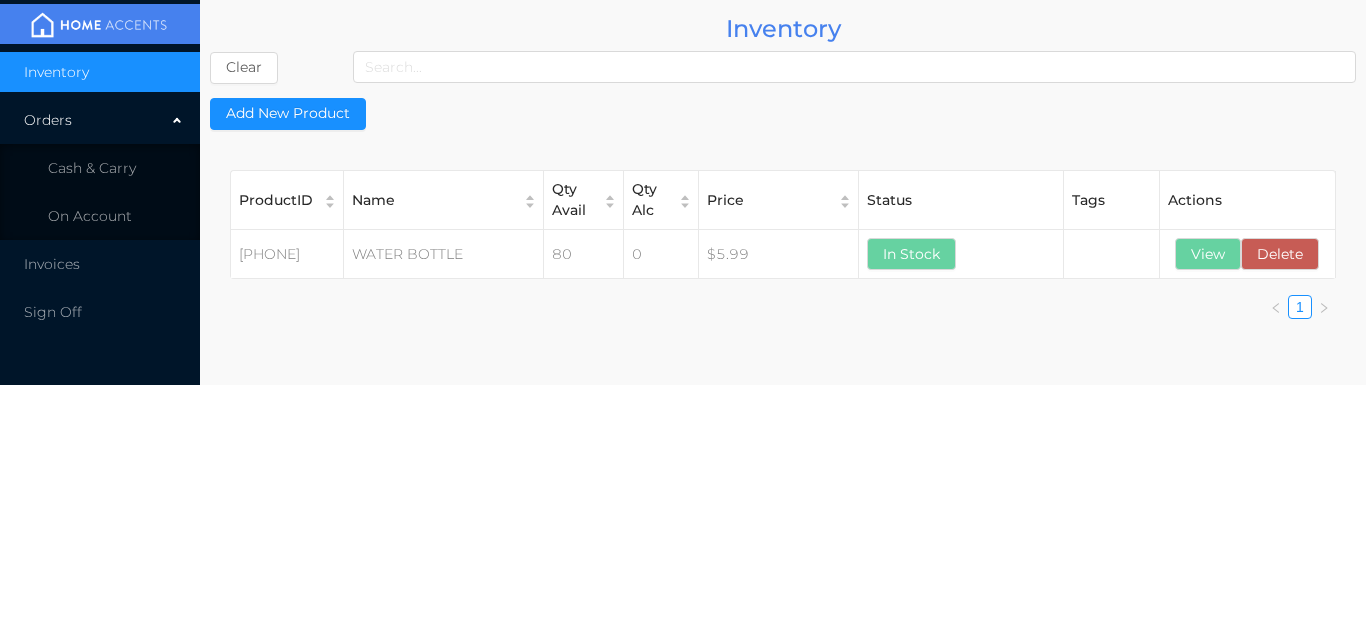 scroll, scrollTop: 0, scrollLeft: 0, axis: both 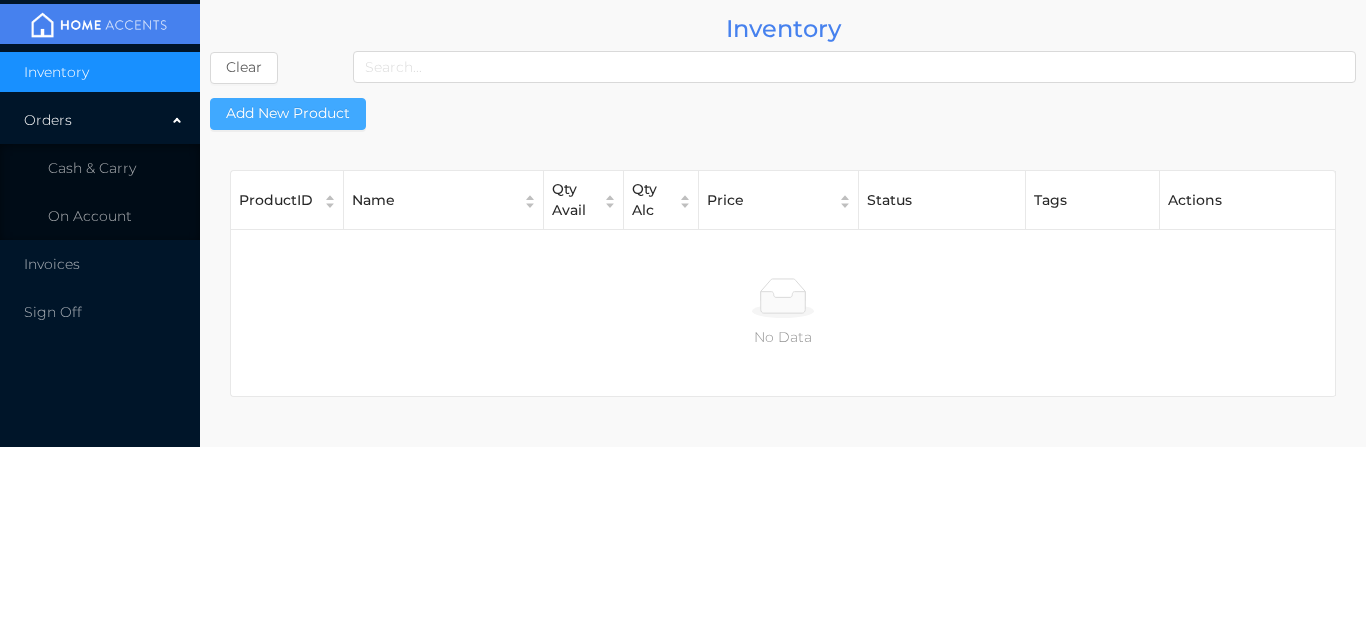 click on "Add New Product" at bounding box center [288, 114] 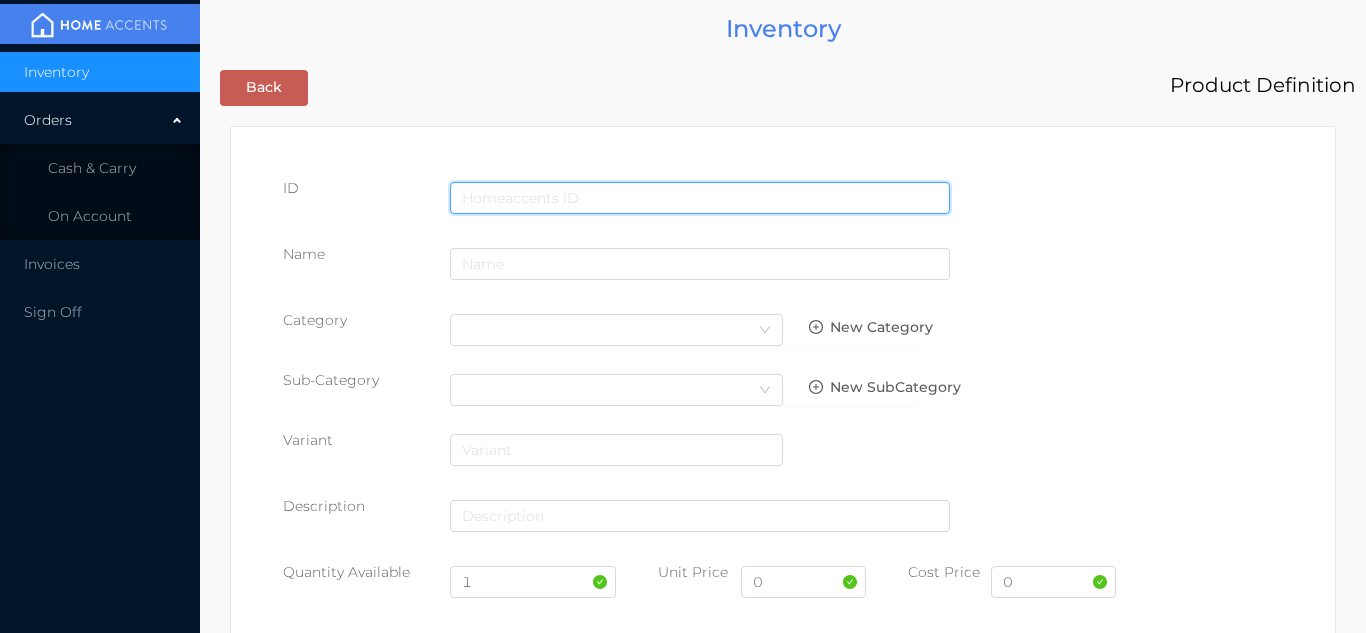 click at bounding box center [700, 198] 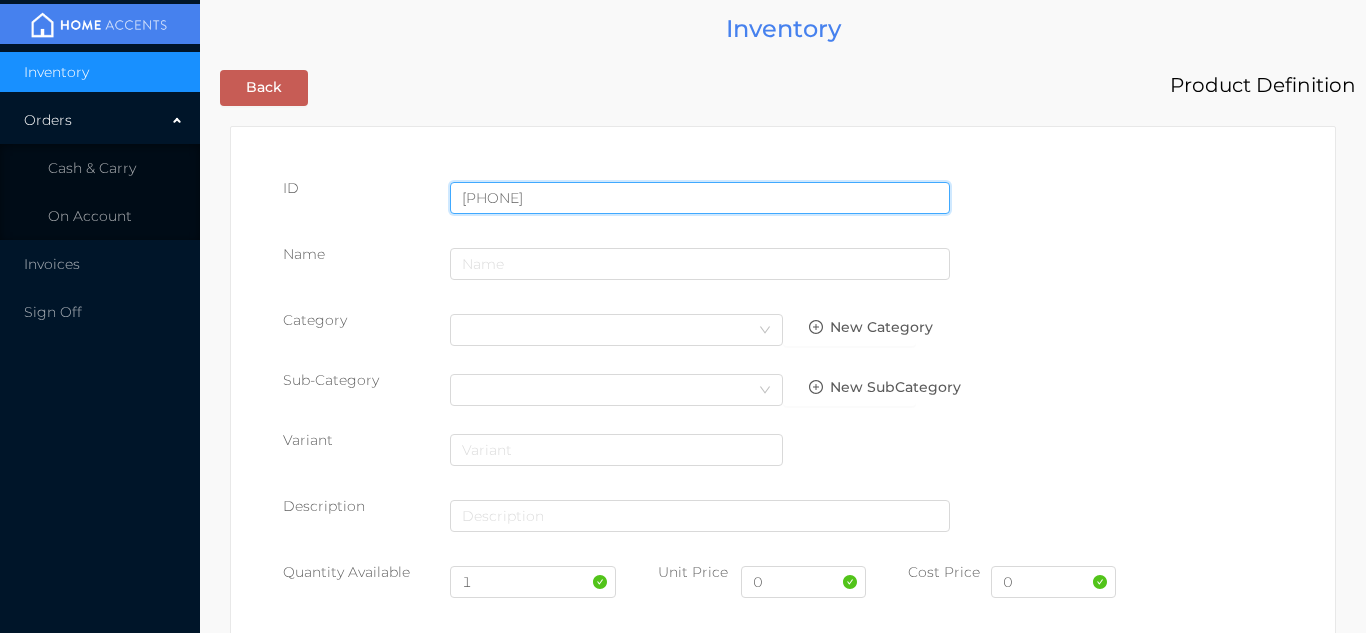 type on "843450063238" 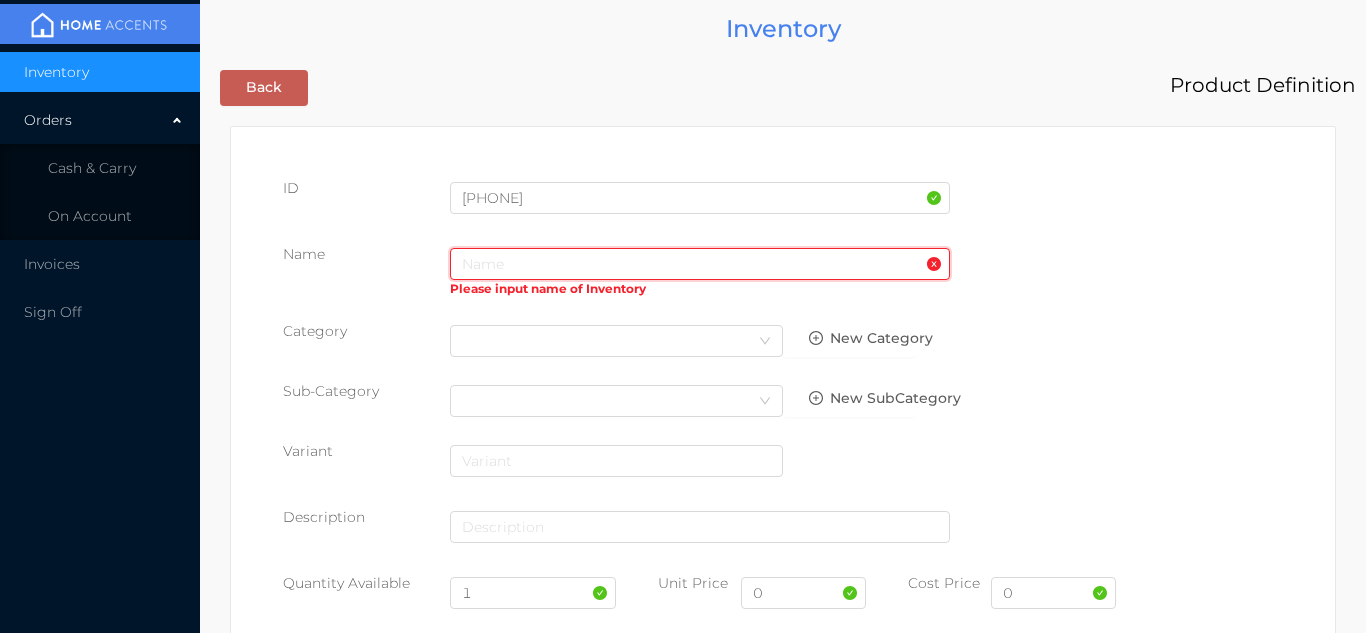 click at bounding box center (700, 264) 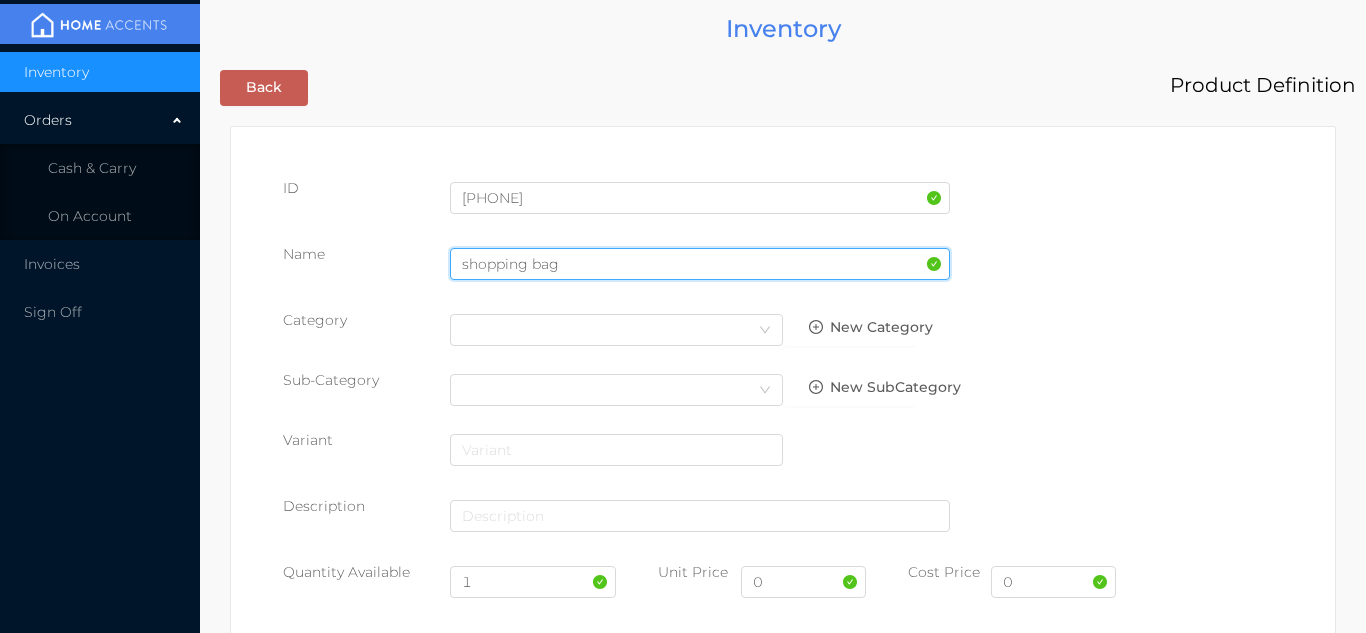 type on "shopping bag" 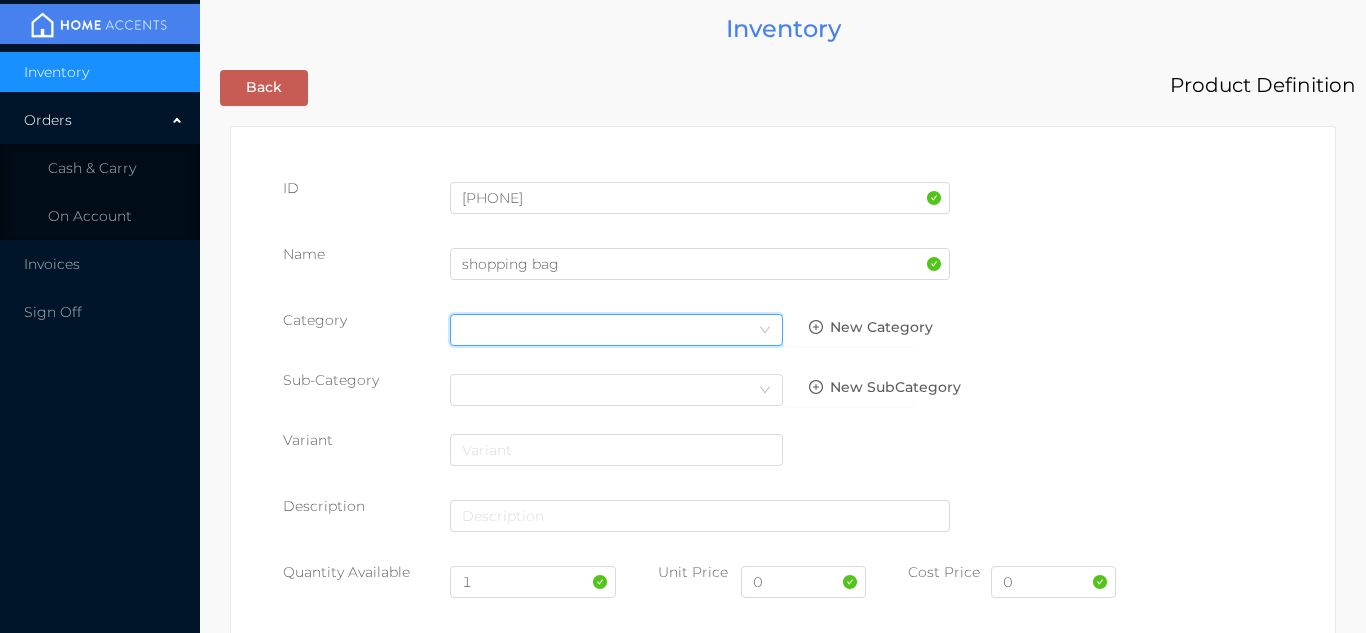 click 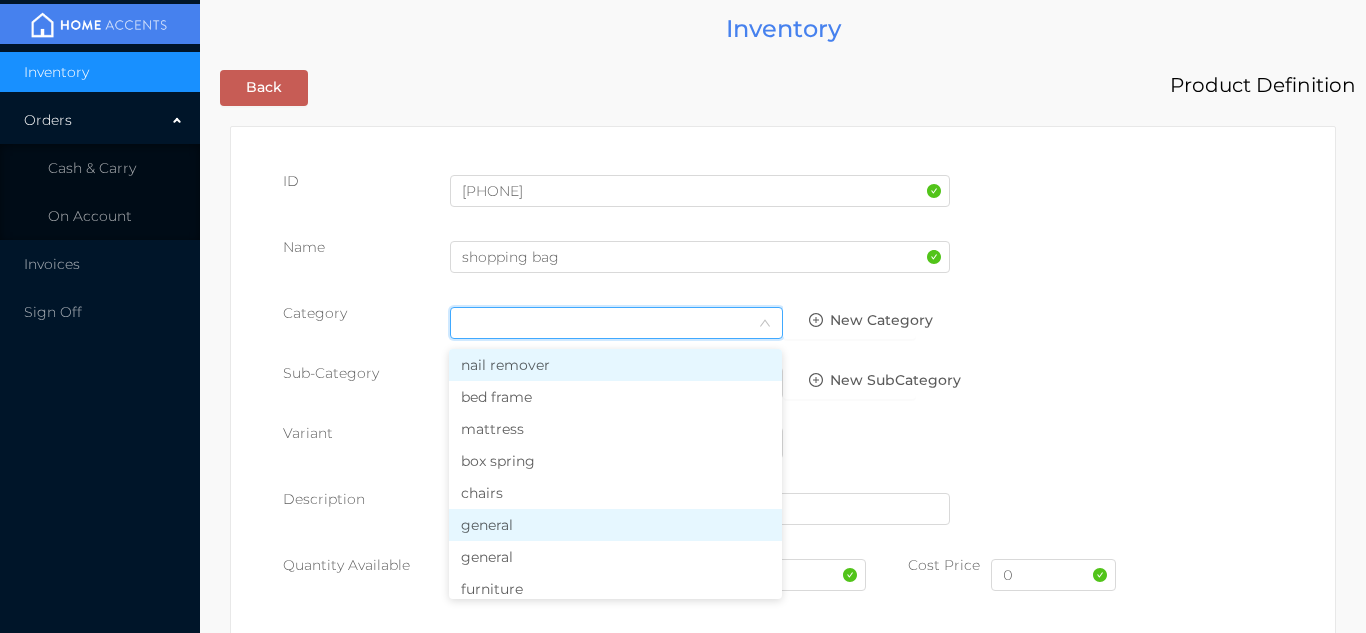 click on "general" at bounding box center [615, 525] 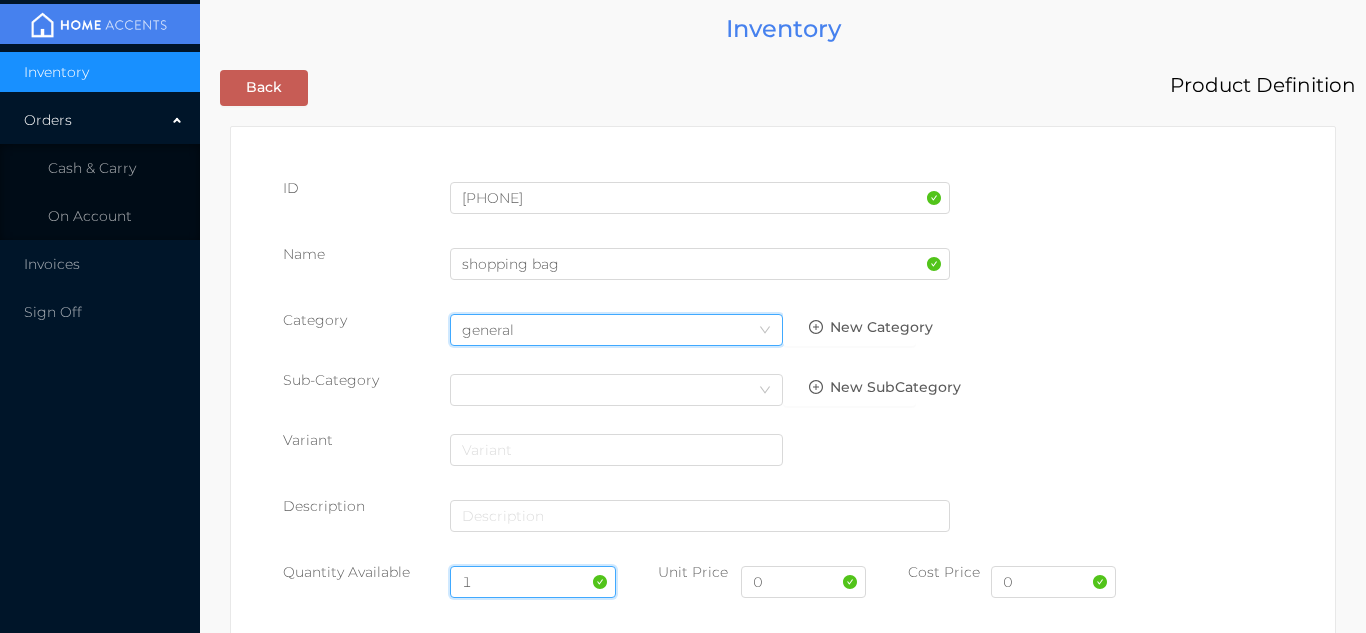 click on "1" at bounding box center (533, 582) 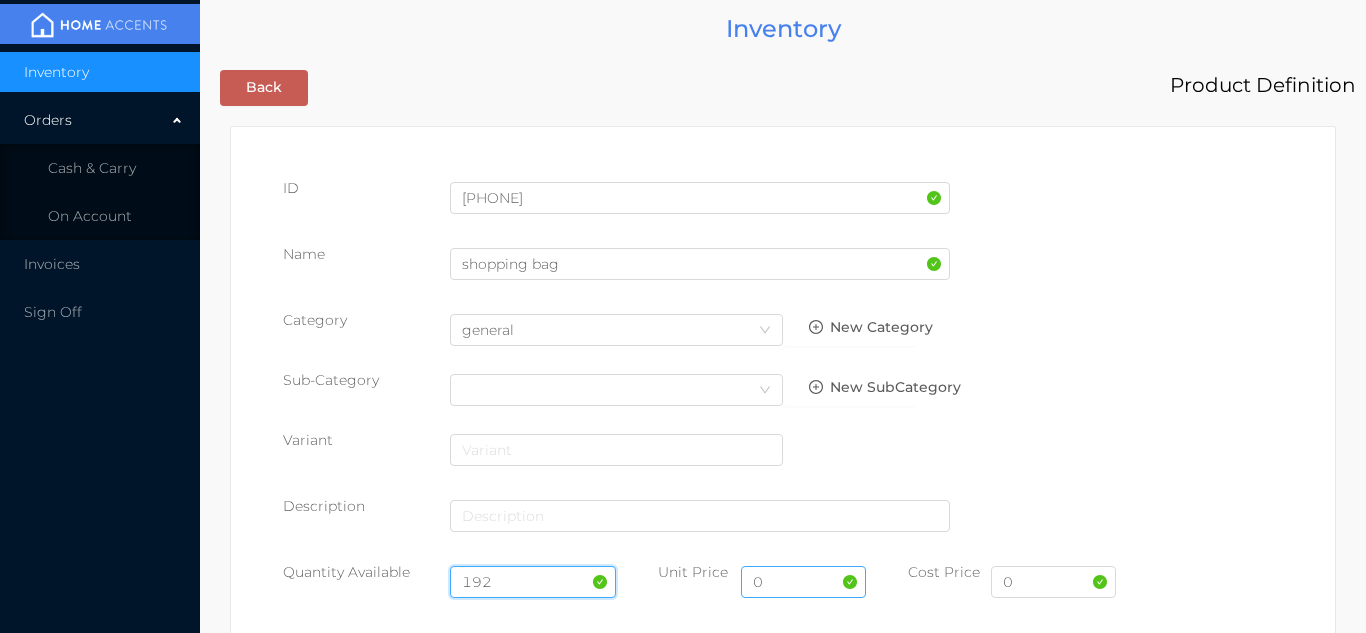 type on "192" 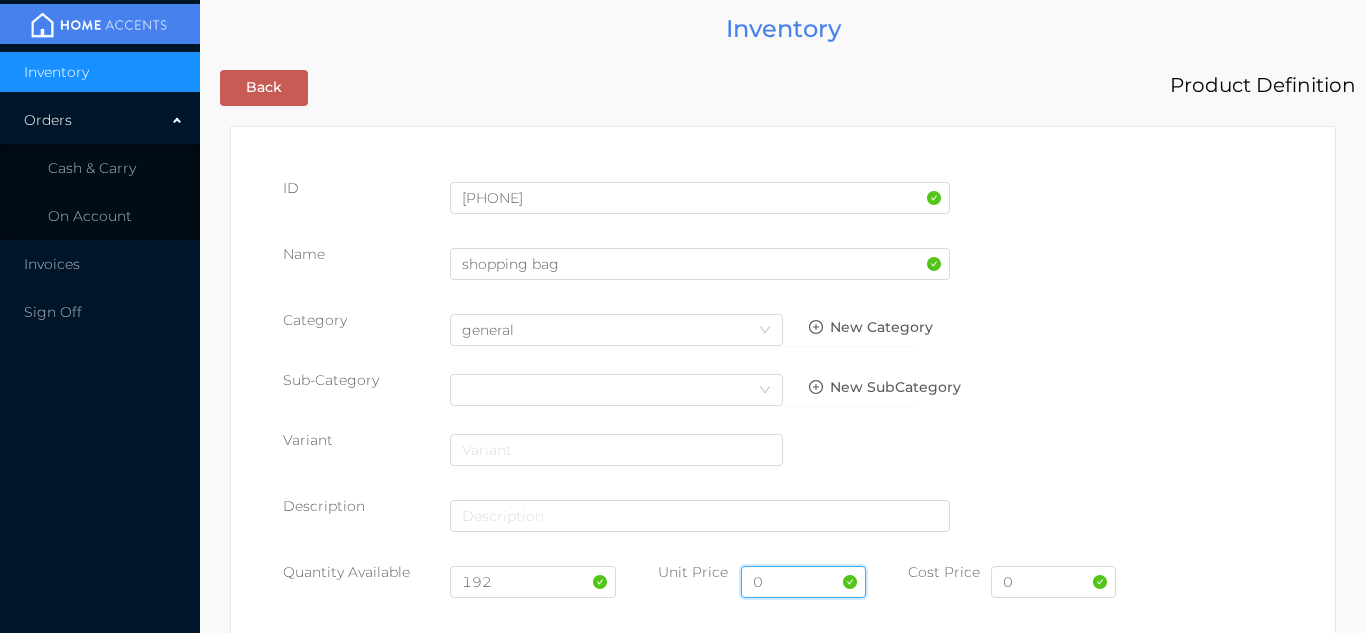 click on "0" at bounding box center [803, 582] 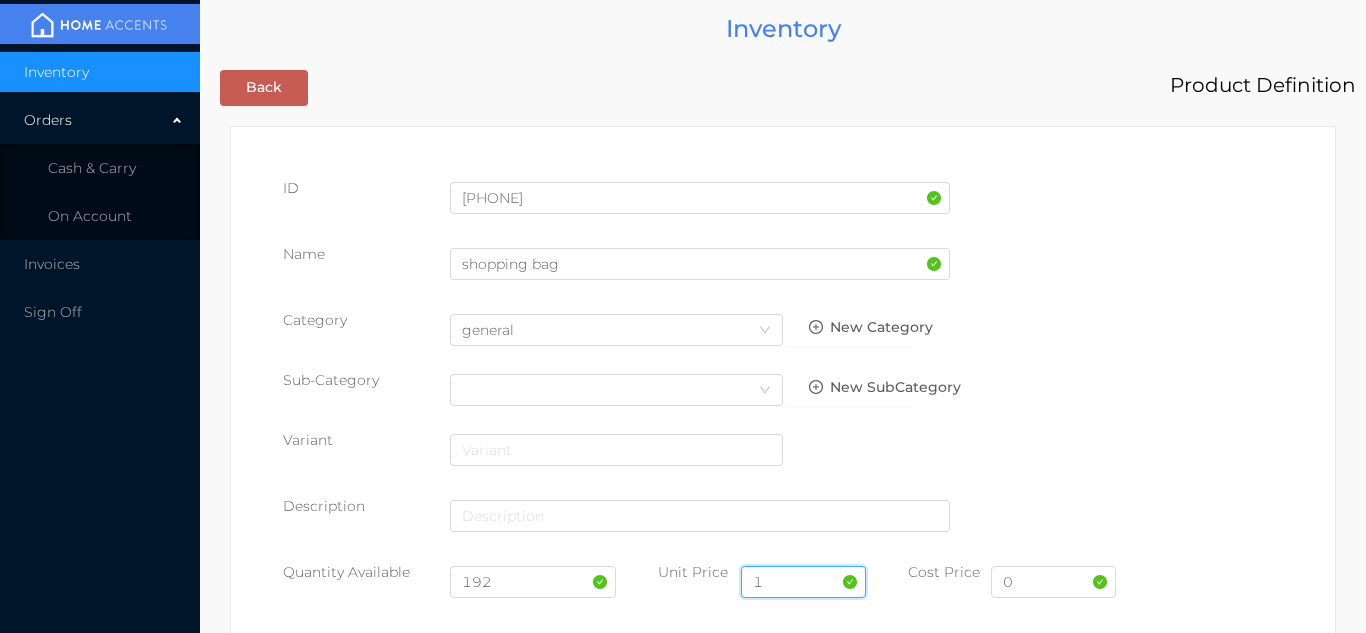 type on "1.99" 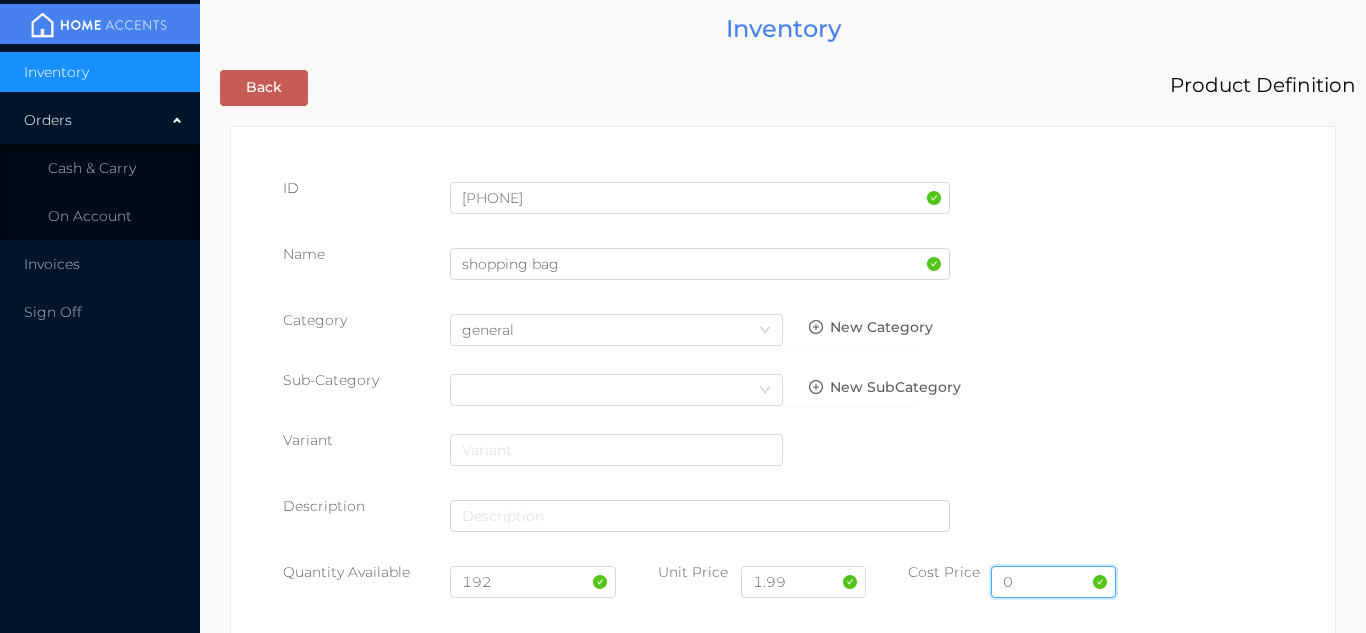 click on "0" at bounding box center [1053, 582] 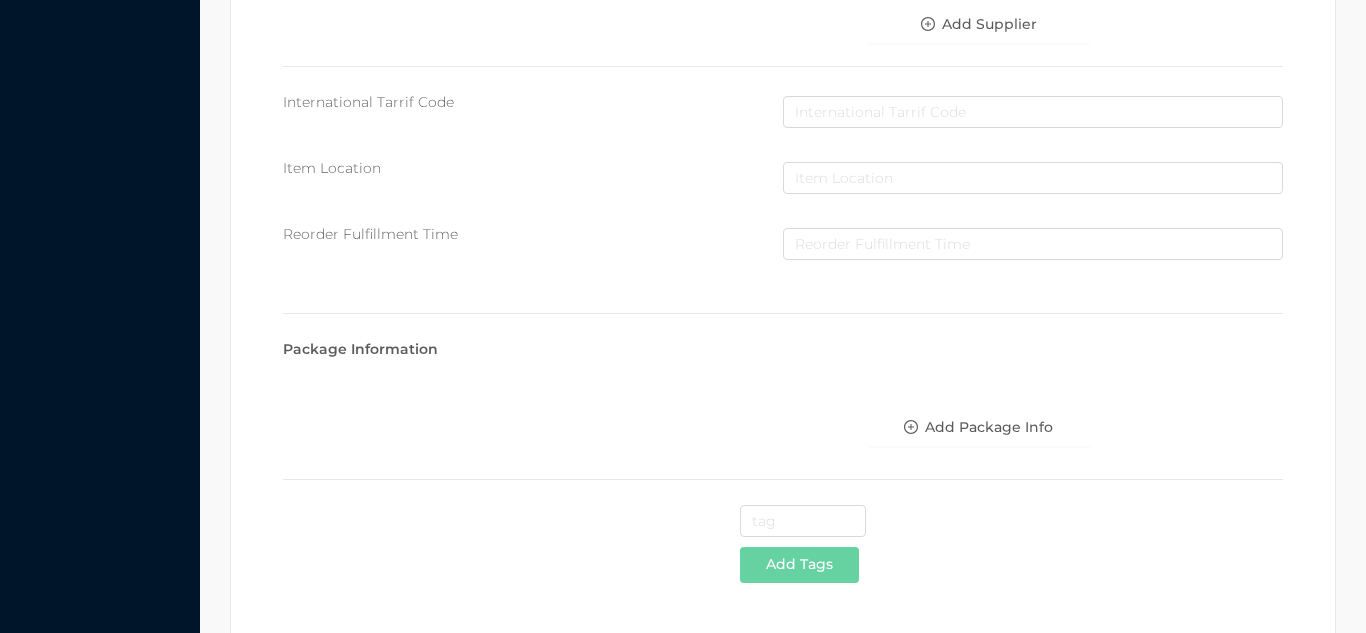 scroll, scrollTop: 1028, scrollLeft: 0, axis: vertical 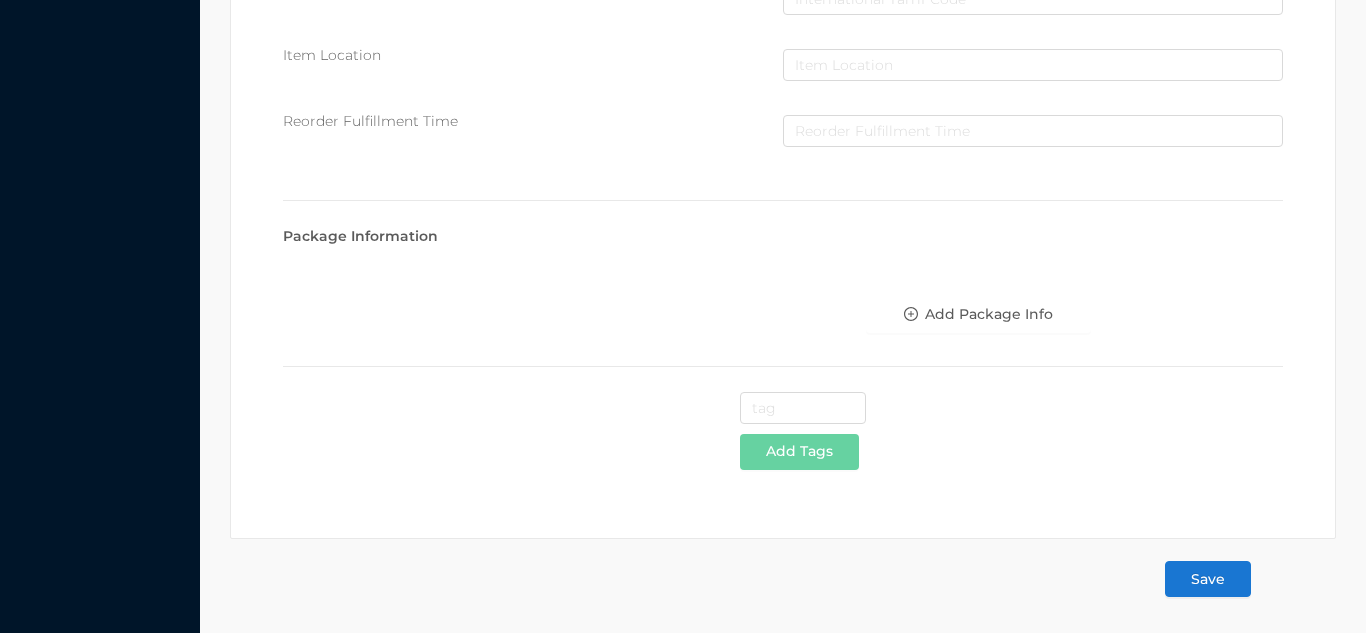 type on "1.8" 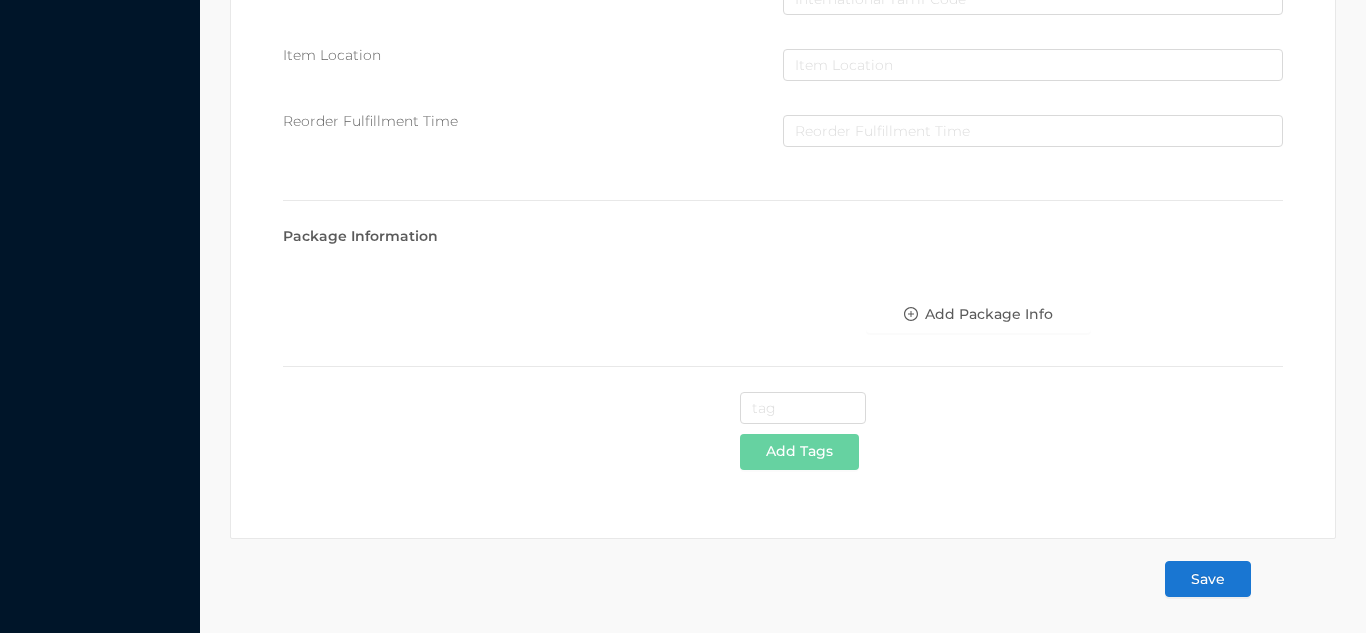 click on "Save" at bounding box center [1208, 579] 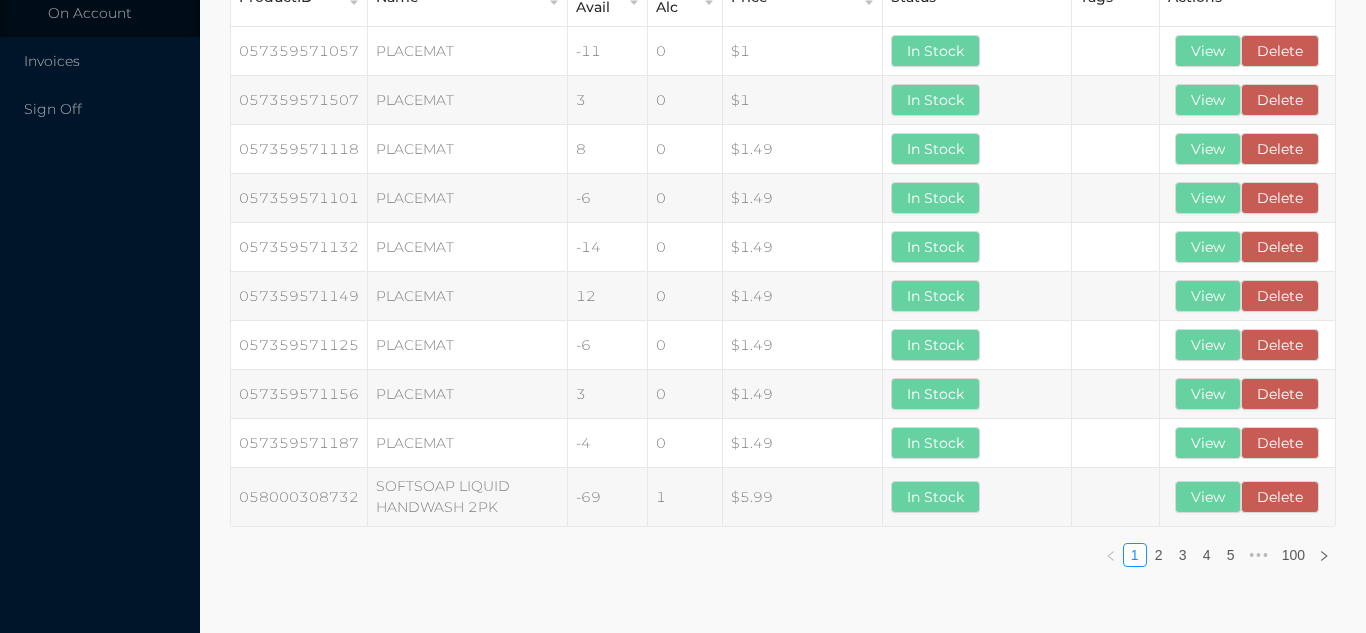 scroll, scrollTop: 0, scrollLeft: 0, axis: both 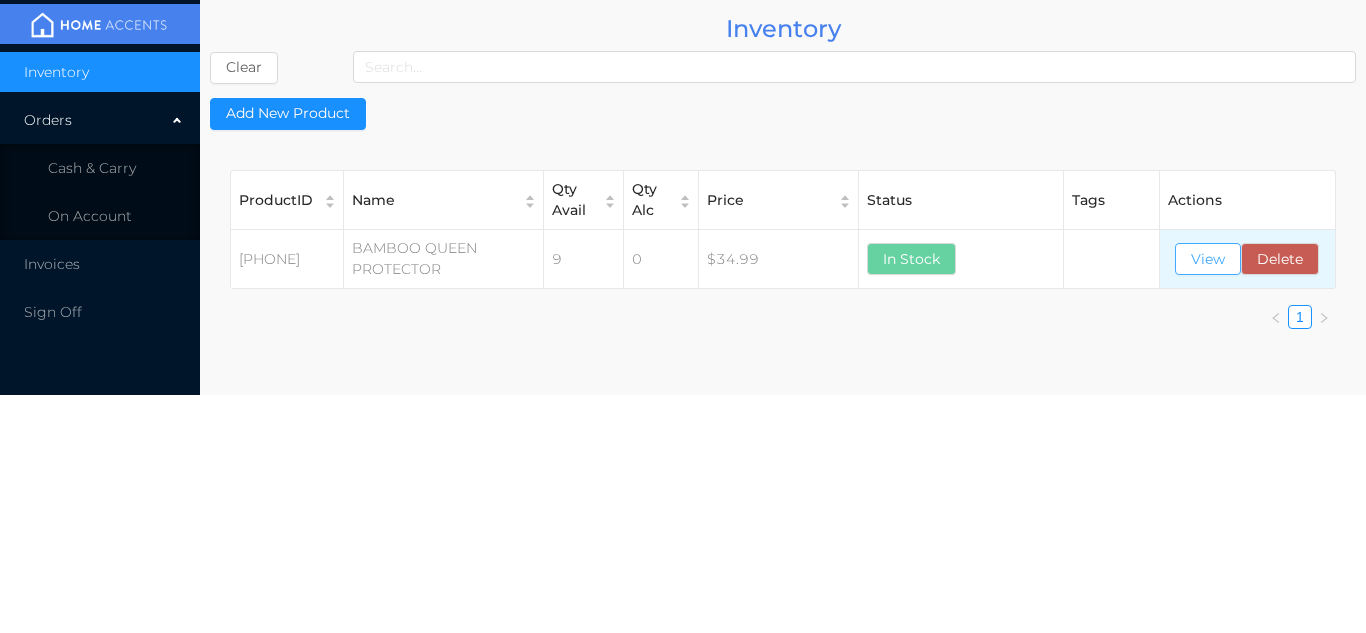 click on "View" at bounding box center [1208, 259] 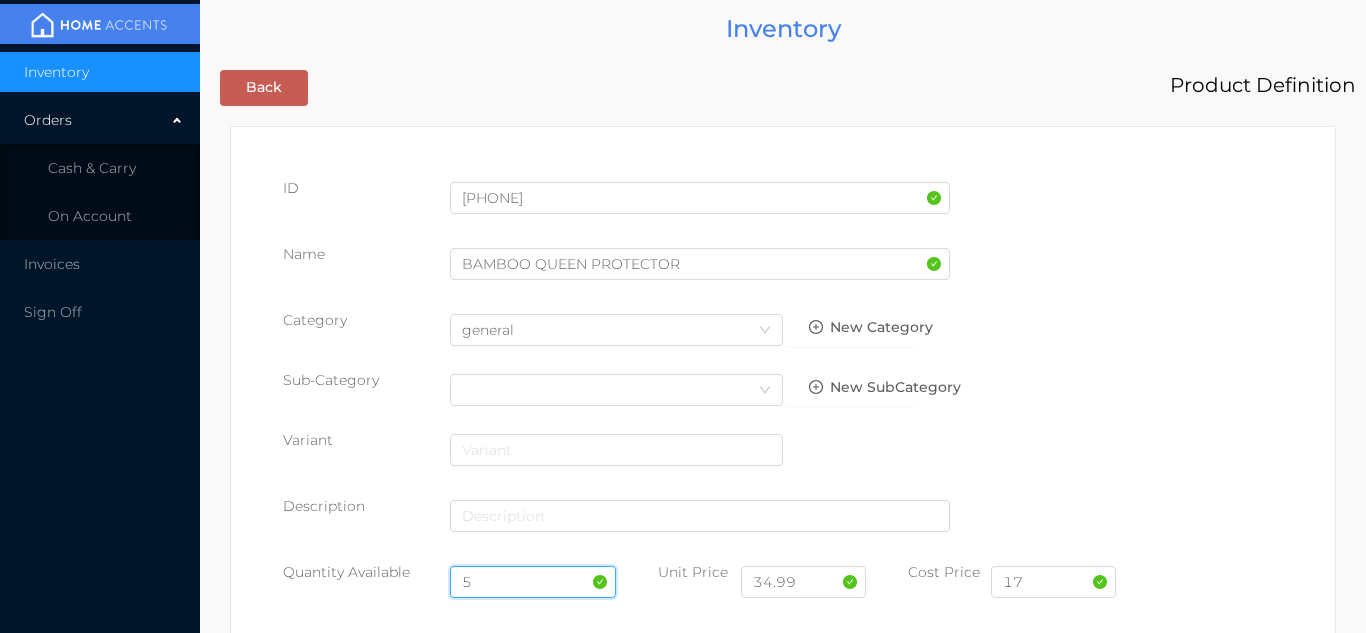 click on "5" at bounding box center (533, 582) 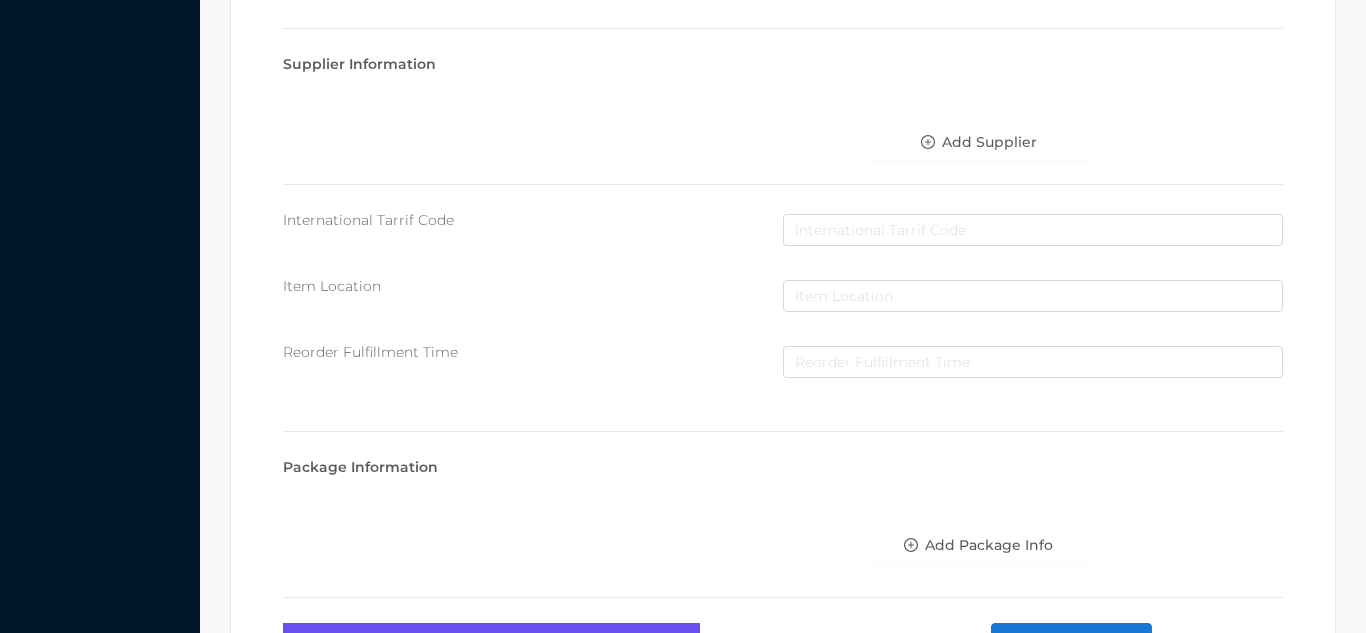 scroll, scrollTop: 1135, scrollLeft: 0, axis: vertical 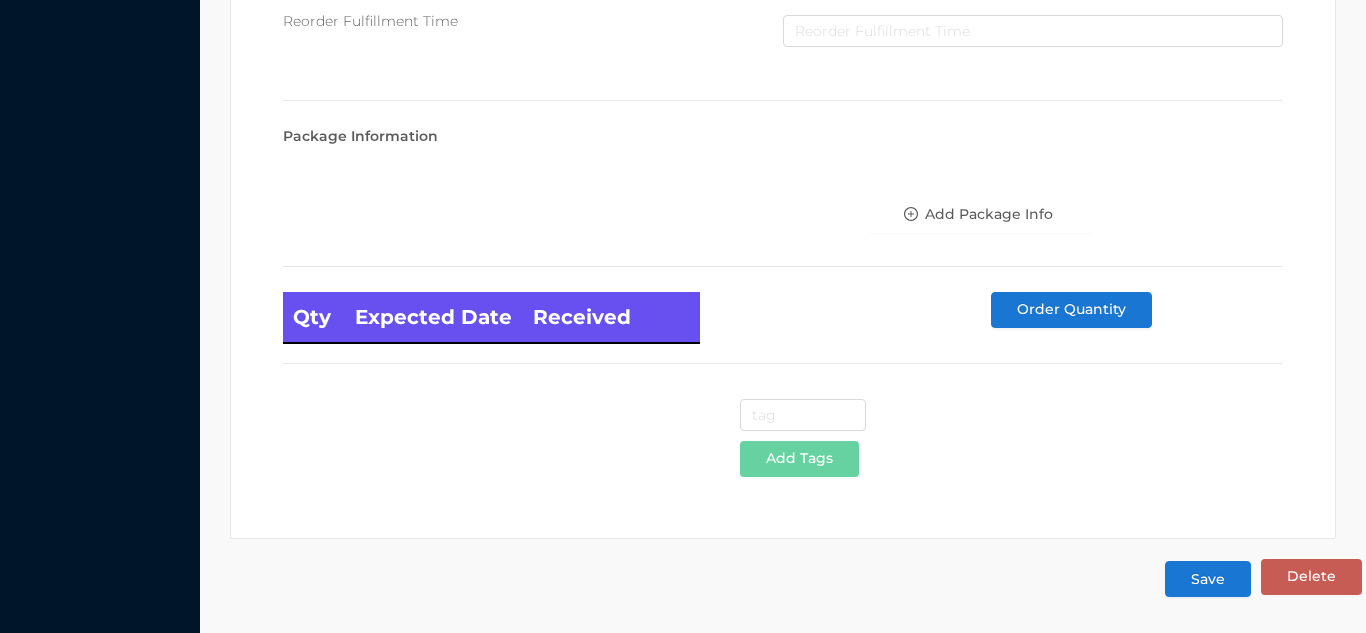 type on "12" 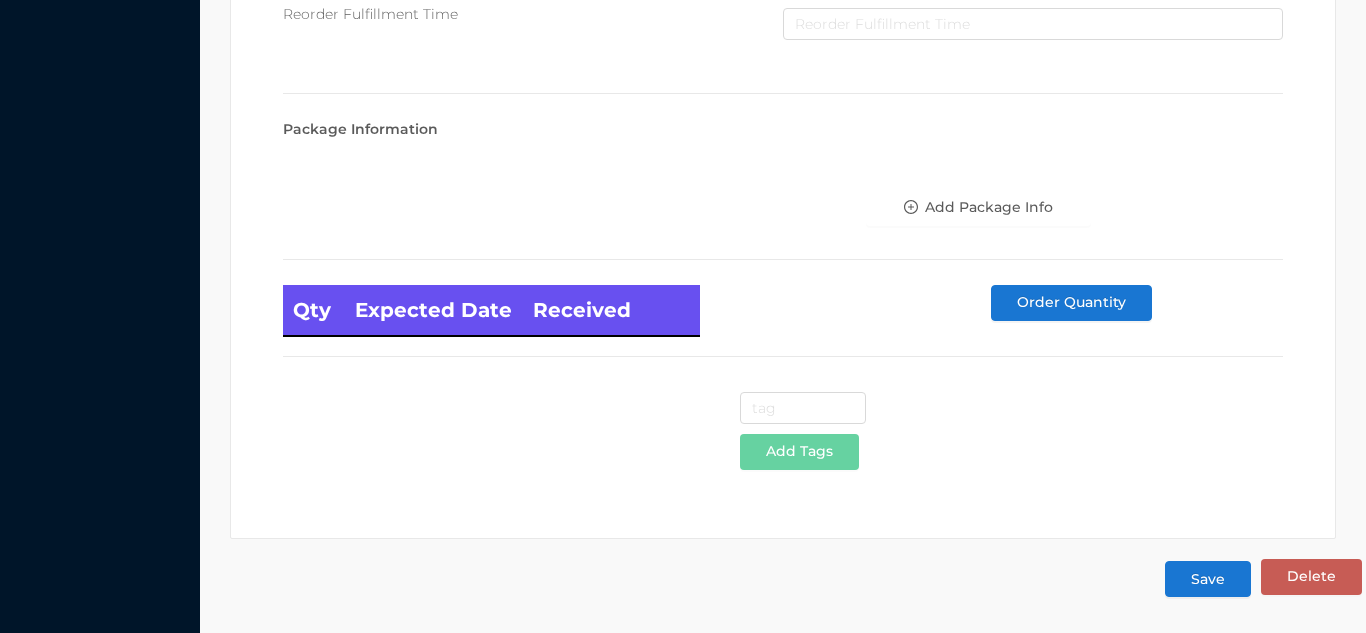 click on "Save" at bounding box center [1208, 579] 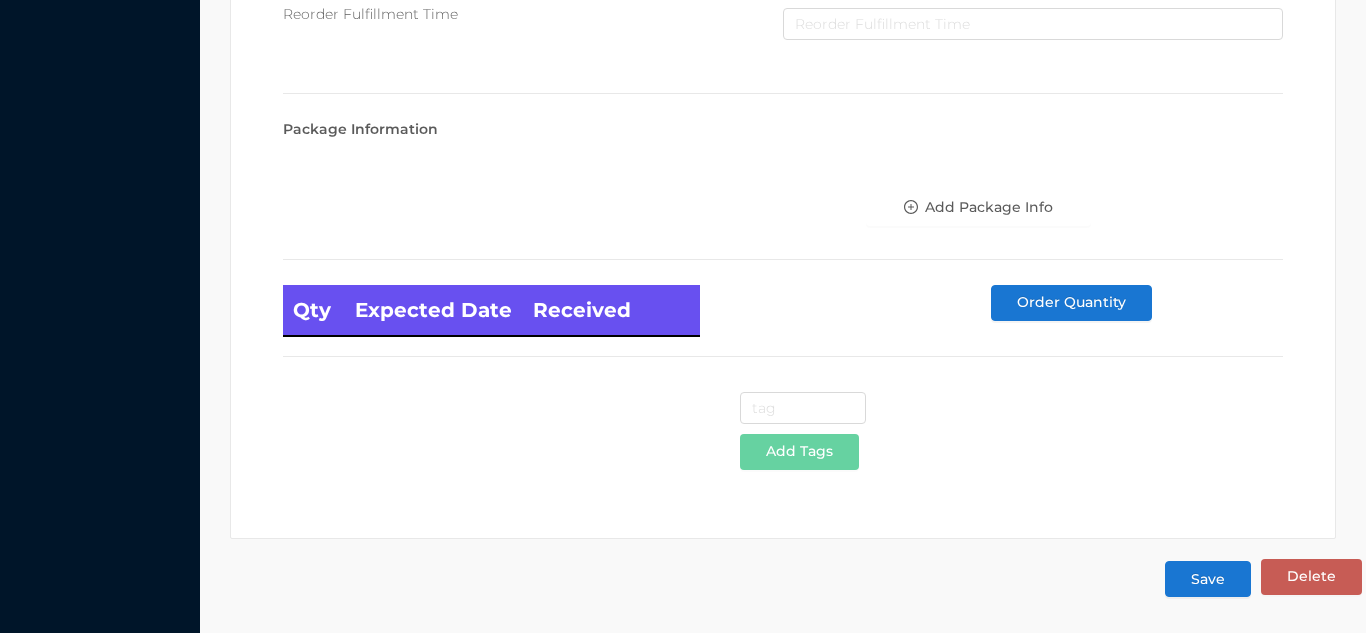 scroll, scrollTop: 0, scrollLeft: 0, axis: both 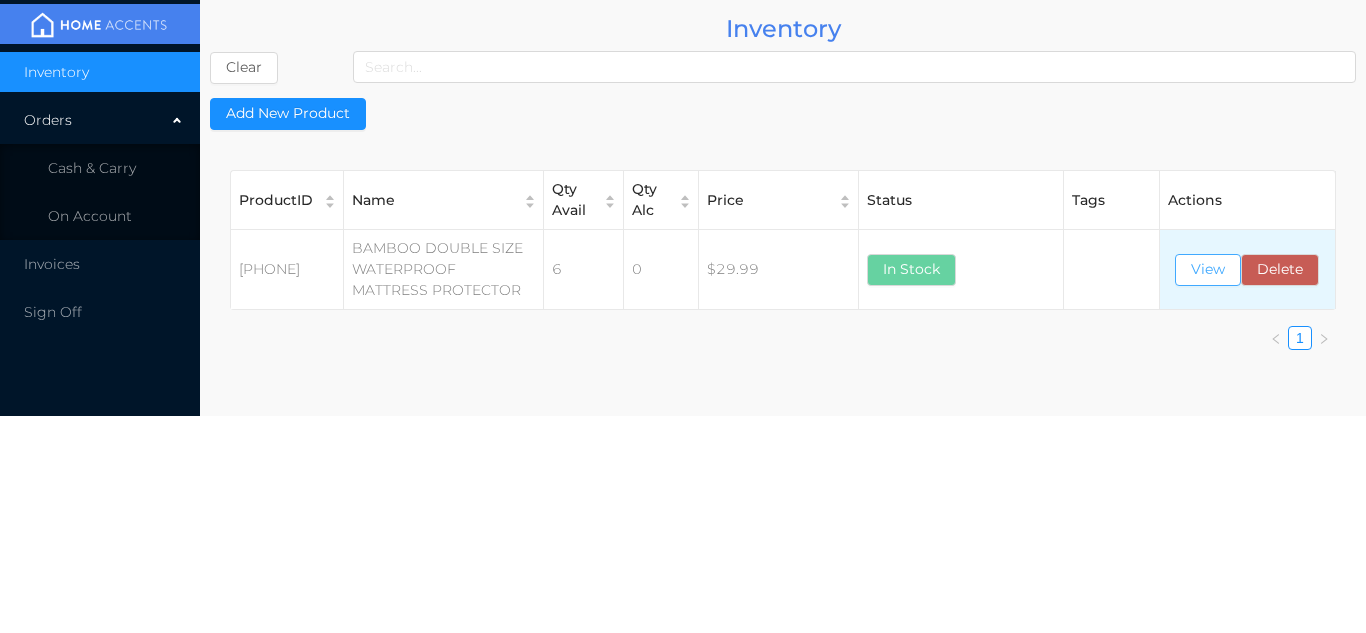 click on "View" at bounding box center (1208, 270) 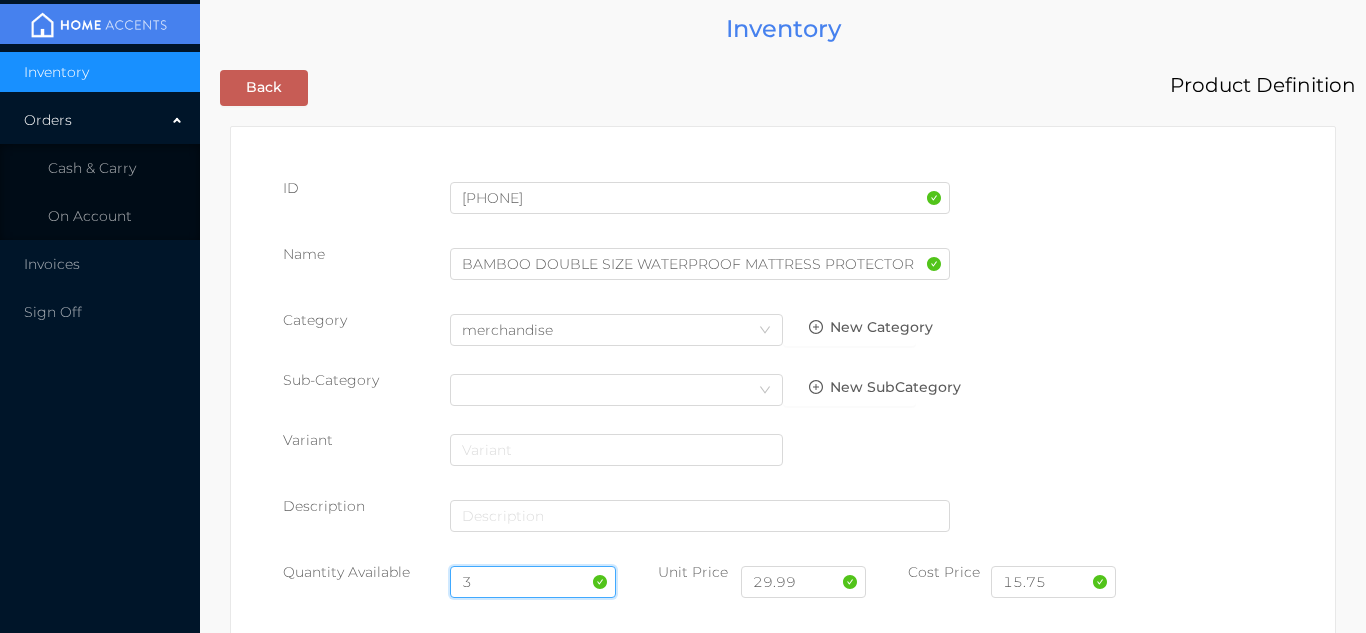 click on "3" at bounding box center [533, 582] 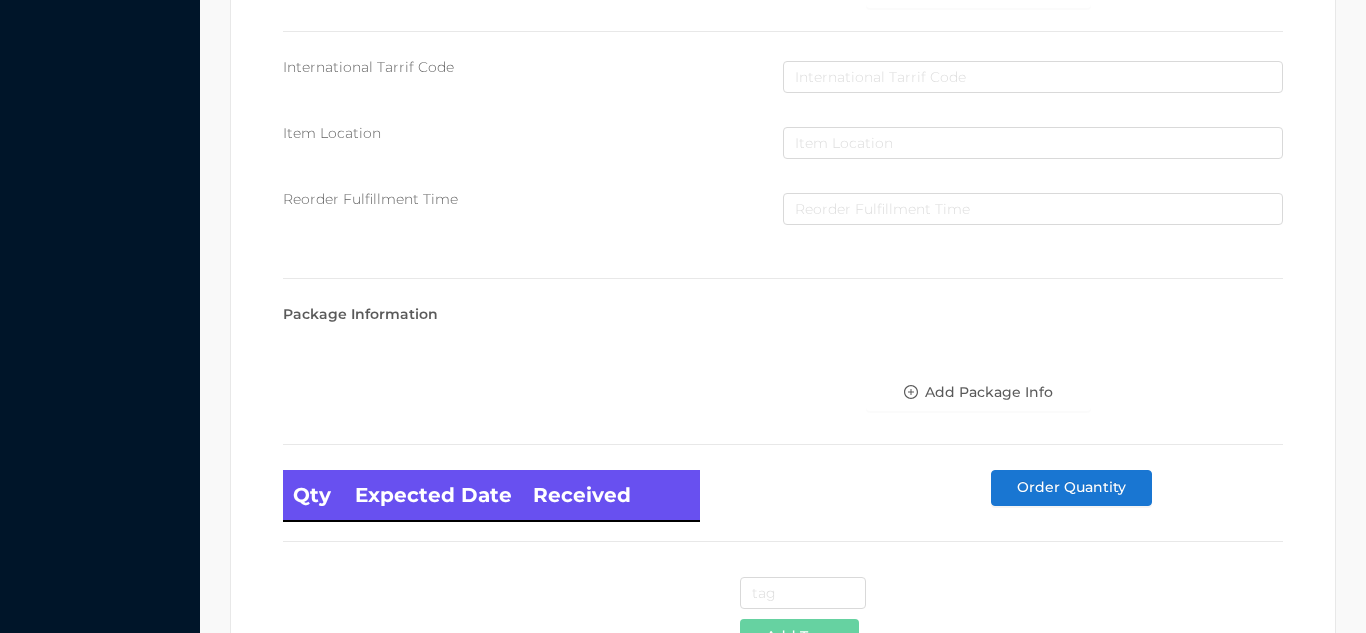scroll, scrollTop: 1135, scrollLeft: 0, axis: vertical 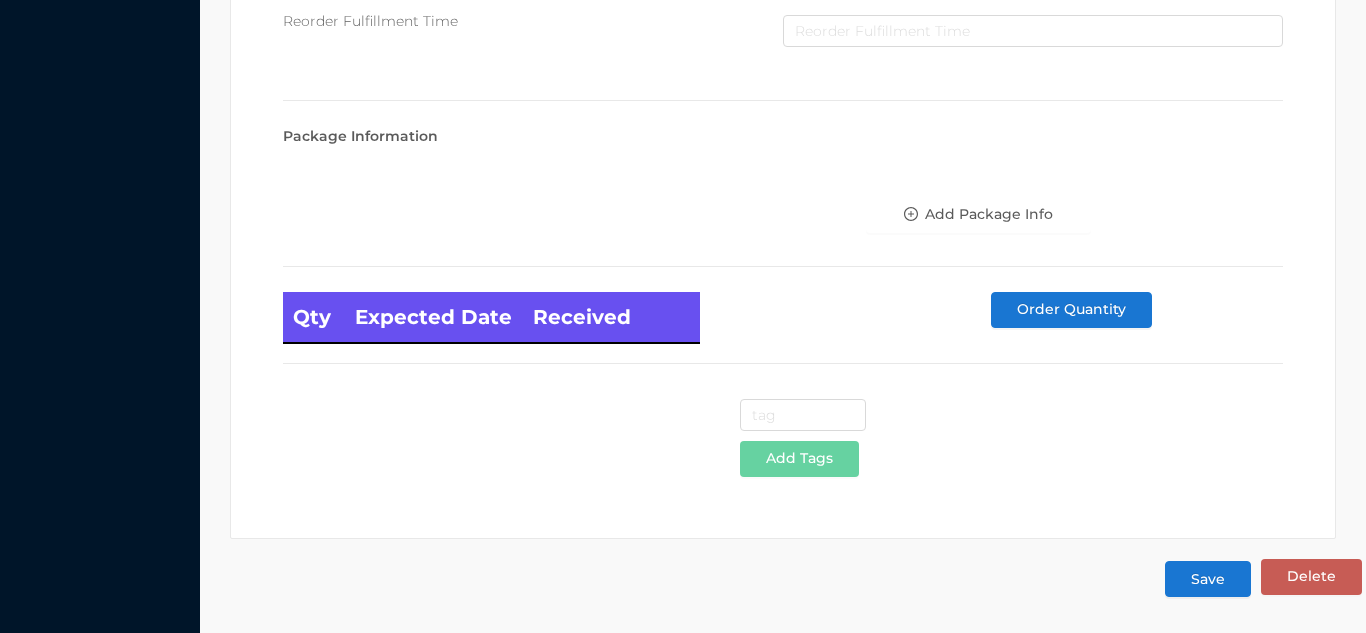 type on "12" 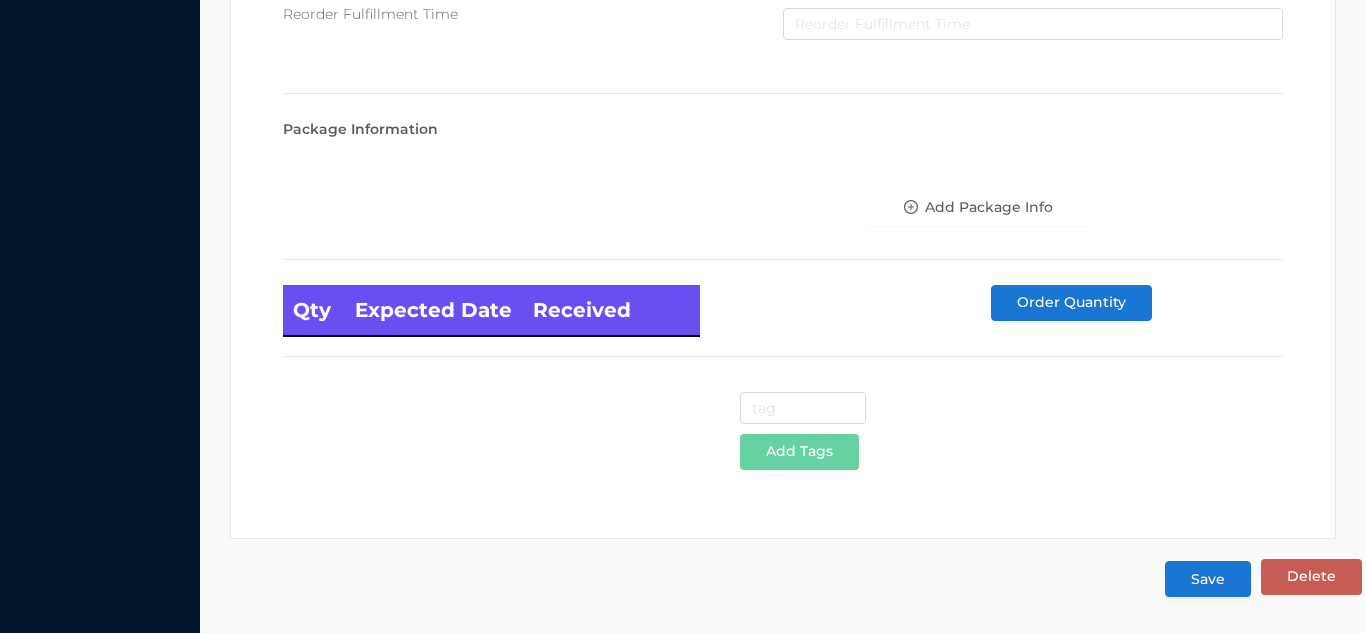 click on "Save" at bounding box center (1208, 579) 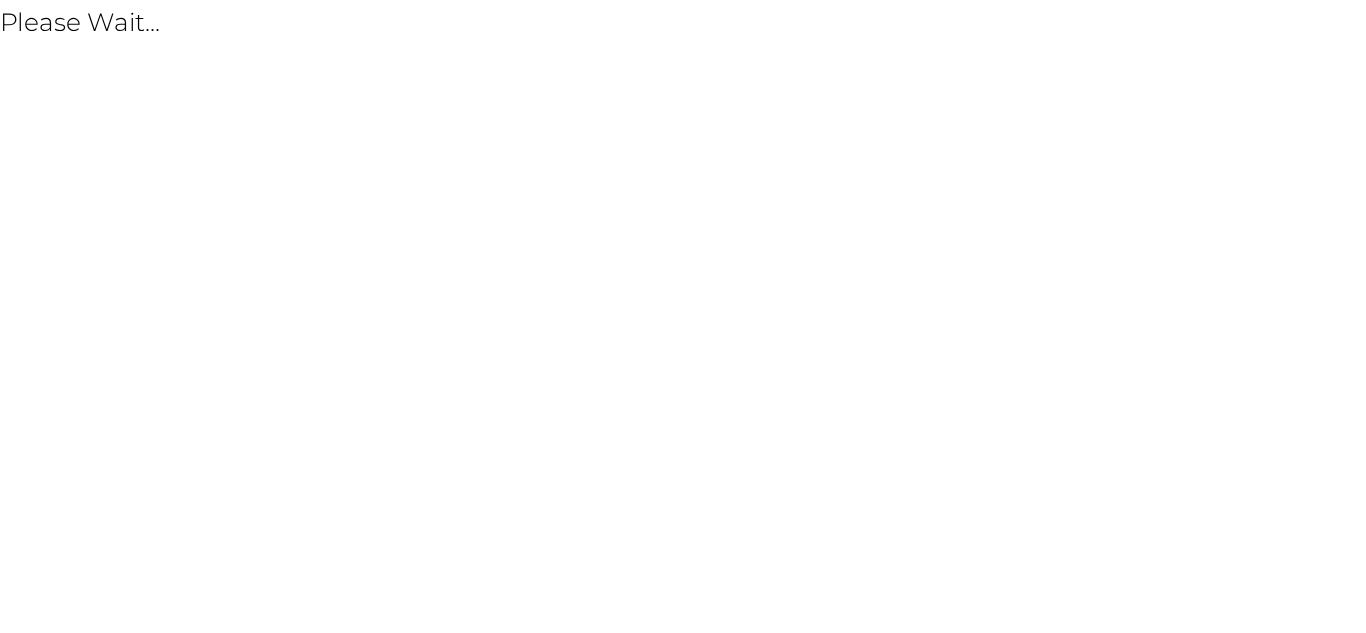 scroll, scrollTop: 0, scrollLeft: 0, axis: both 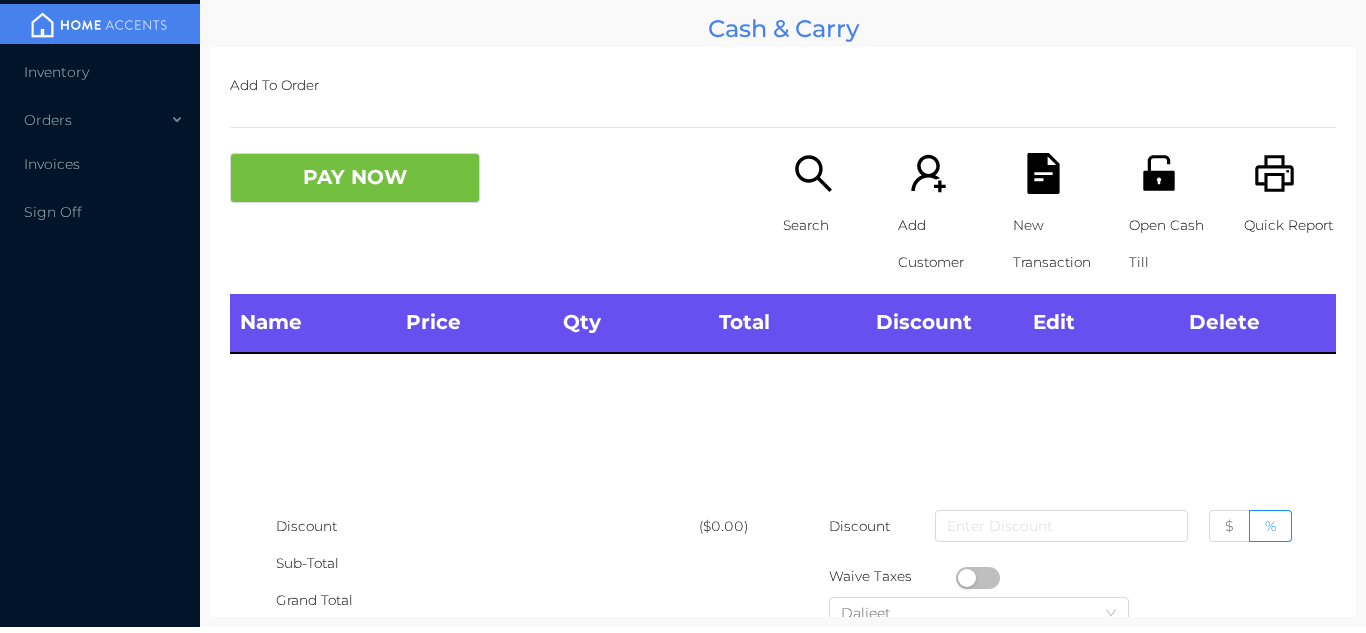 type 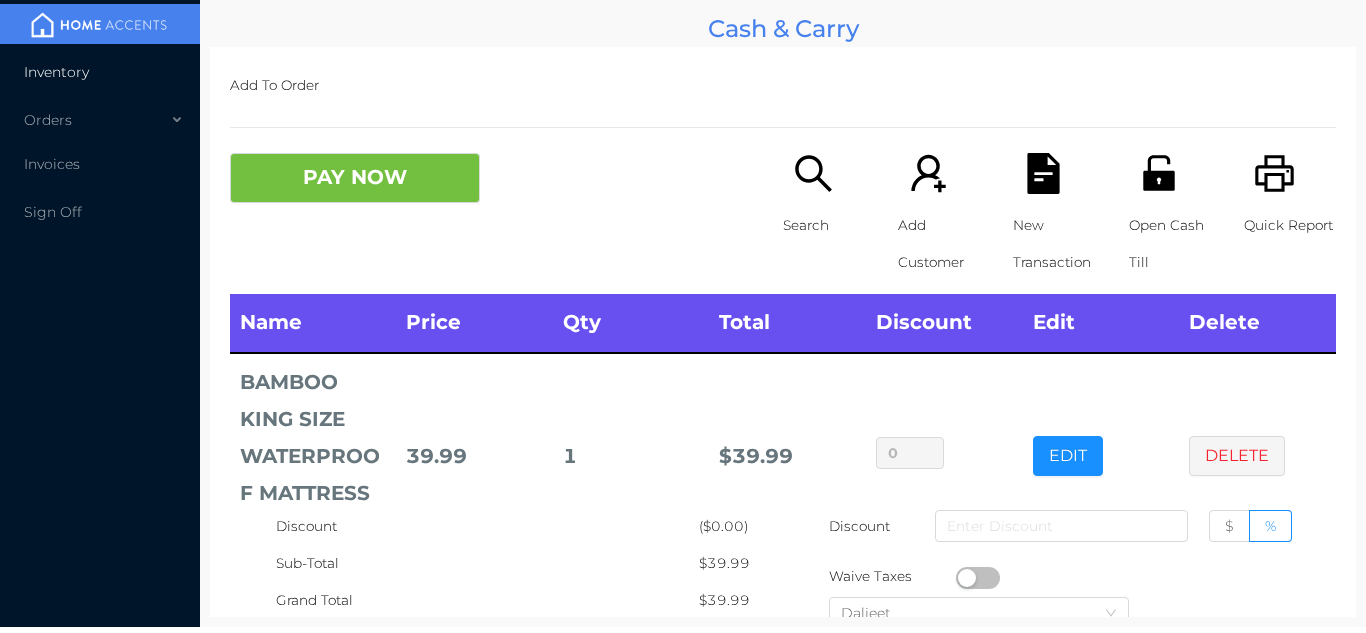 click on "Inventory" at bounding box center [56, 72] 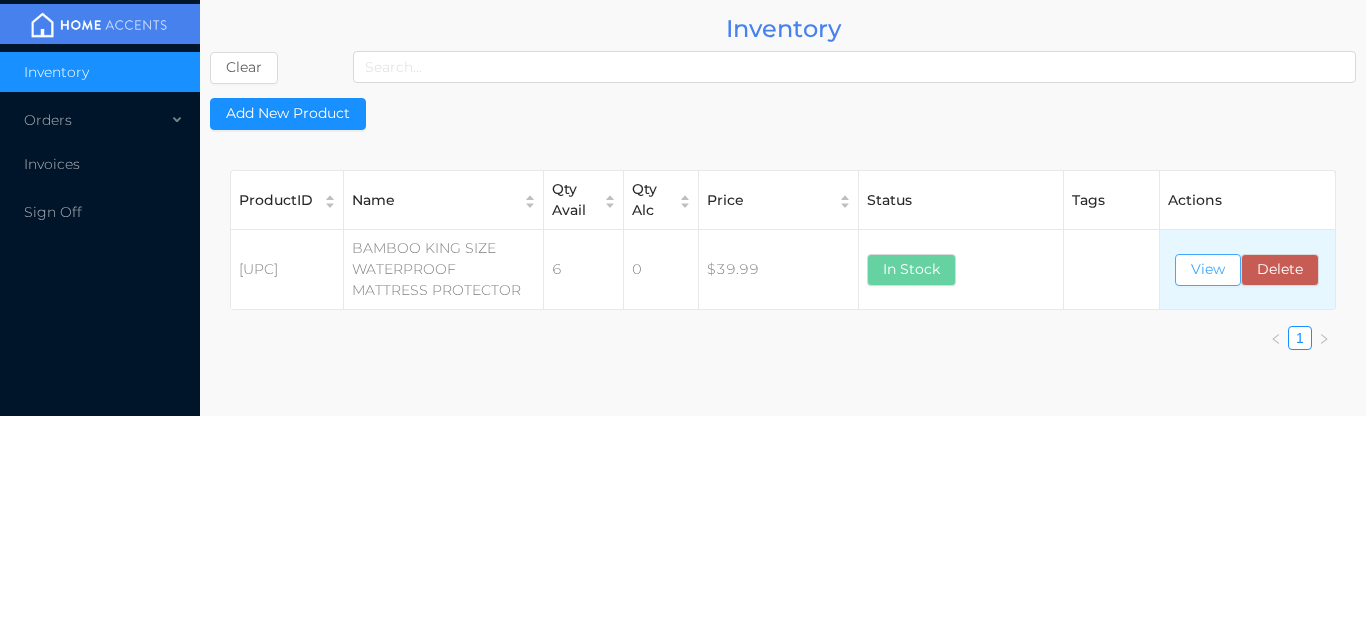 click on "View" at bounding box center [1208, 270] 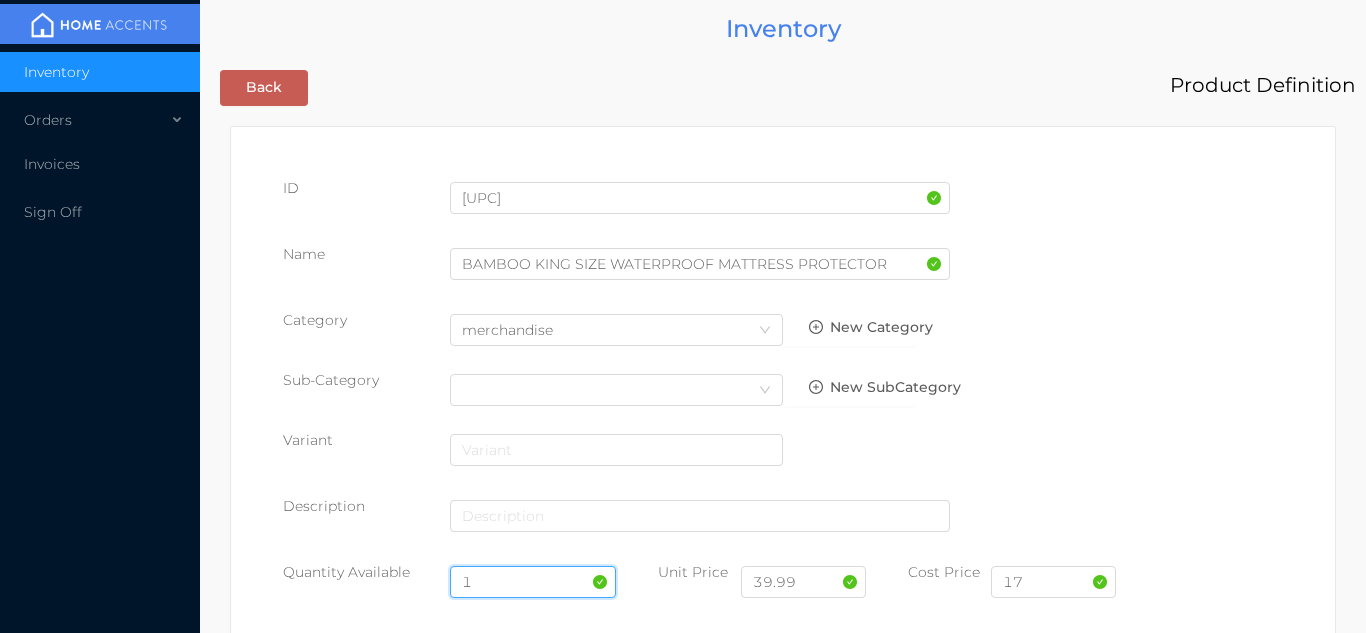 click on "1" at bounding box center [533, 582] 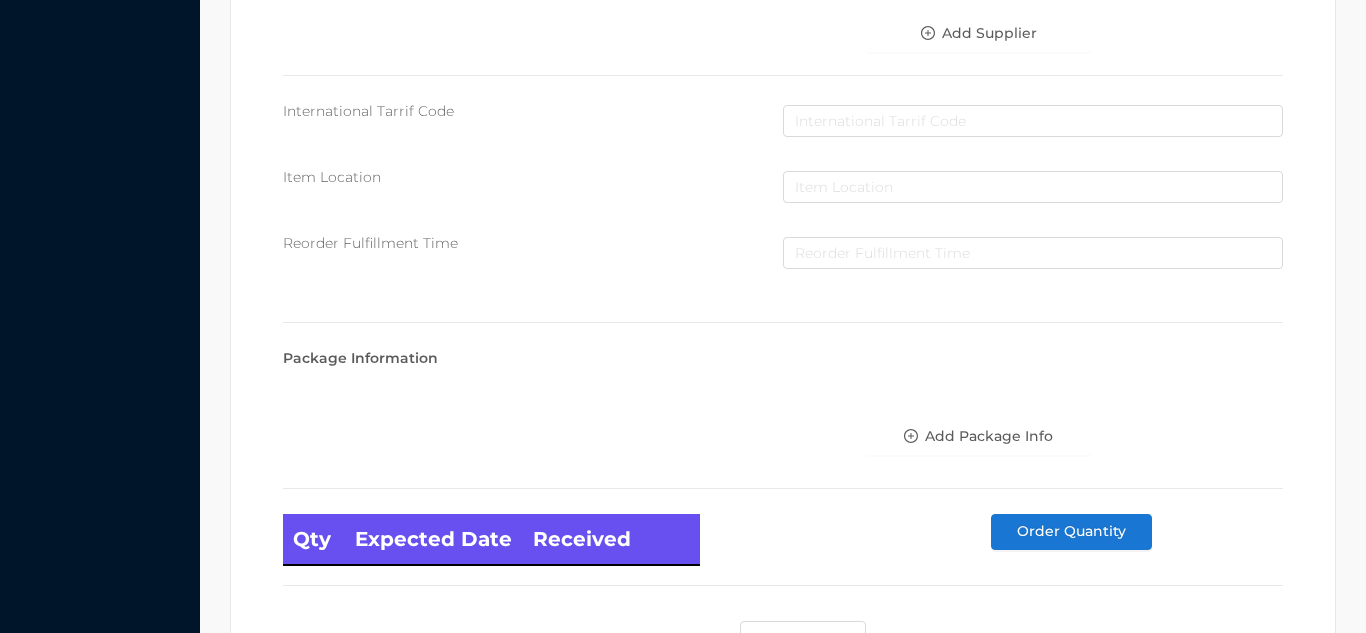 scroll, scrollTop: 1135, scrollLeft: 0, axis: vertical 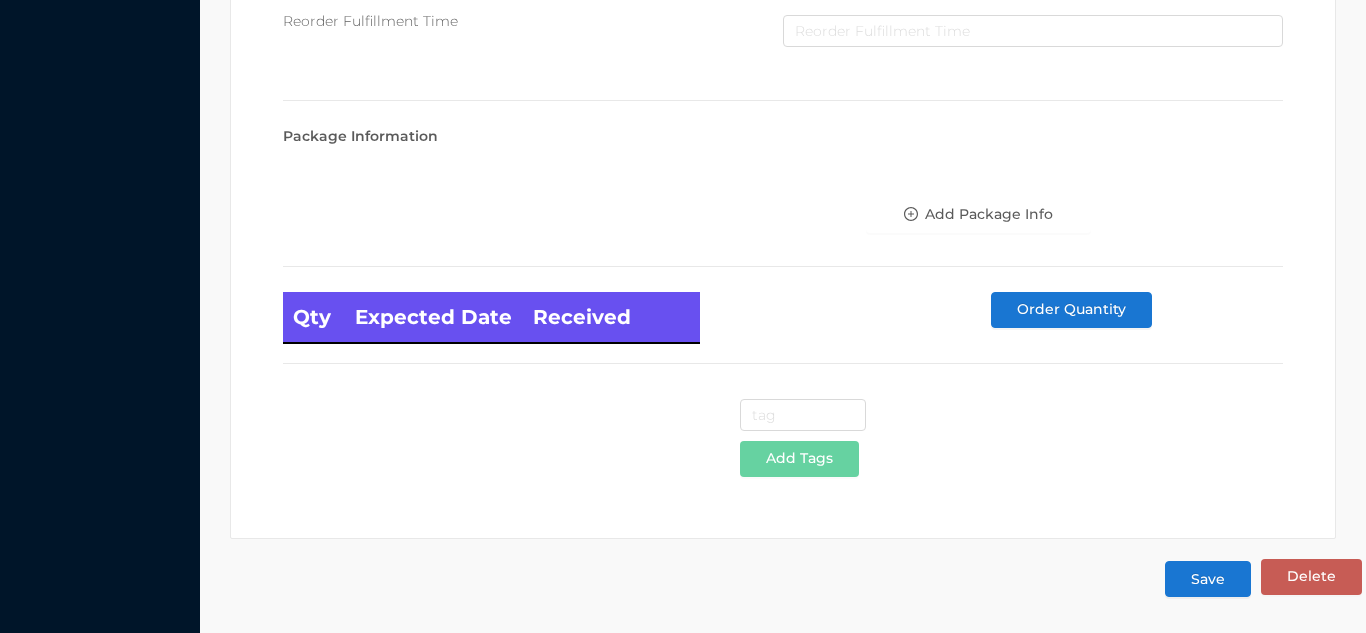type on "12" 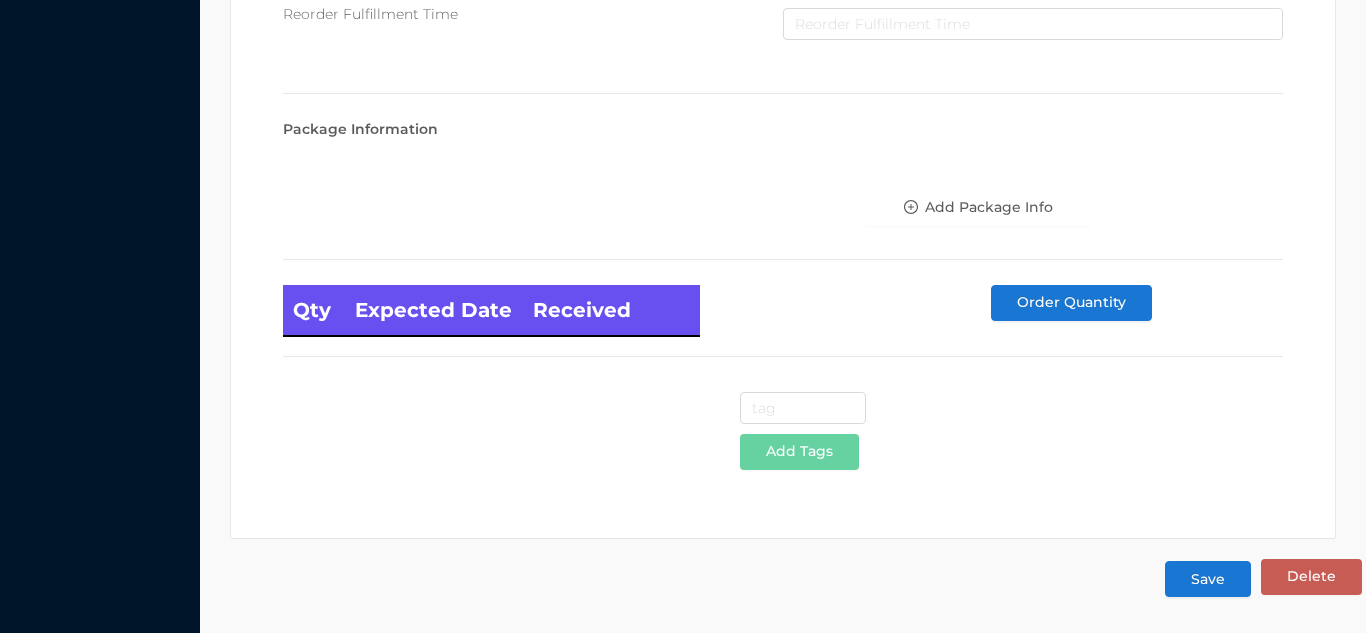 click on "Save" at bounding box center (1208, 579) 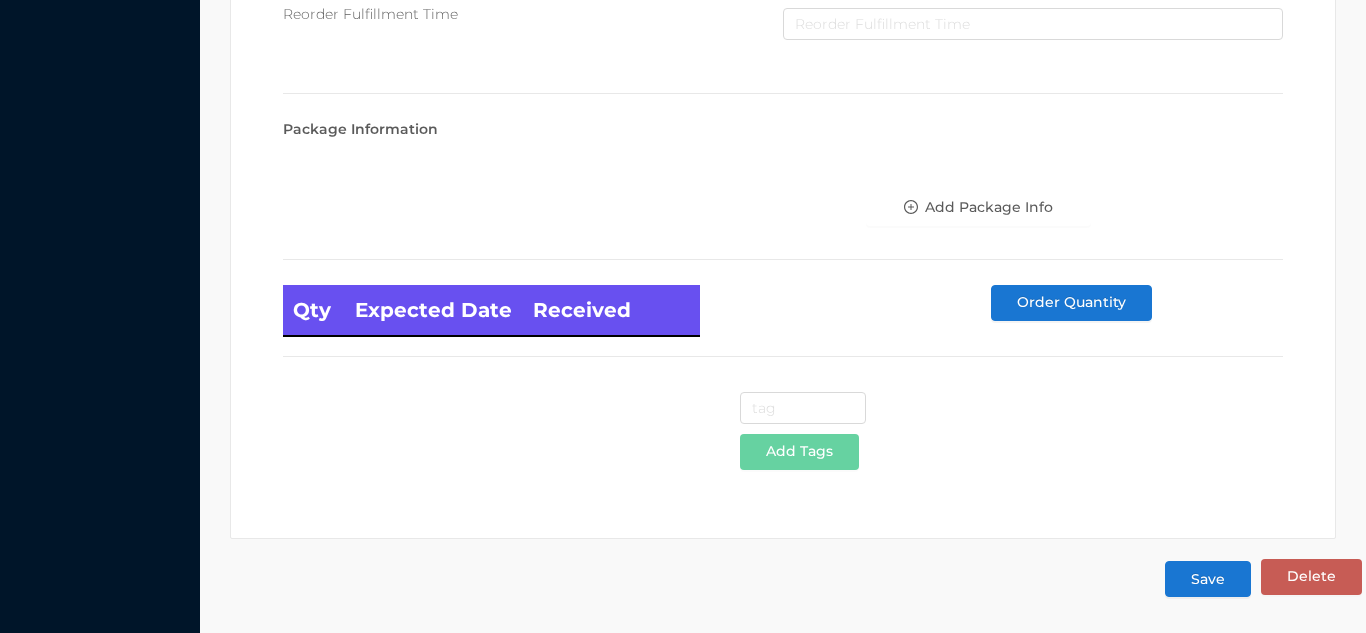 scroll, scrollTop: 0, scrollLeft: 0, axis: both 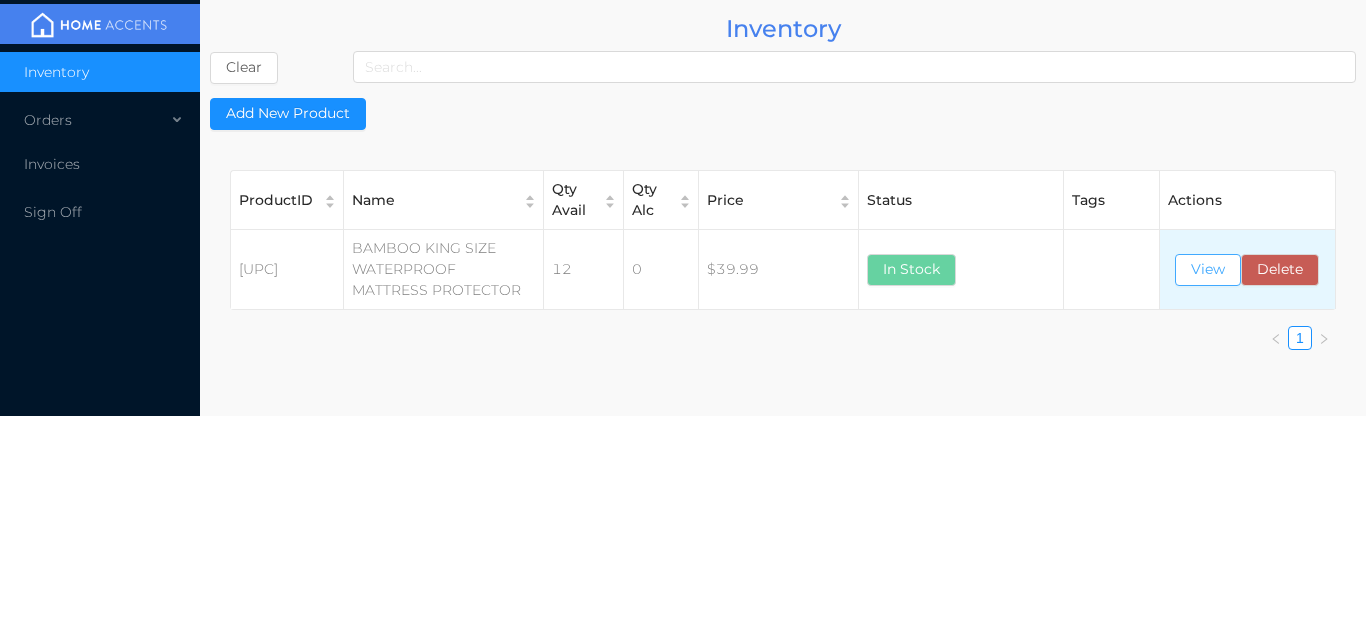 click on "View" at bounding box center [1208, 270] 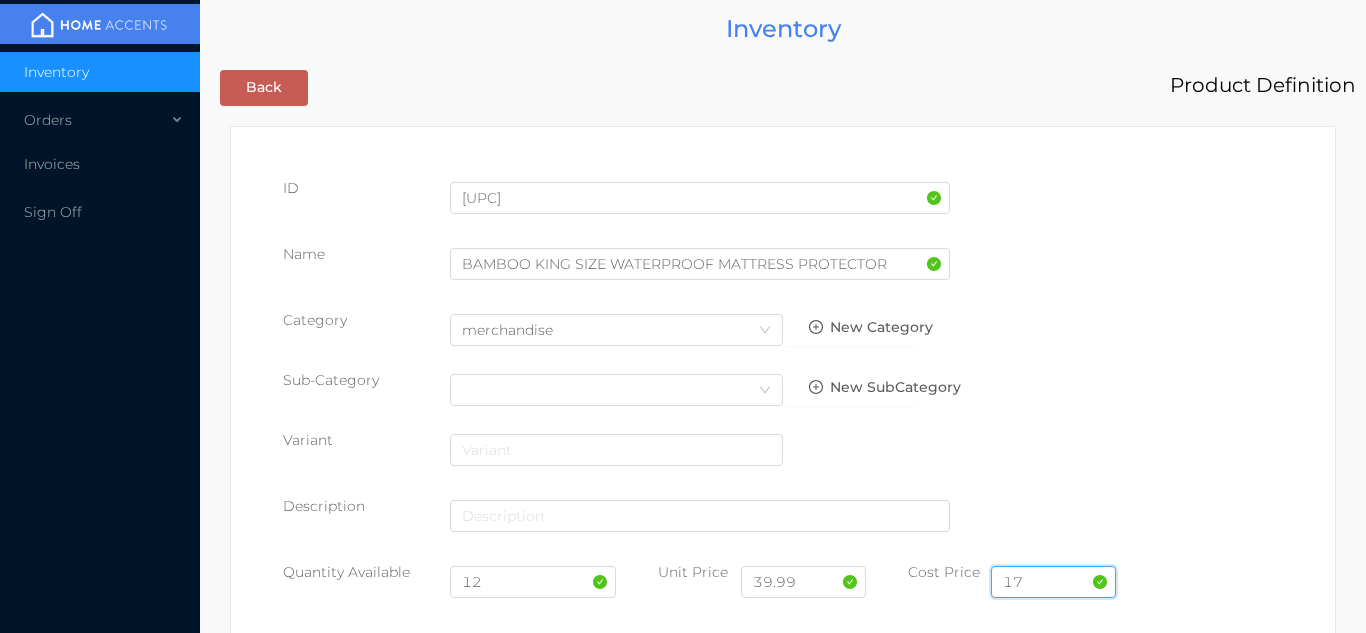 click on "17" at bounding box center [1053, 582] 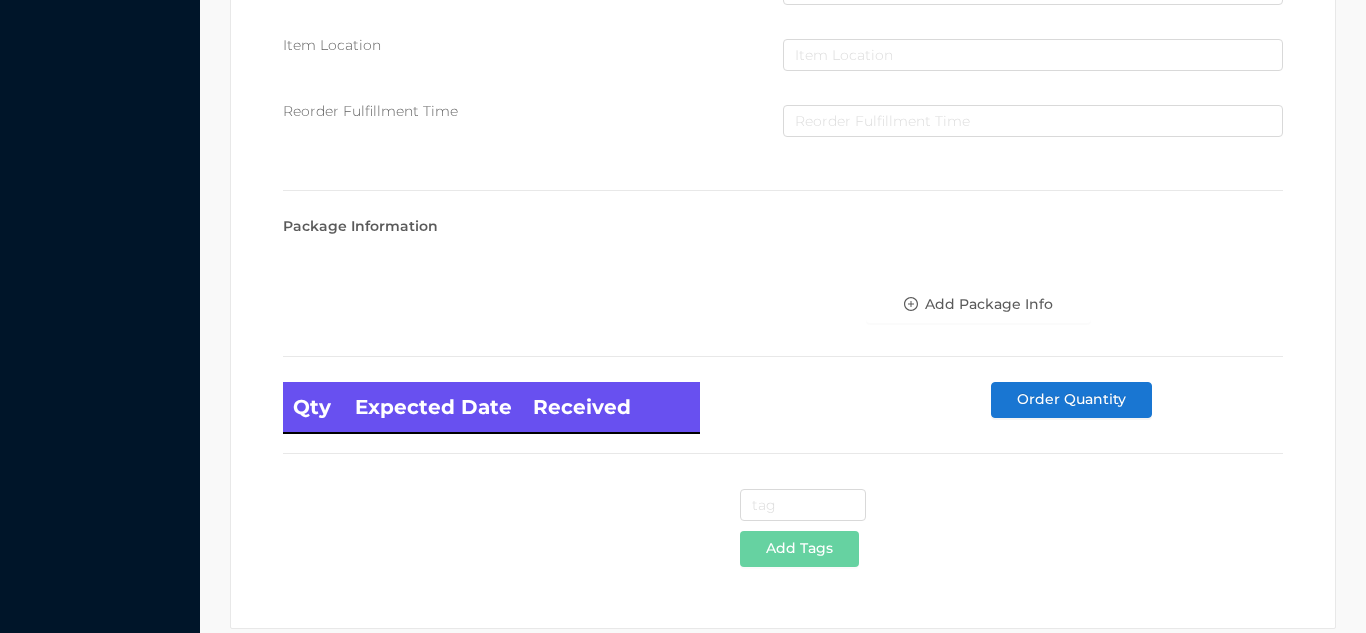scroll, scrollTop: 1135, scrollLeft: 0, axis: vertical 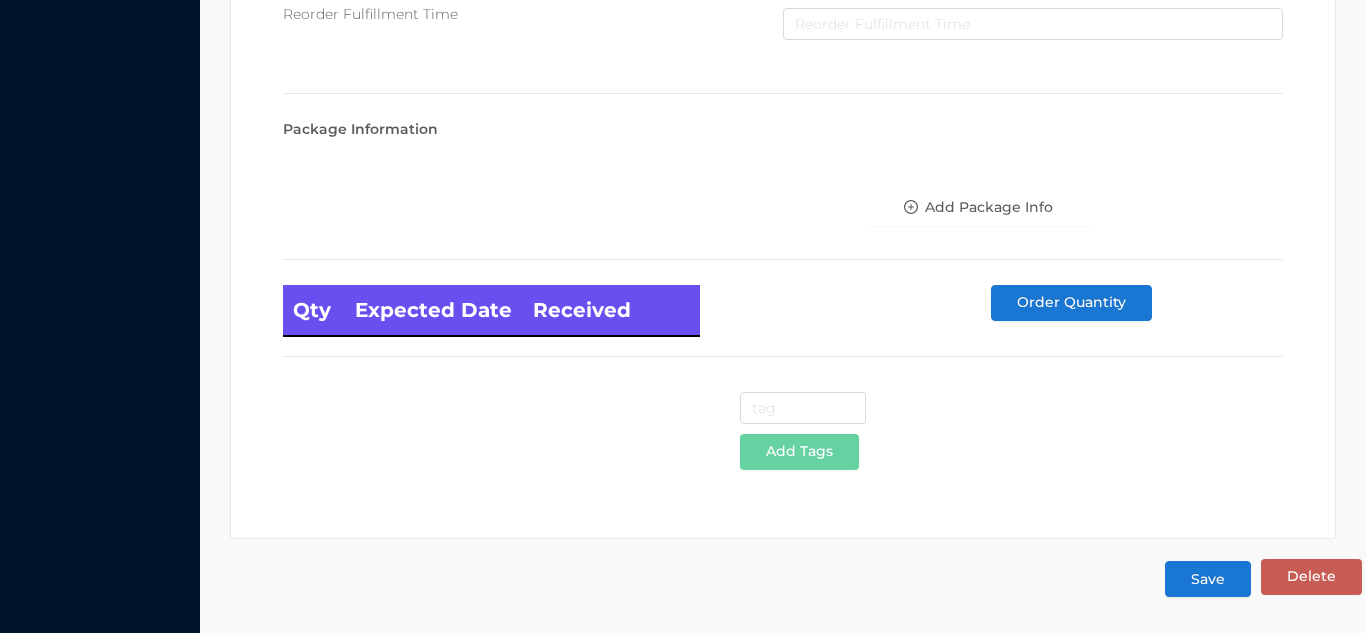 type on "19" 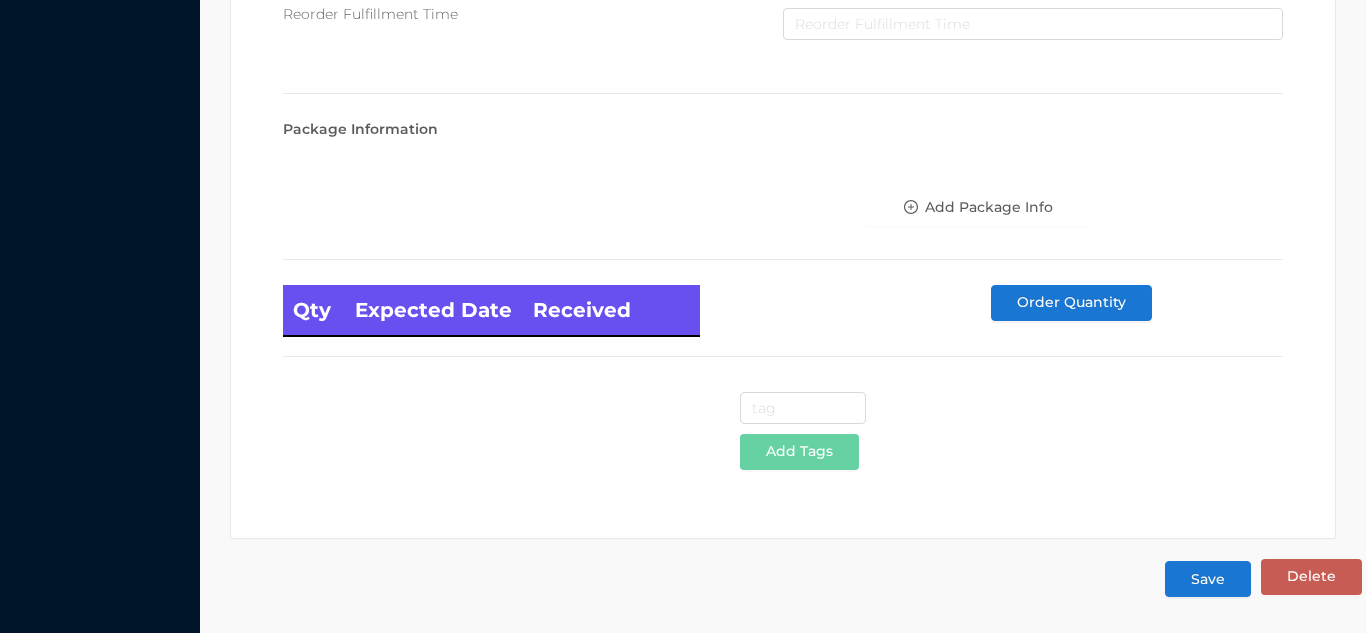 click on "Save" at bounding box center (1208, 579) 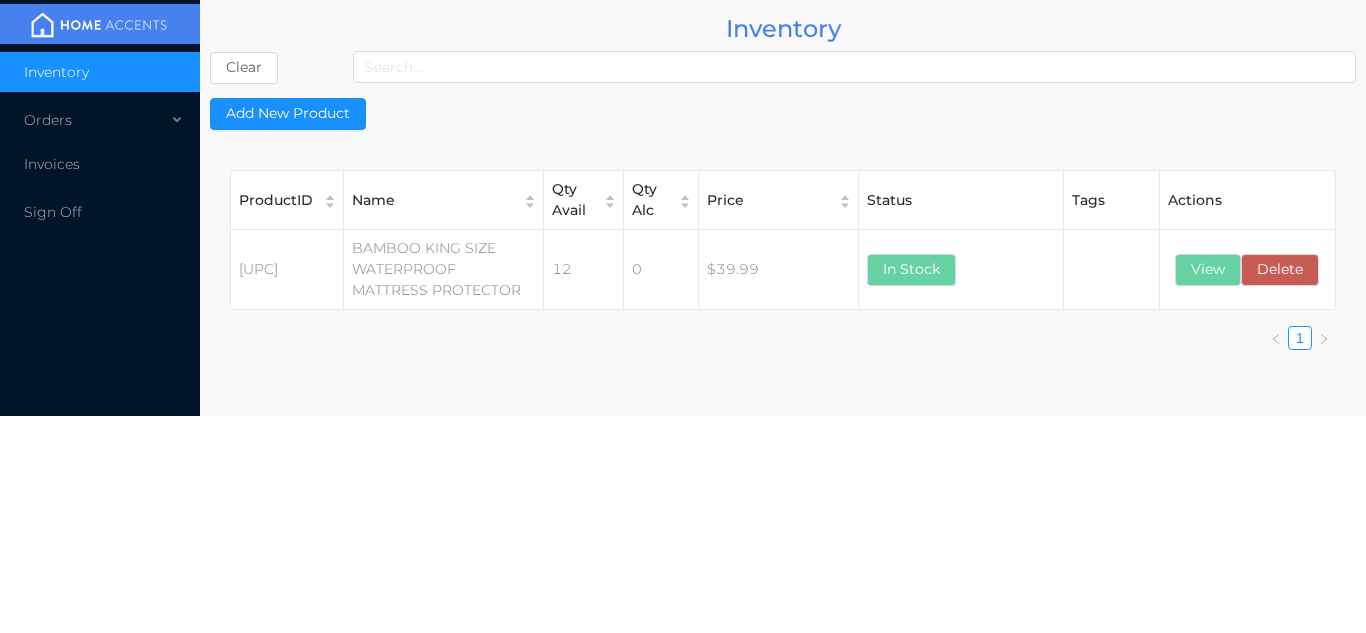 scroll, scrollTop: 0, scrollLeft: 0, axis: both 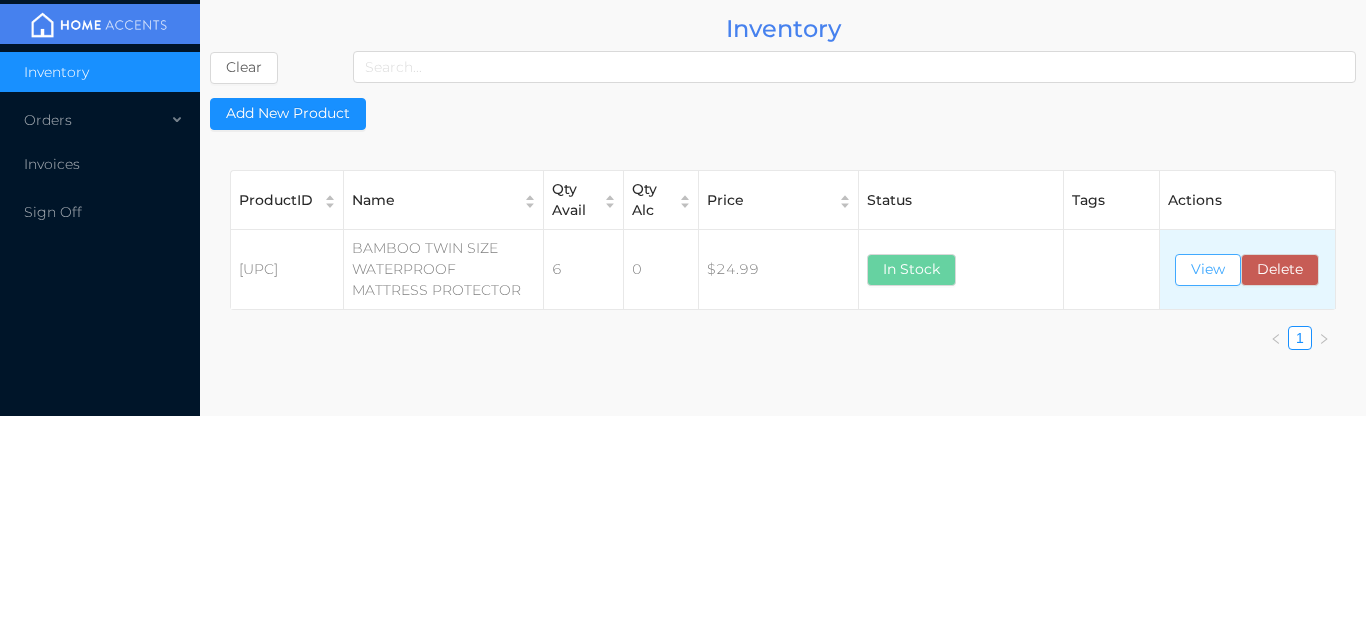 click on "View" at bounding box center (1208, 270) 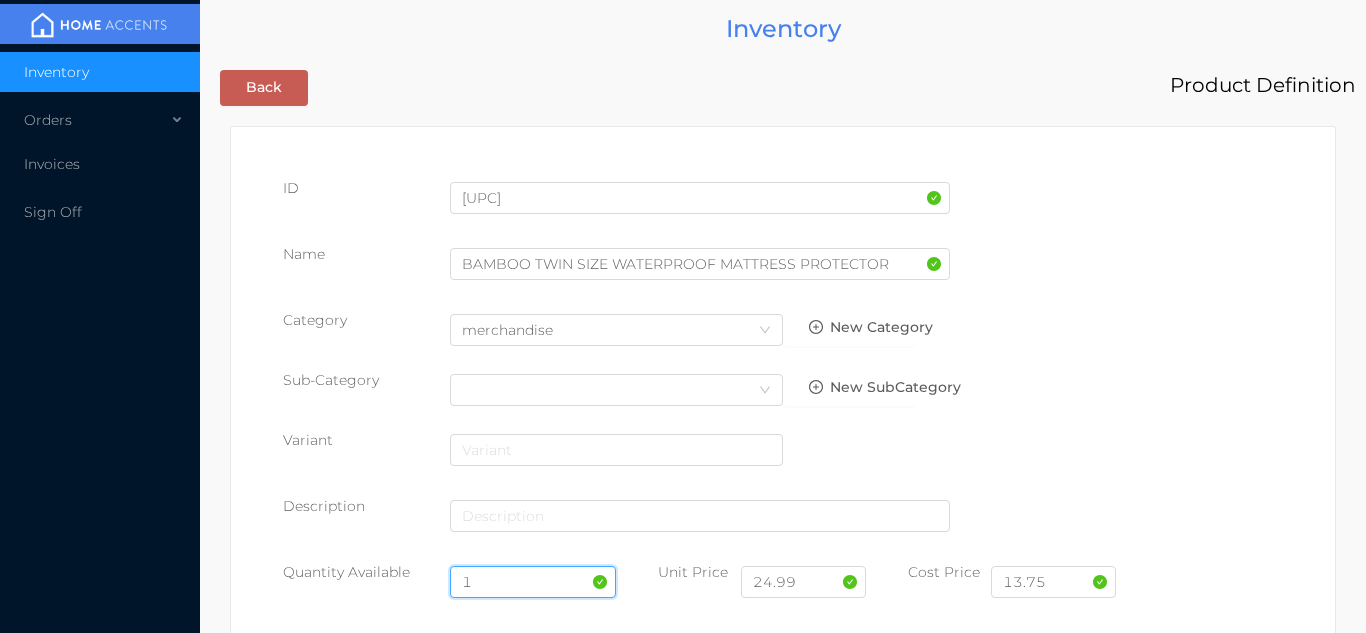 click on "1" at bounding box center [533, 582] 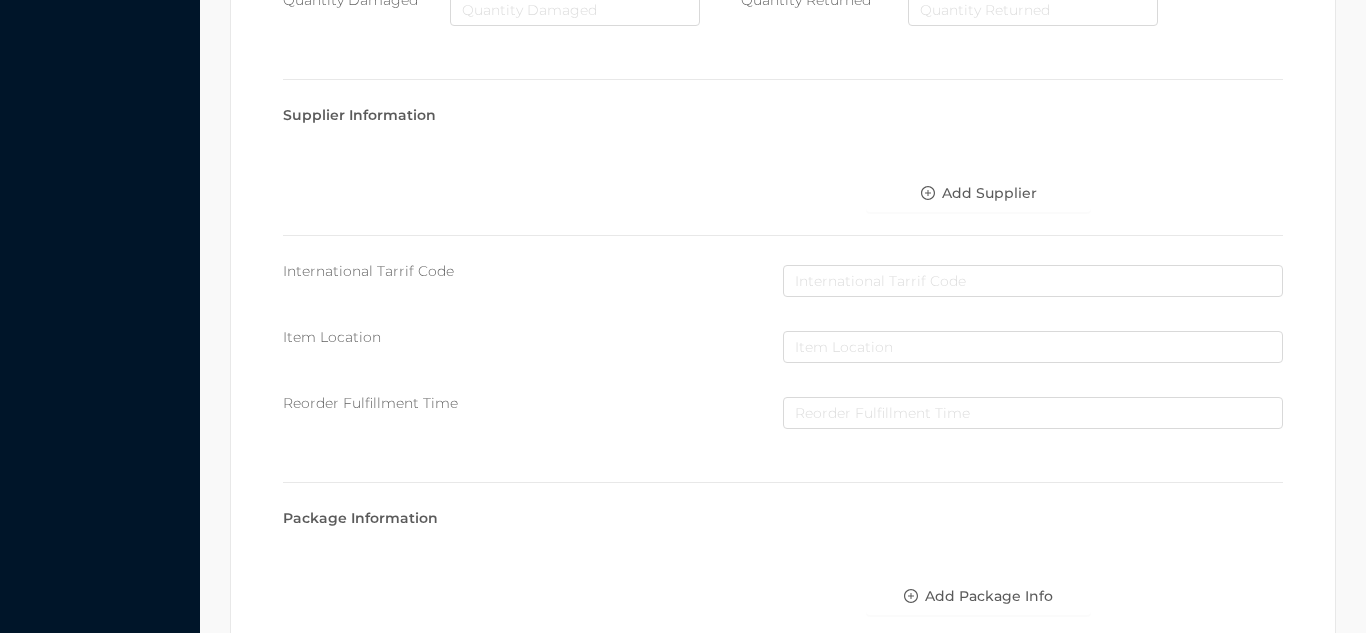 scroll, scrollTop: 1135, scrollLeft: 0, axis: vertical 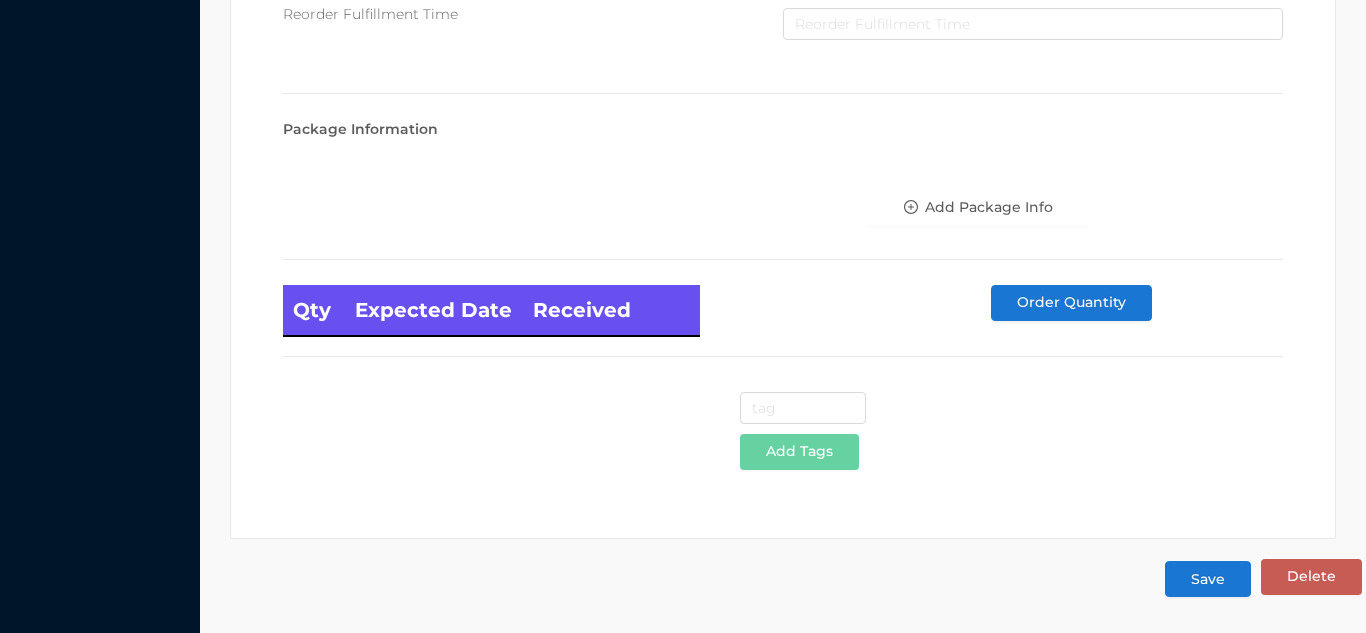 type on "12" 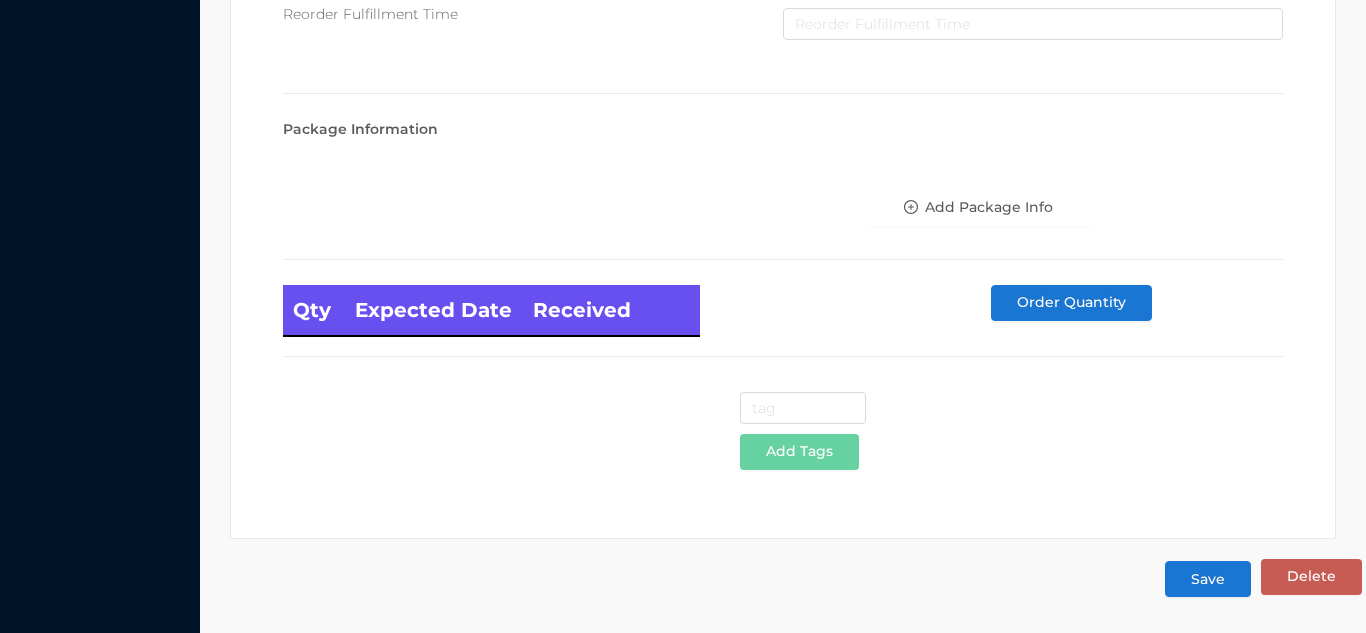 scroll, scrollTop: 0, scrollLeft: 0, axis: both 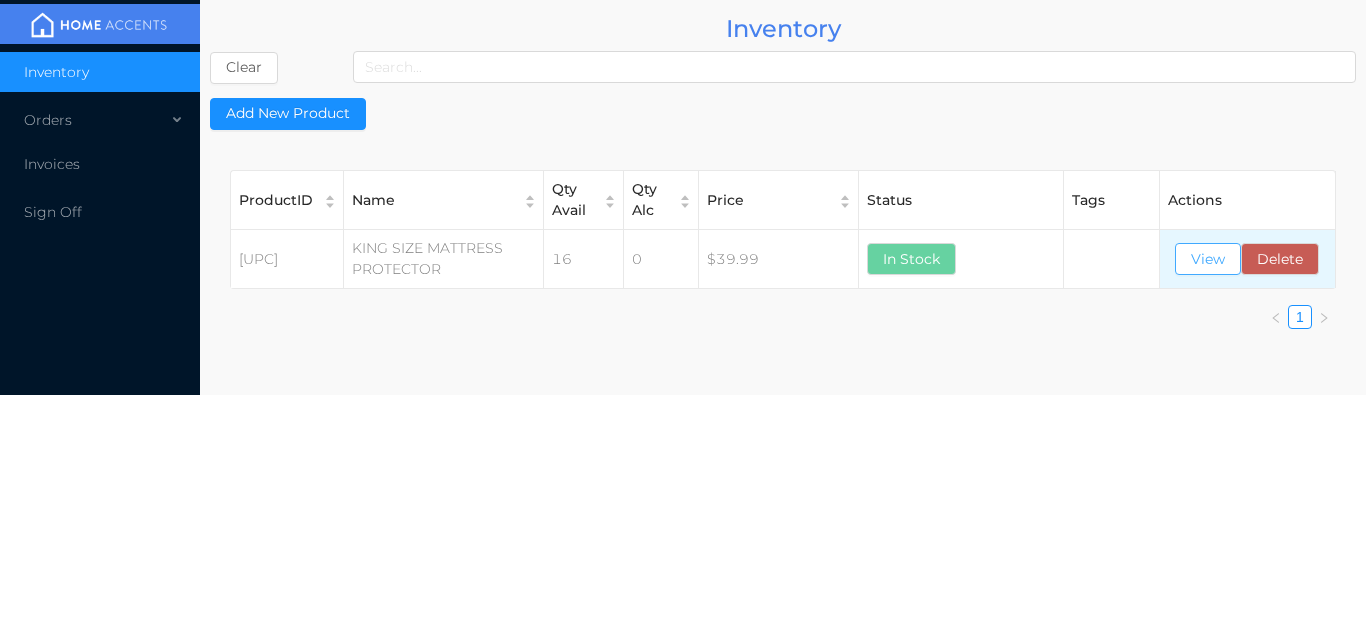 click on "View" at bounding box center (1208, 259) 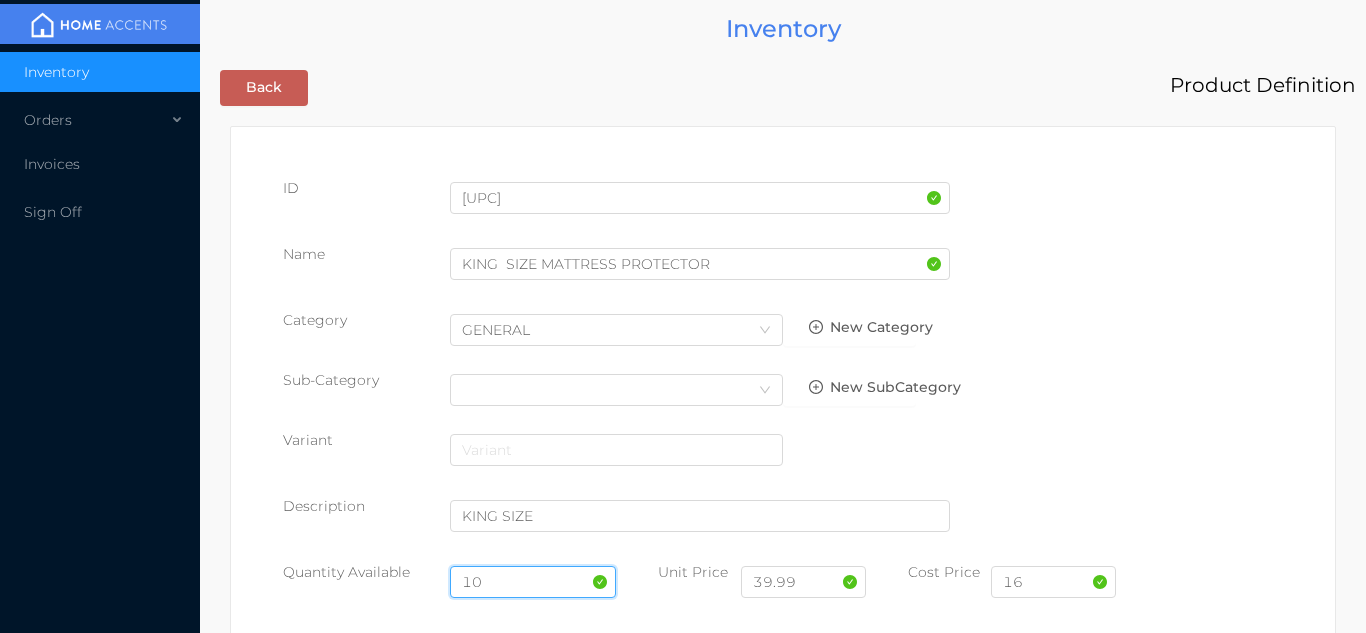 click on "10" at bounding box center [533, 582] 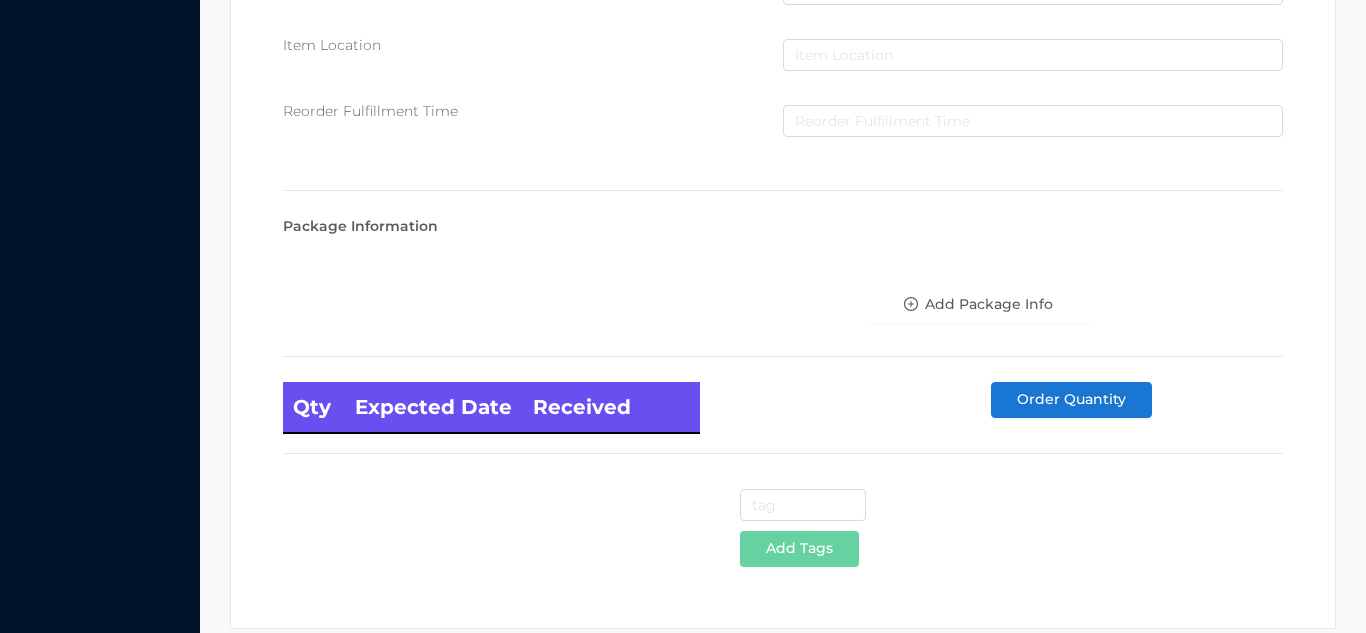 scroll, scrollTop: 1135, scrollLeft: 0, axis: vertical 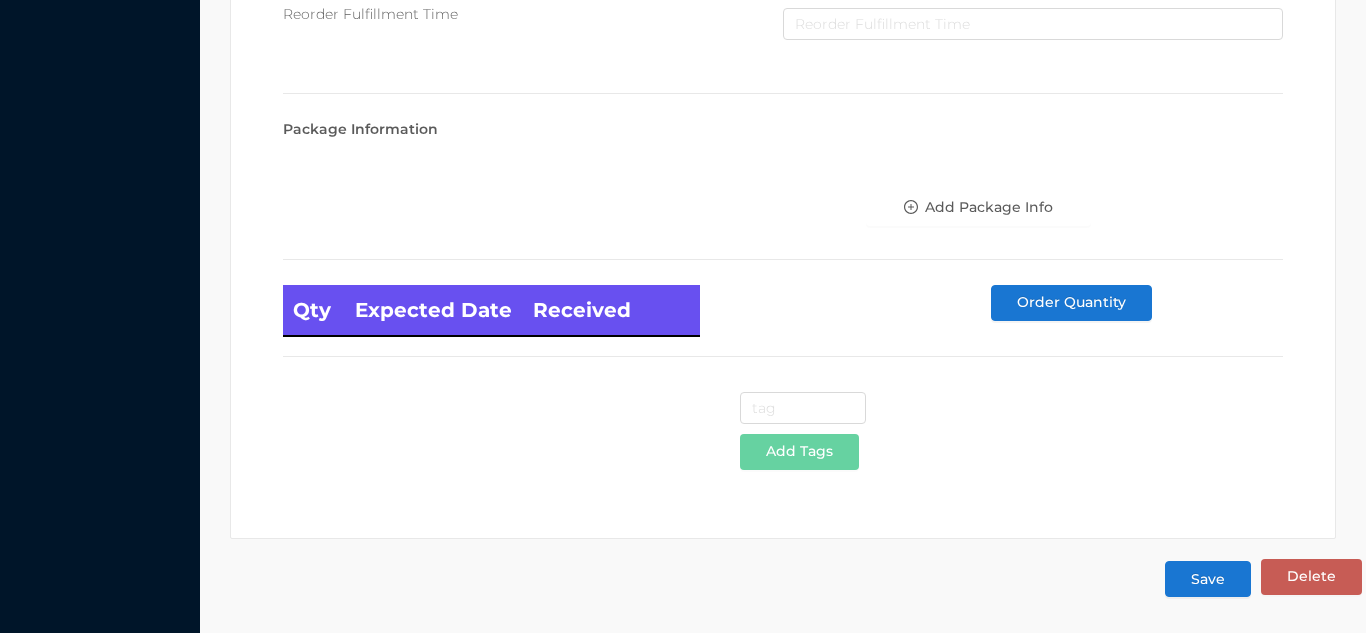 type on "12" 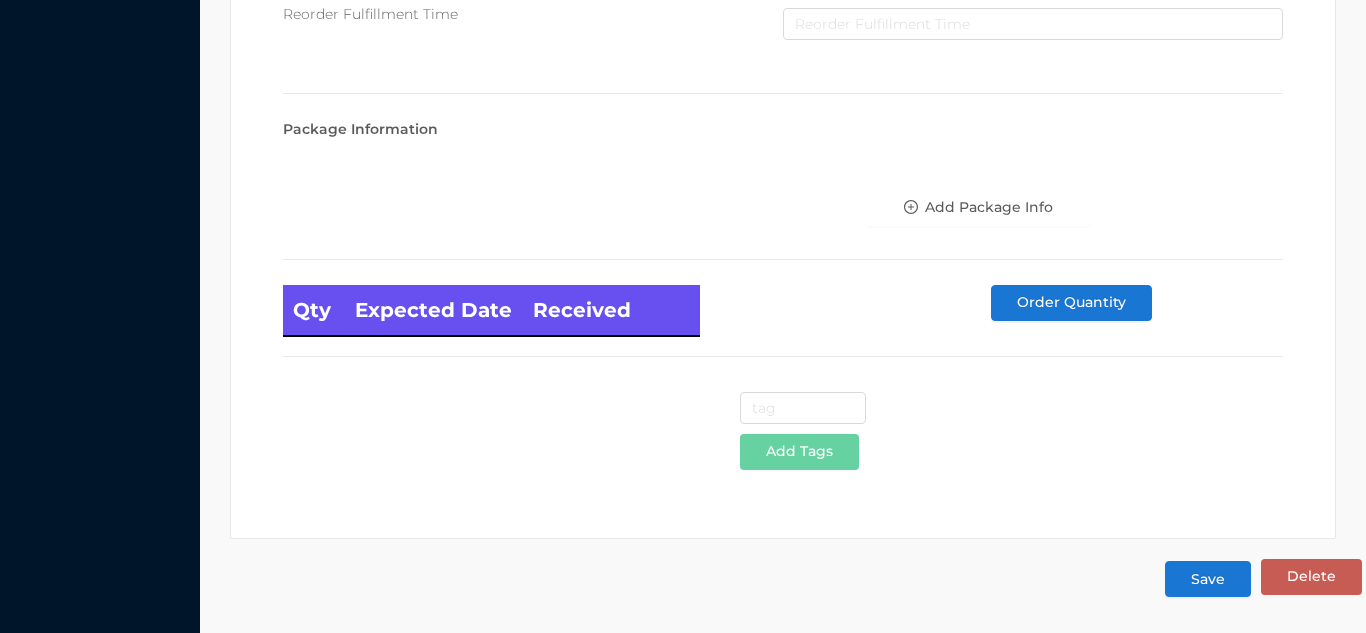 click on "Save" at bounding box center (1208, 579) 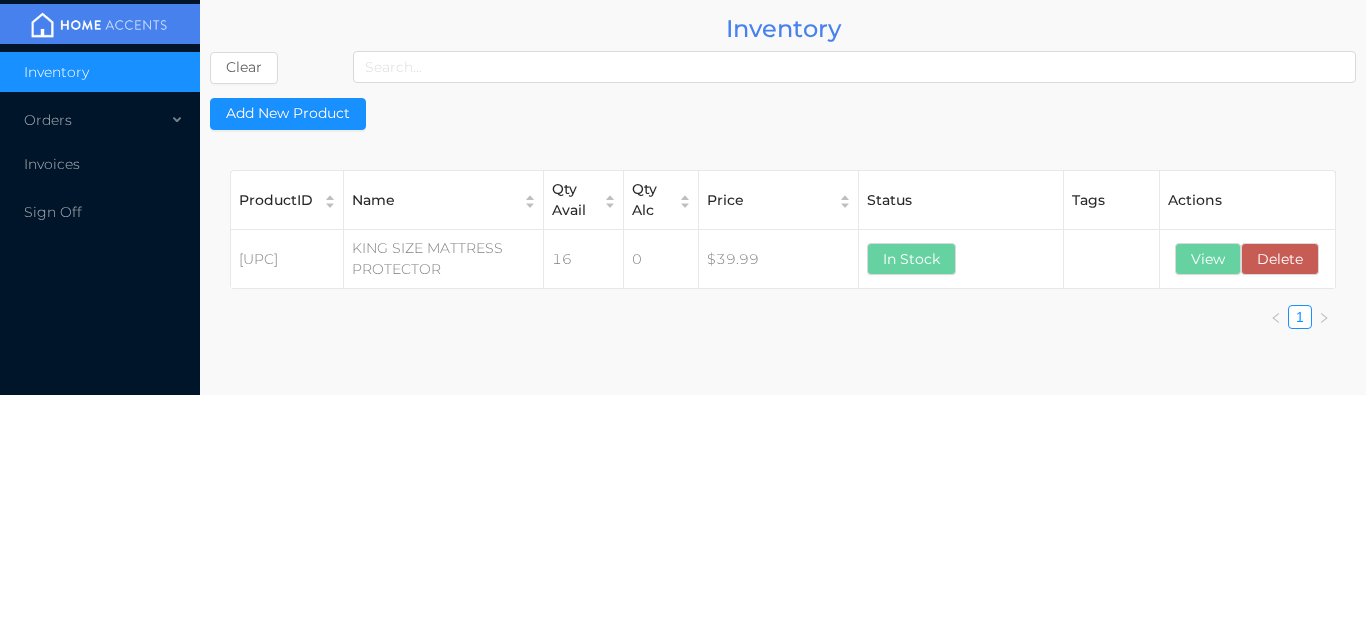 scroll, scrollTop: 0, scrollLeft: 0, axis: both 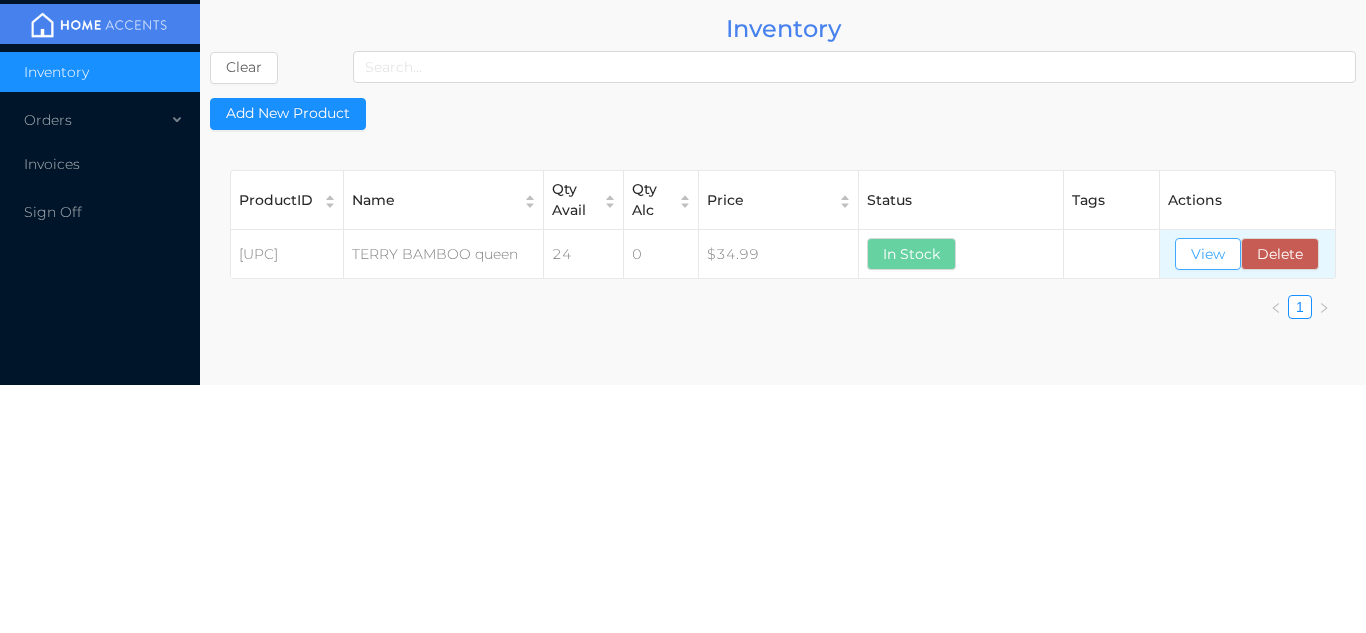 click on "View" at bounding box center [1208, 254] 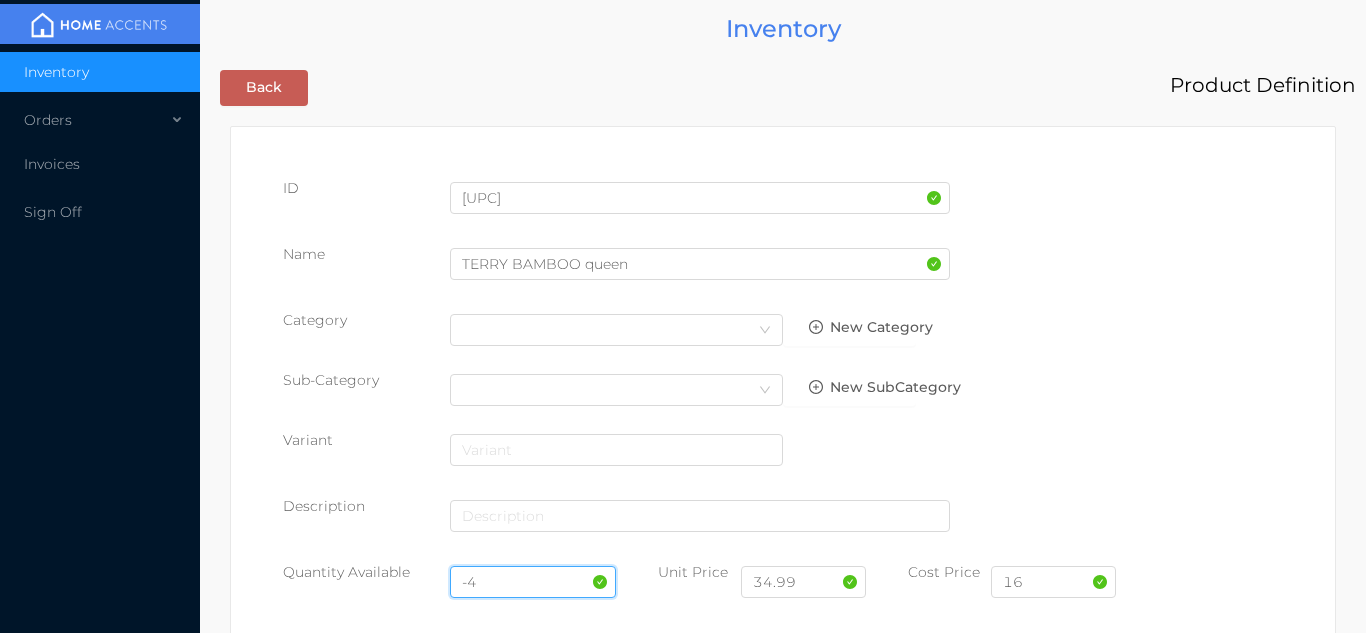 click on "-4" at bounding box center (533, 582) 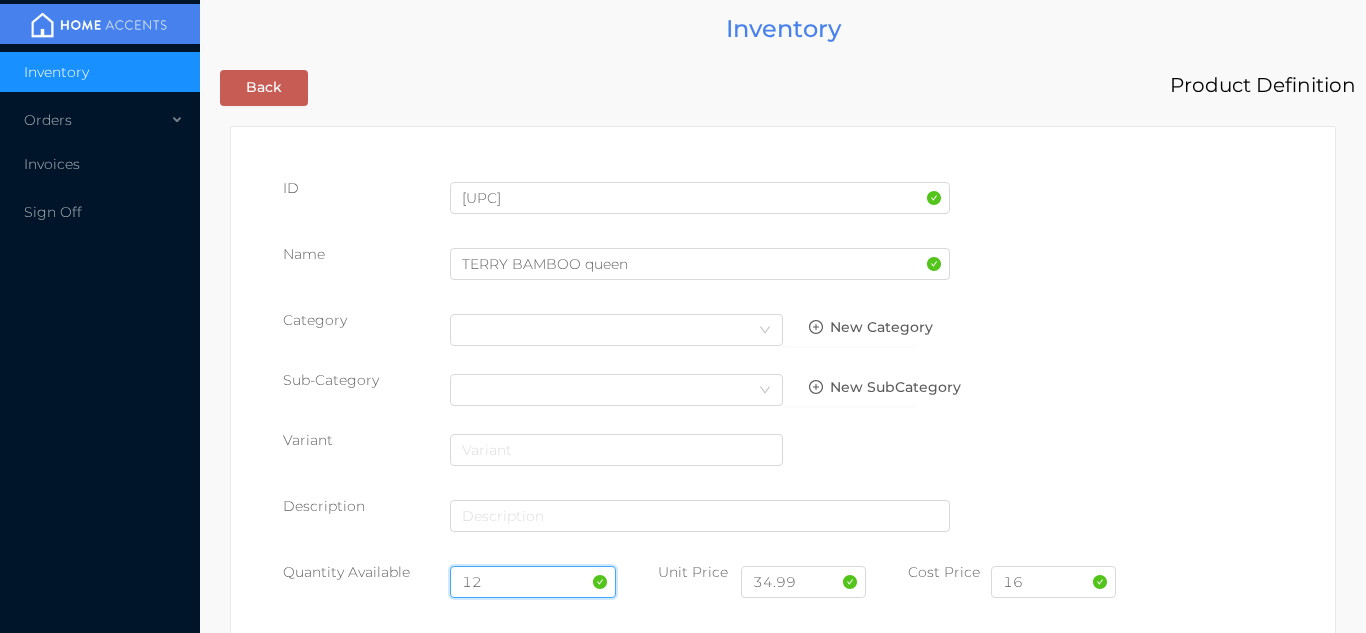 type on "12" 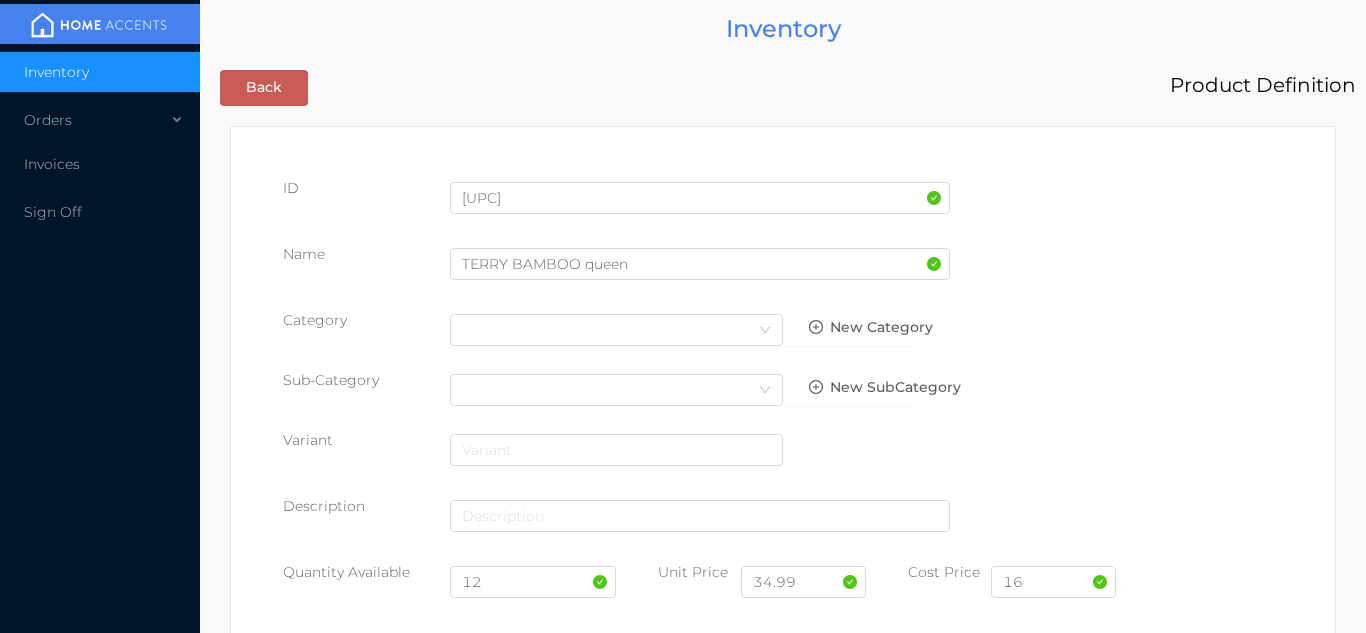 click on "16" at bounding box center [1053, 590] 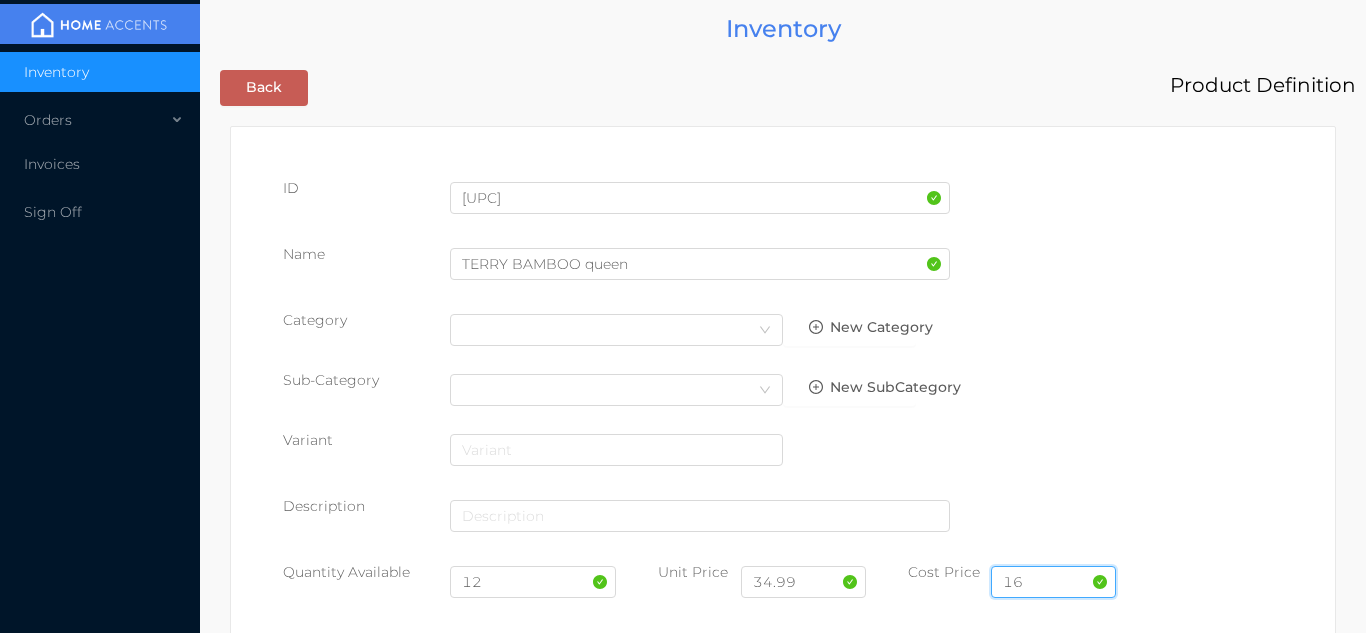 click on "16" at bounding box center [1053, 582] 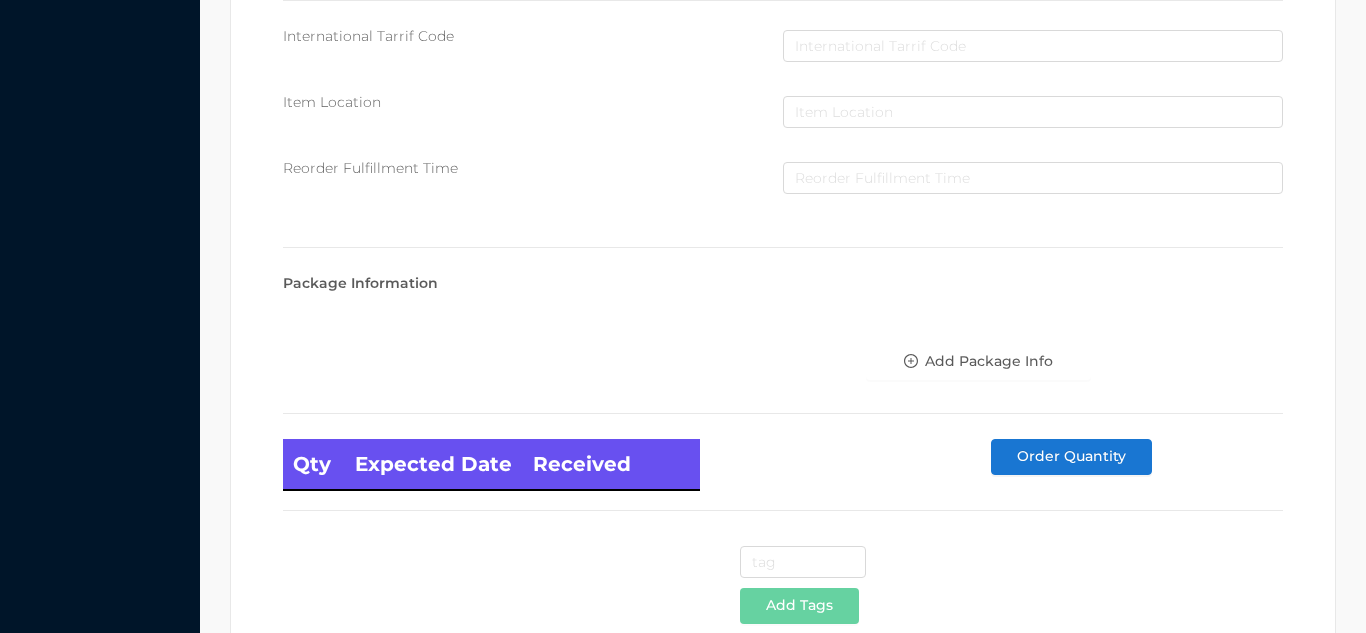 scroll, scrollTop: 1135, scrollLeft: 0, axis: vertical 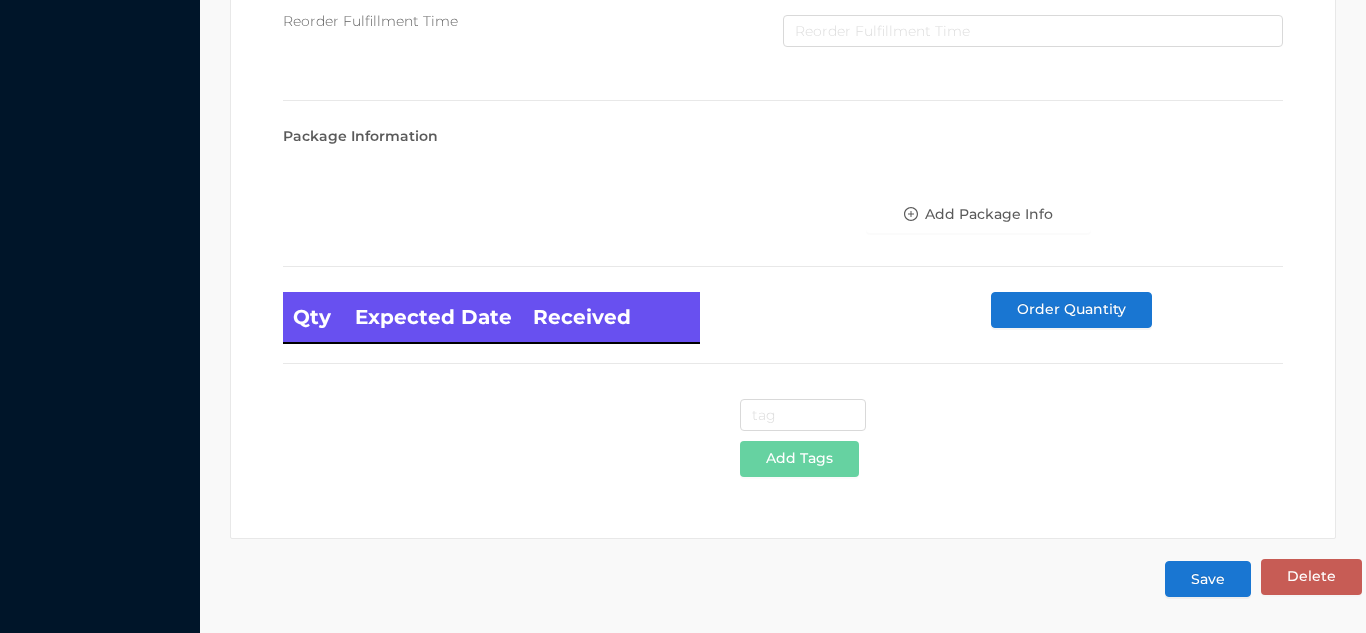 type on "15" 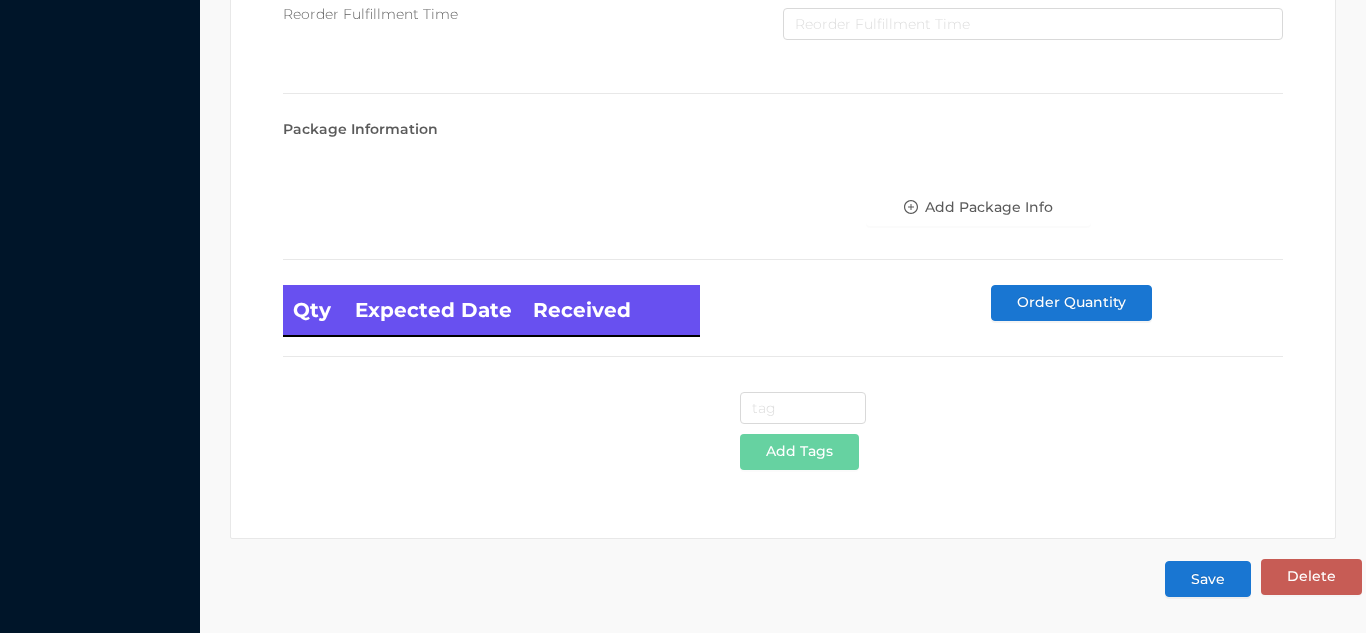 click on "Save" at bounding box center [1208, 579] 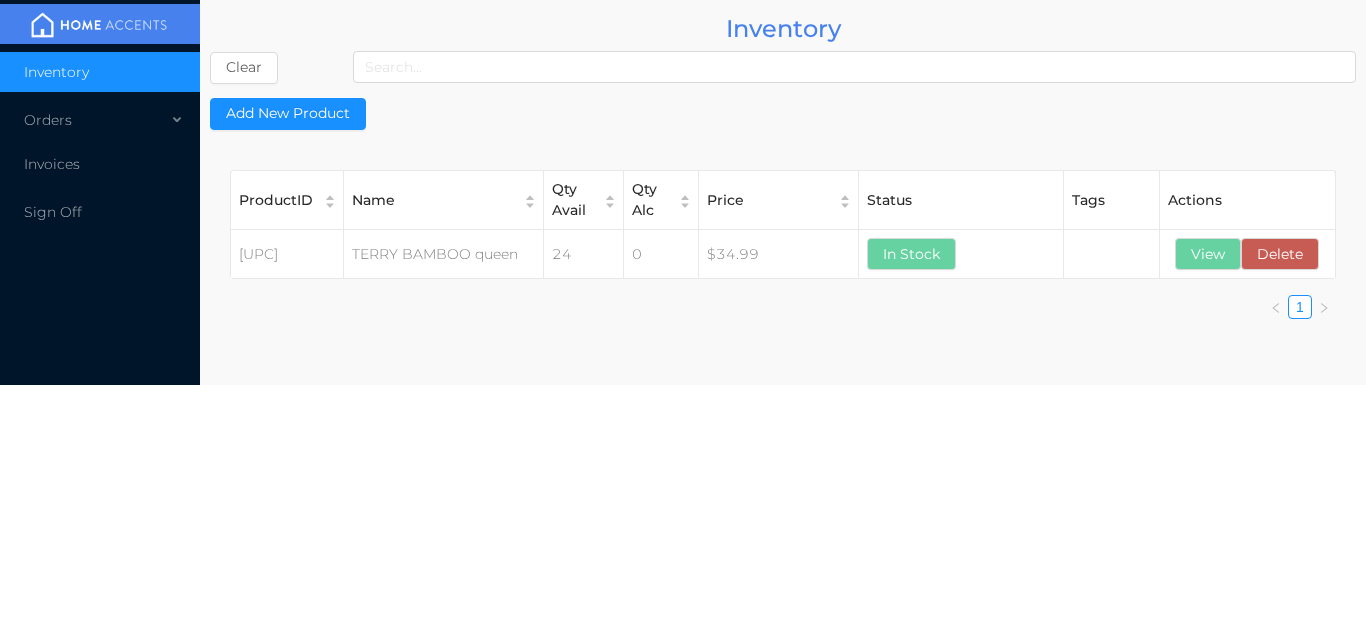 scroll, scrollTop: 0, scrollLeft: 0, axis: both 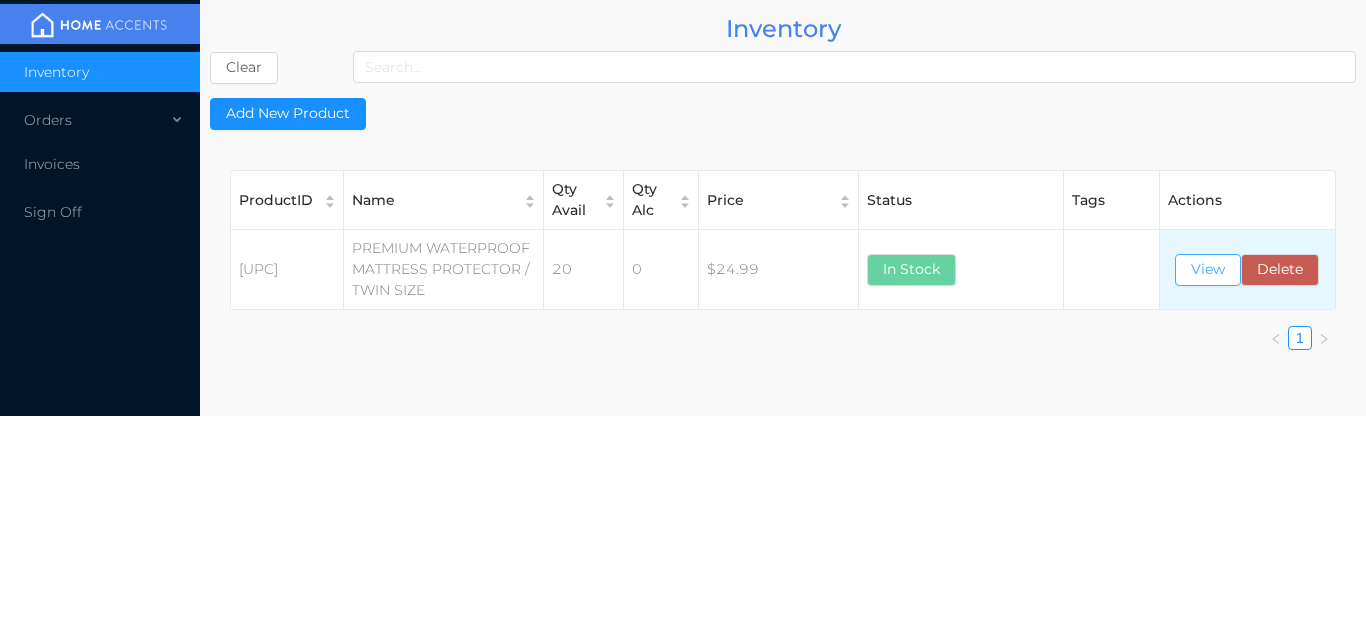 click on "View" at bounding box center (1208, 270) 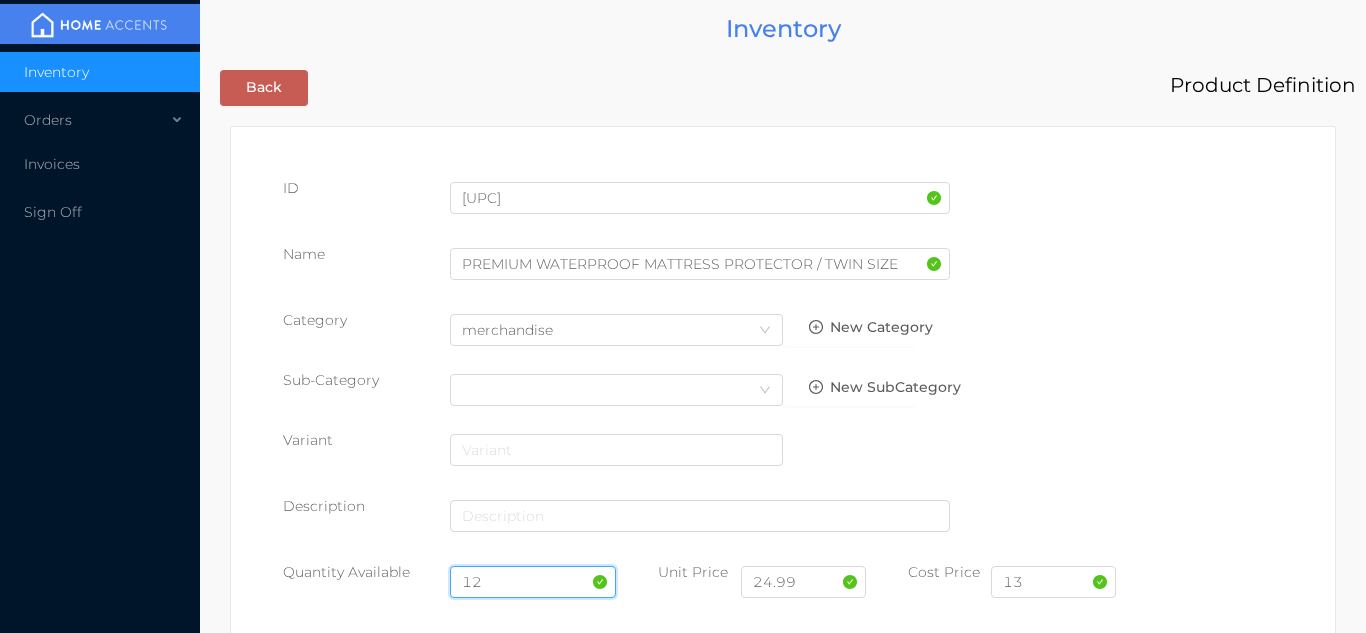 click on "12" at bounding box center (533, 582) 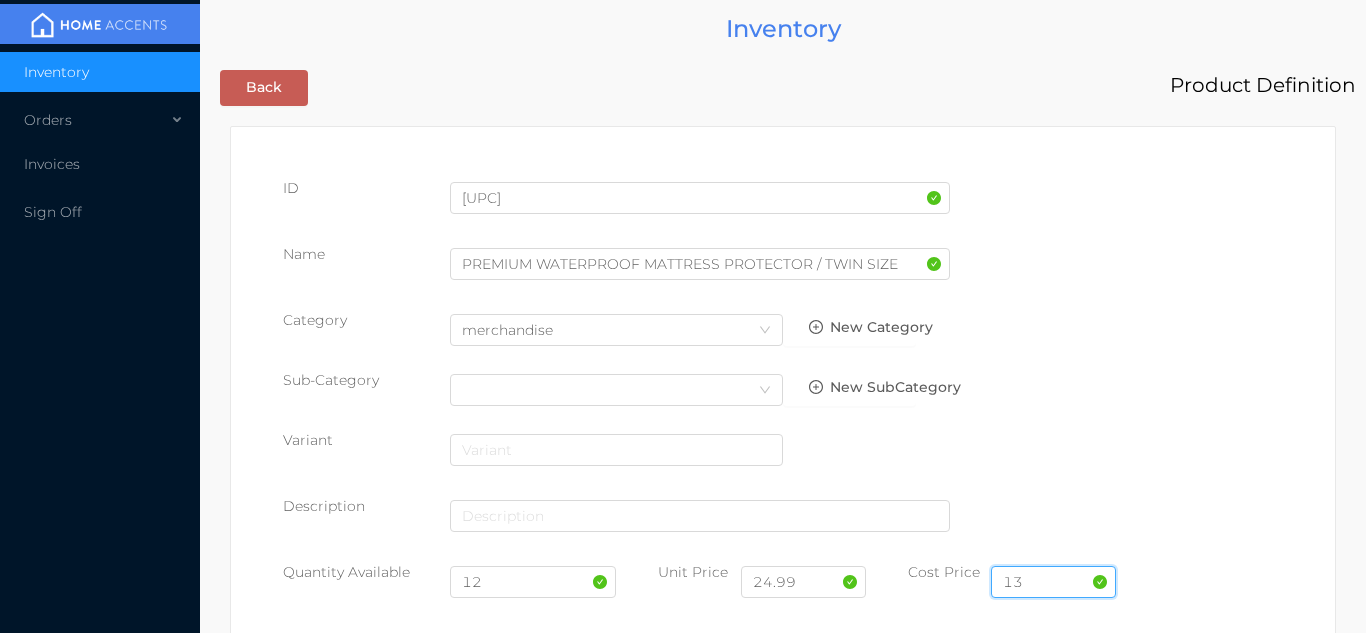click on "13" at bounding box center [1053, 582] 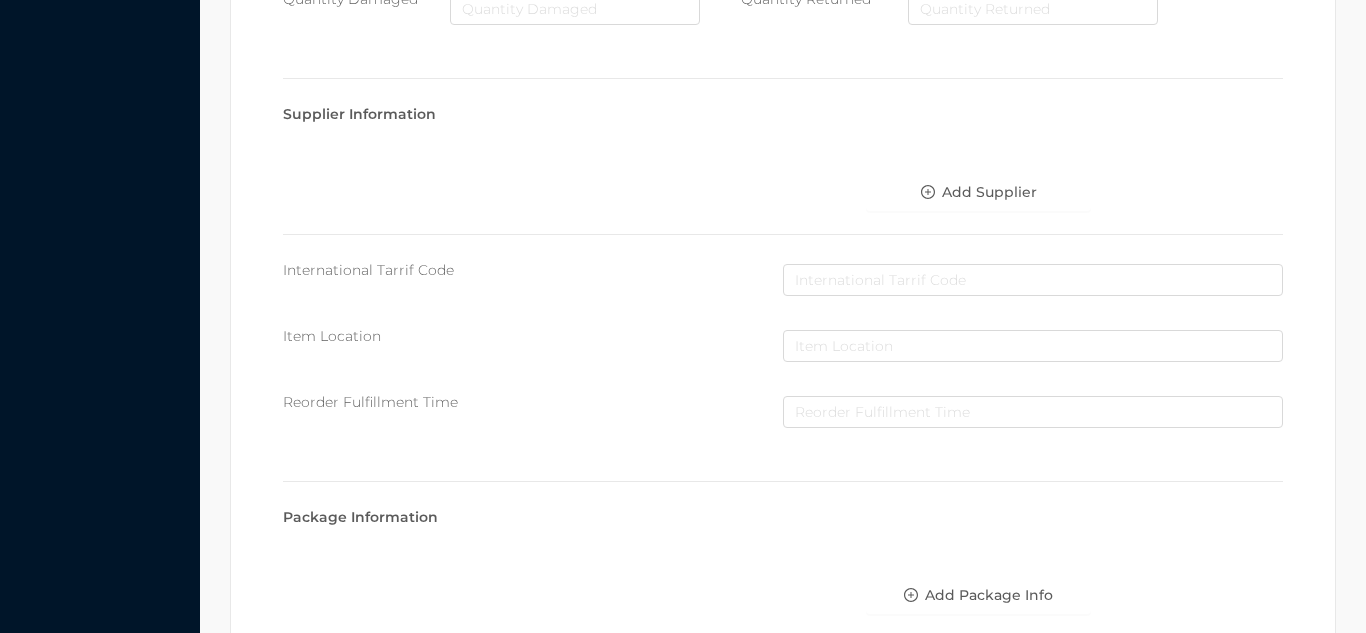 scroll, scrollTop: 1135, scrollLeft: 0, axis: vertical 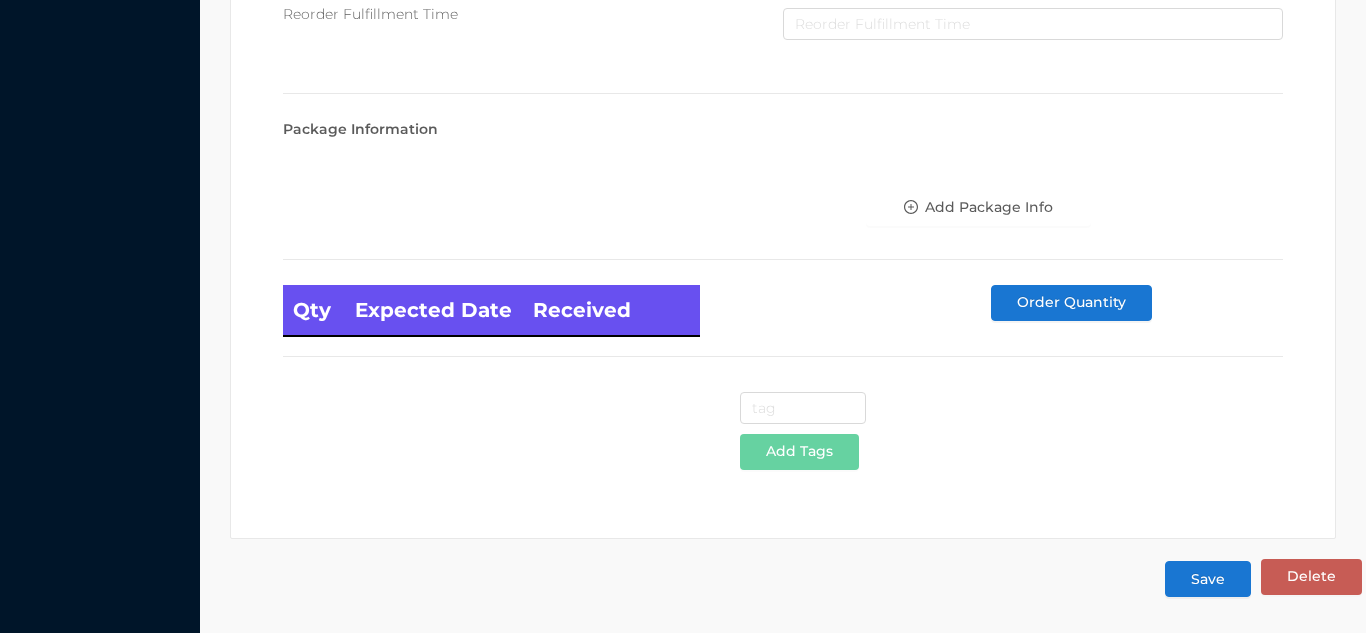 click on "Save" at bounding box center (1208, 579) 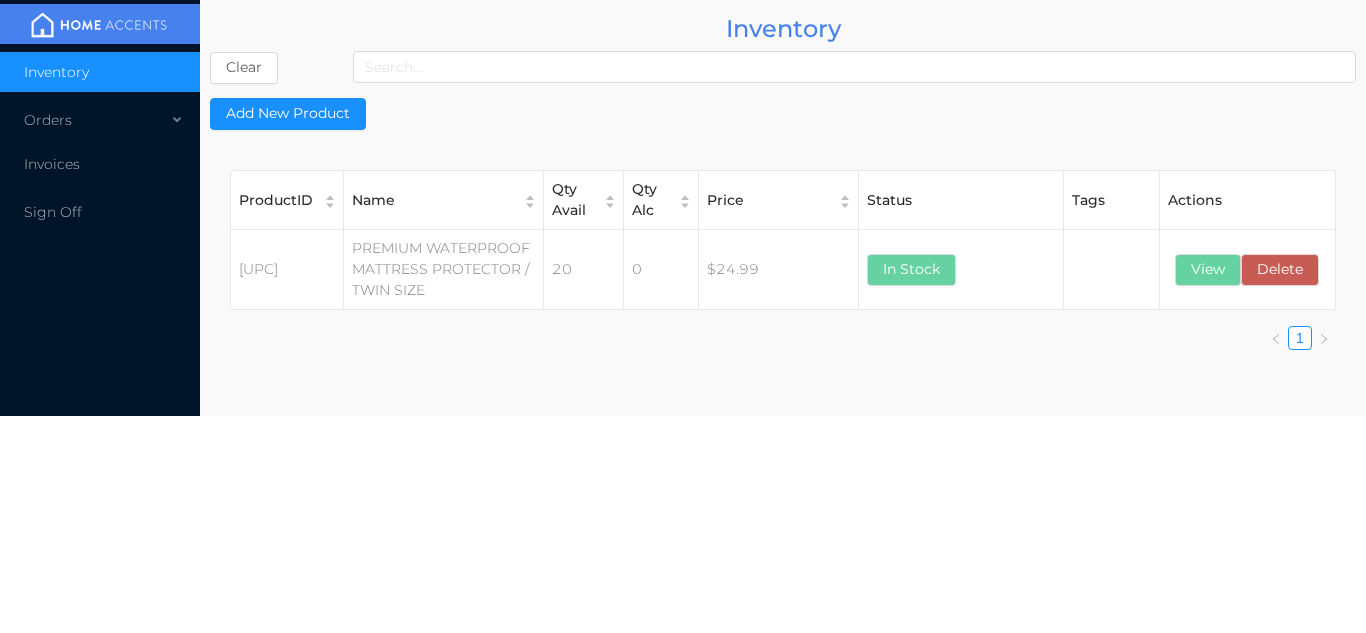 scroll, scrollTop: 0, scrollLeft: 0, axis: both 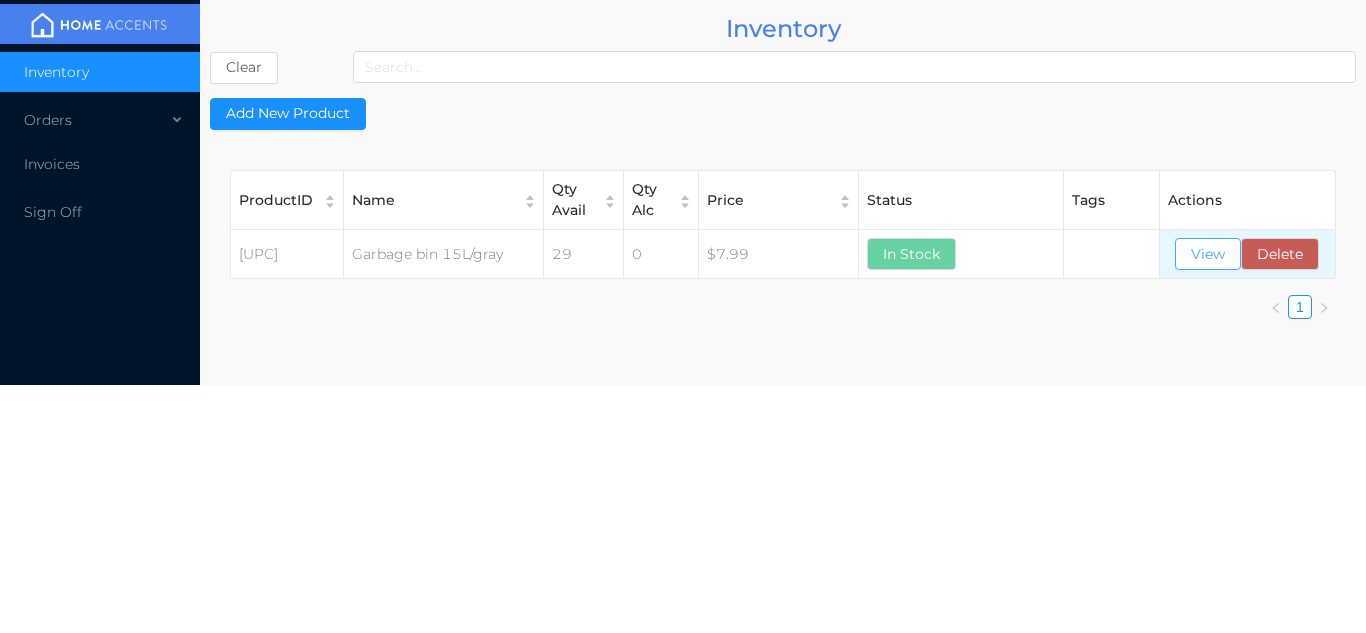 click on "View" at bounding box center (1208, 254) 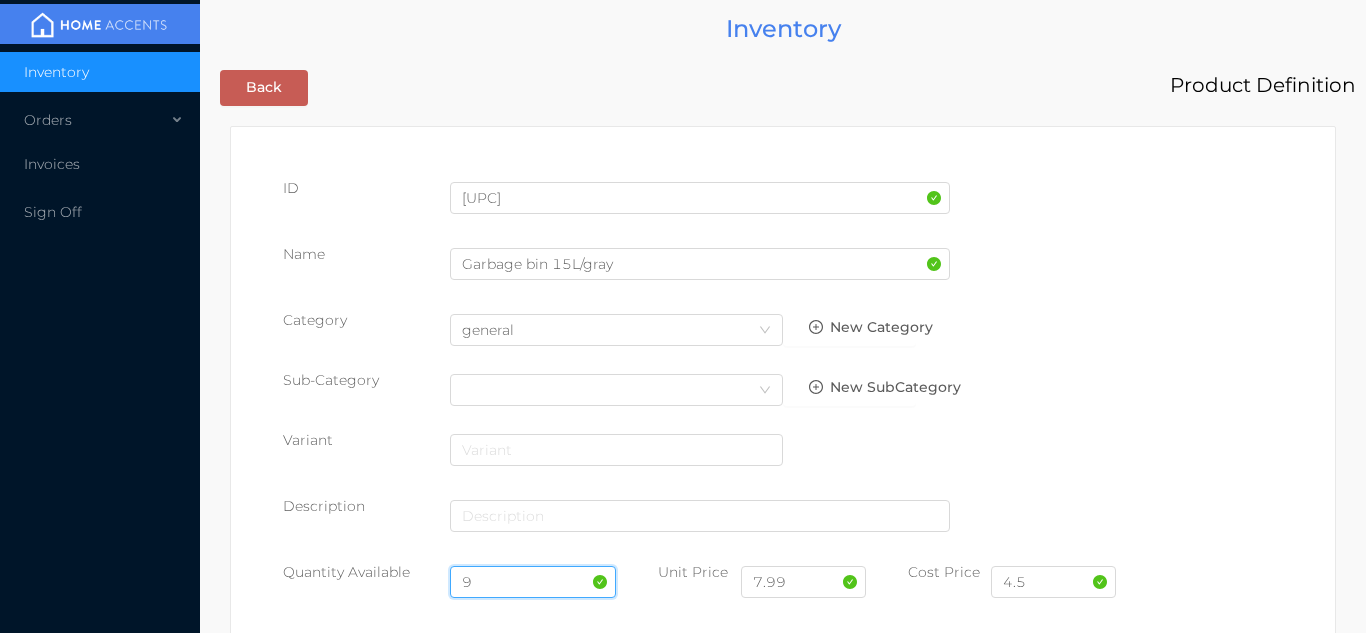 click on "9" at bounding box center [533, 582] 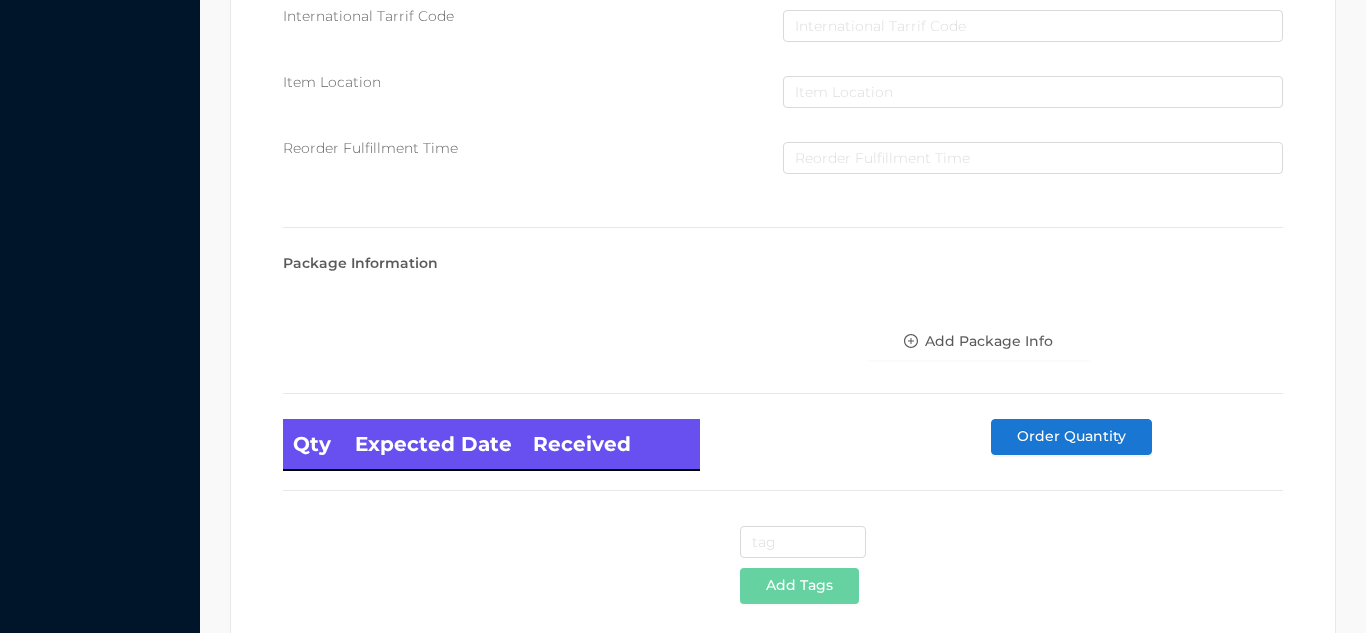 scroll, scrollTop: 1135, scrollLeft: 0, axis: vertical 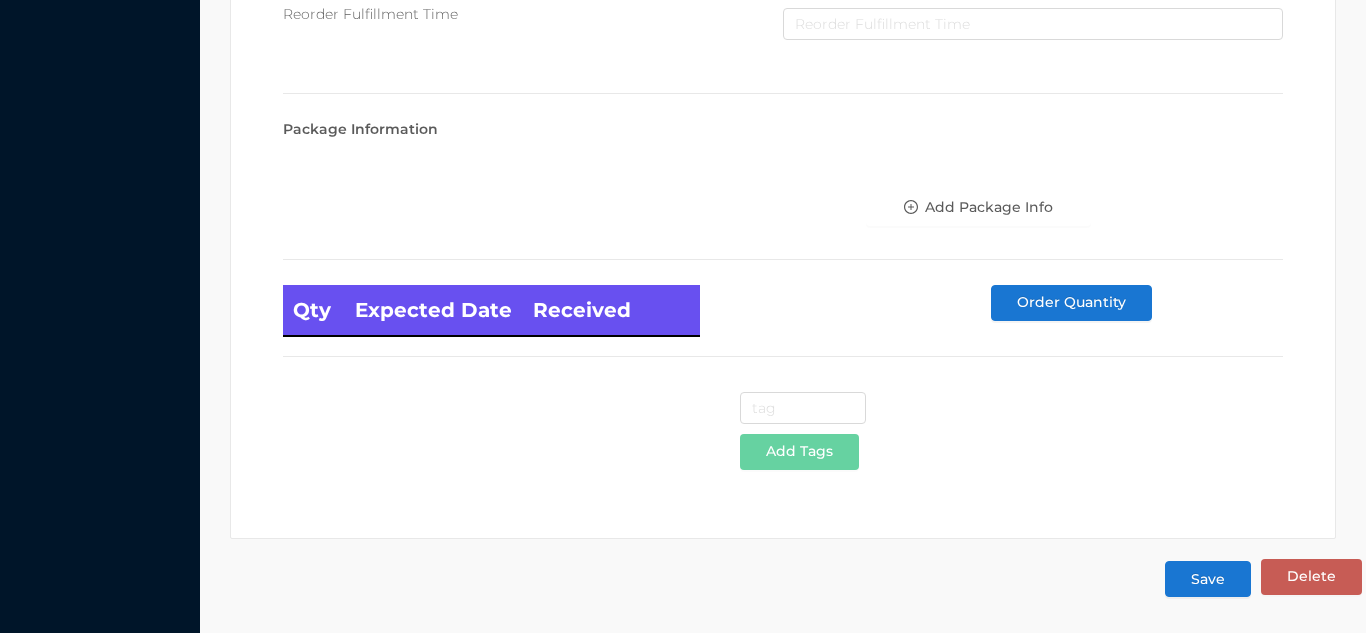 type on "36" 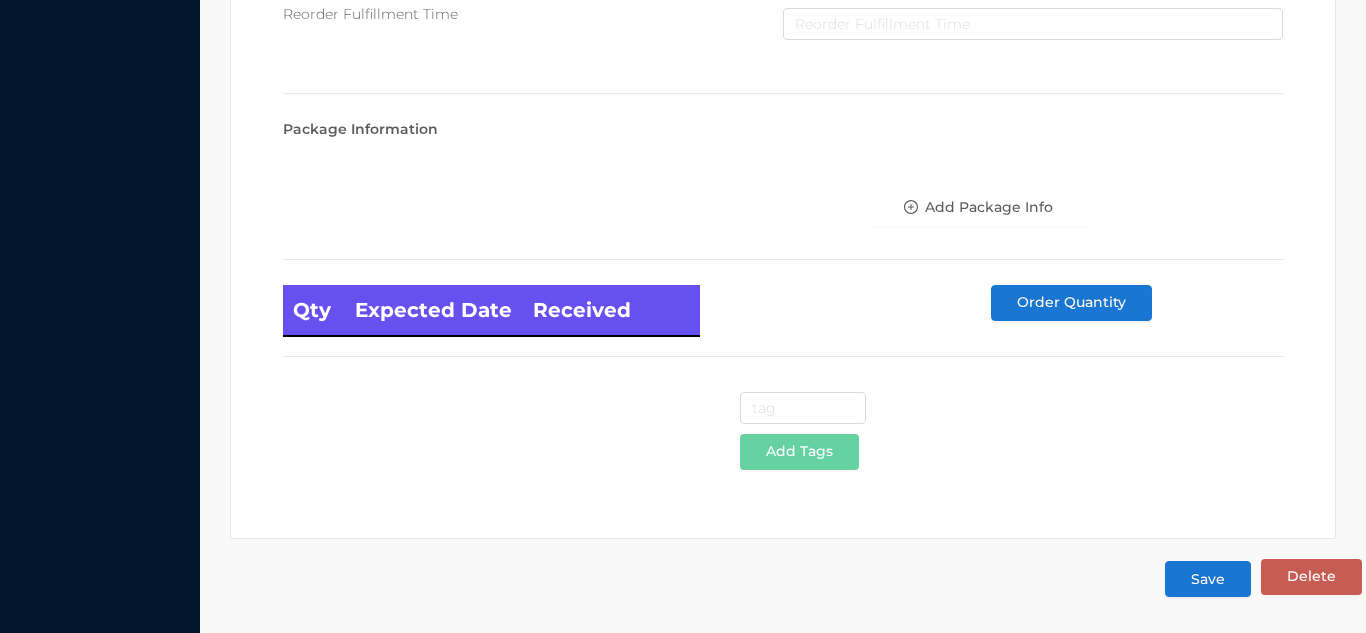 click on "Save" at bounding box center (1208, 579) 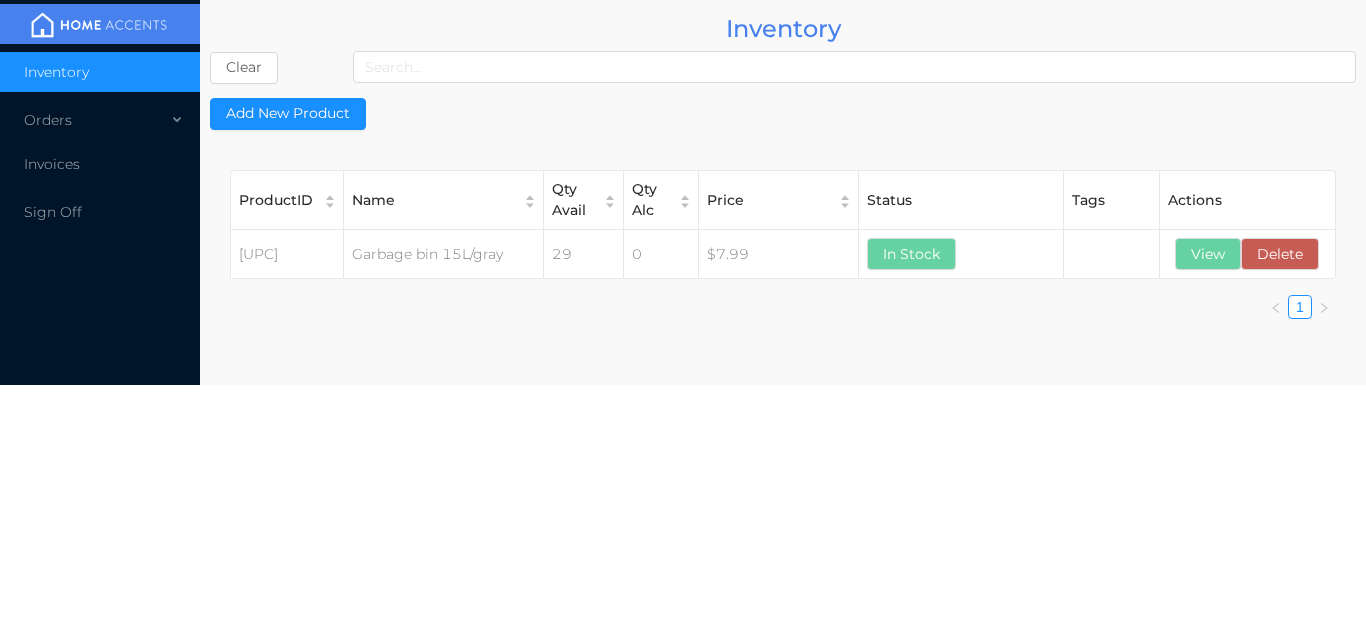 scroll, scrollTop: 0, scrollLeft: 0, axis: both 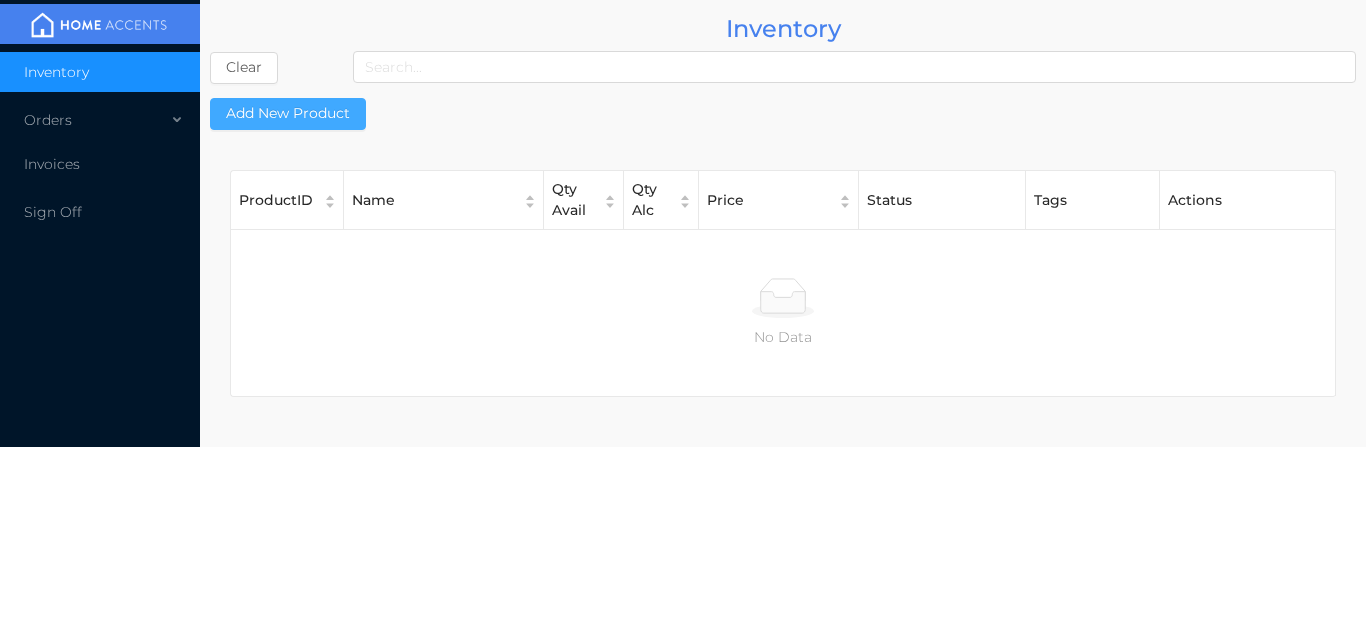 click on "Add New Product" at bounding box center (288, 114) 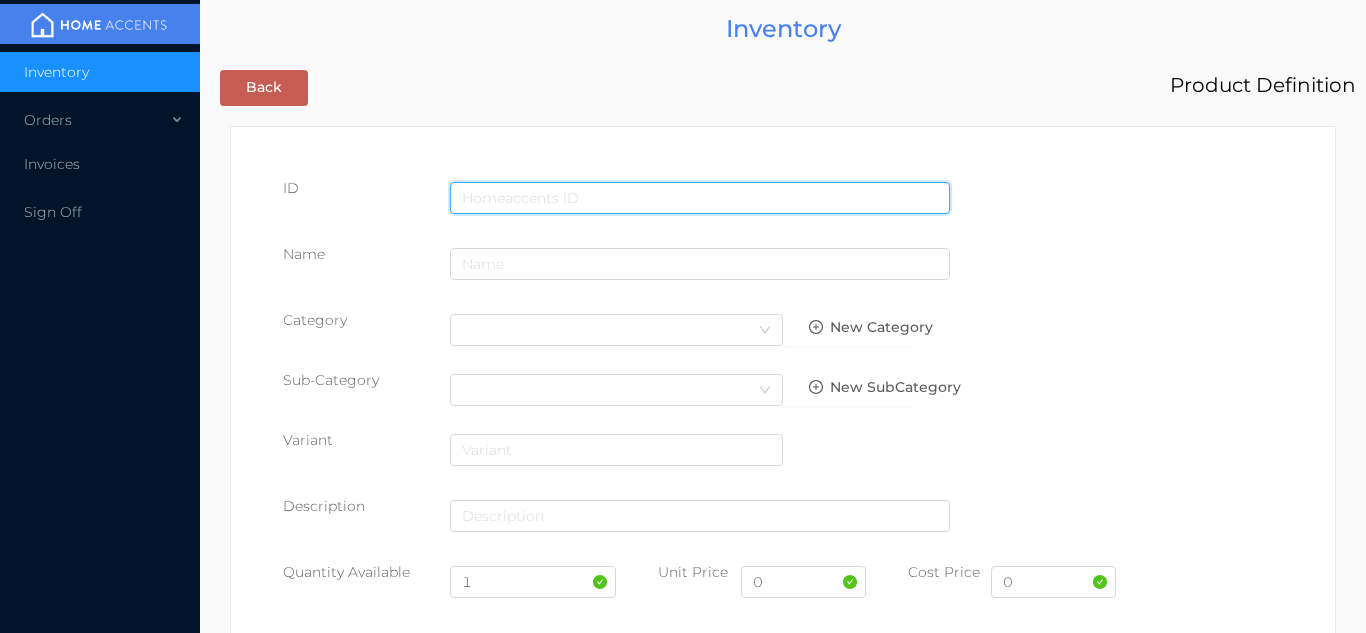 click at bounding box center (700, 198) 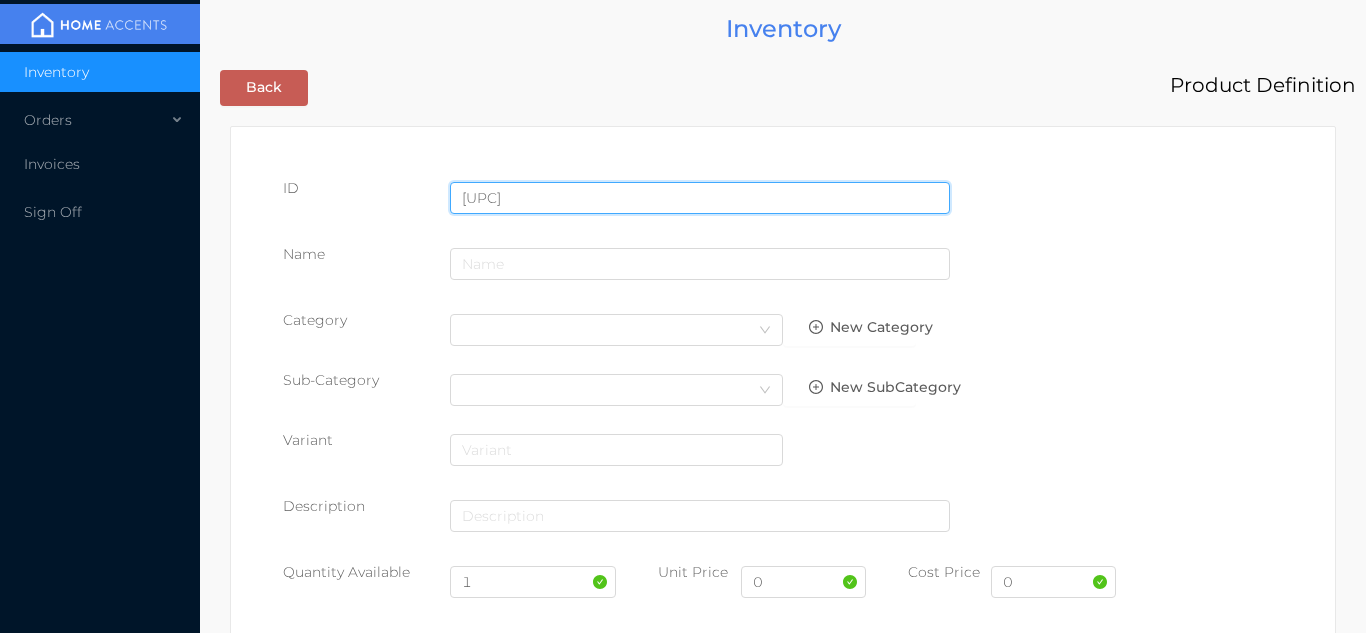type on "[UPC]" 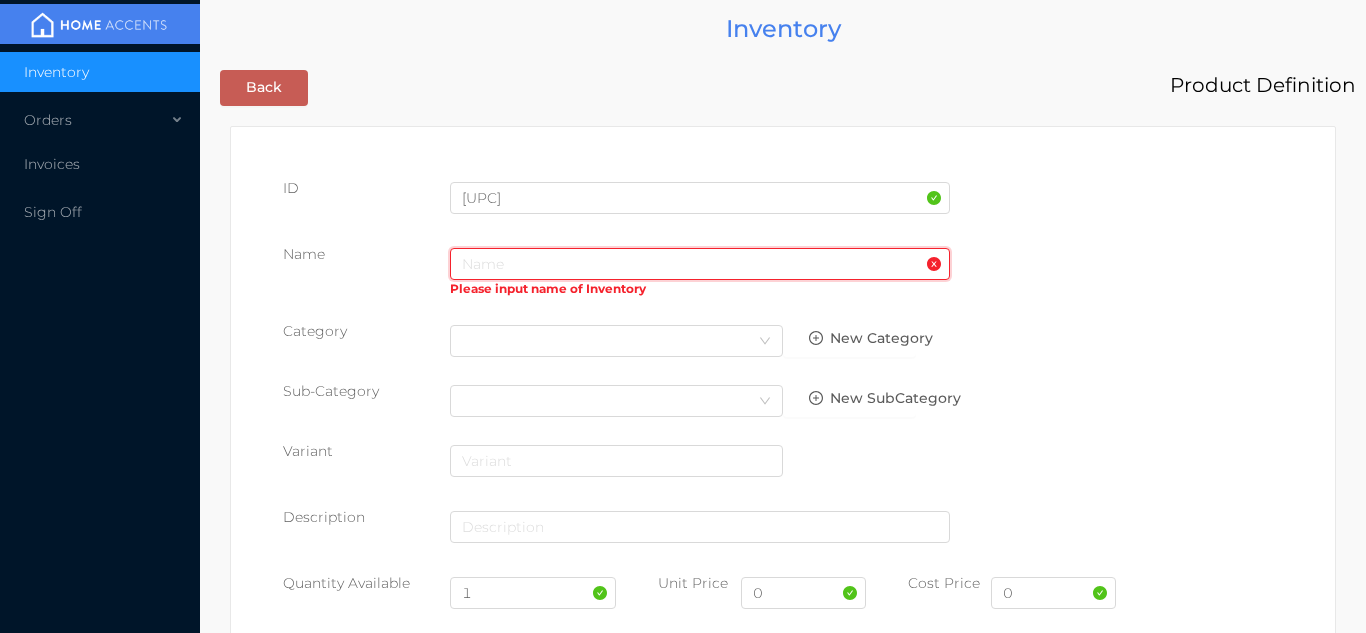 click at bounding box center [700, 264] 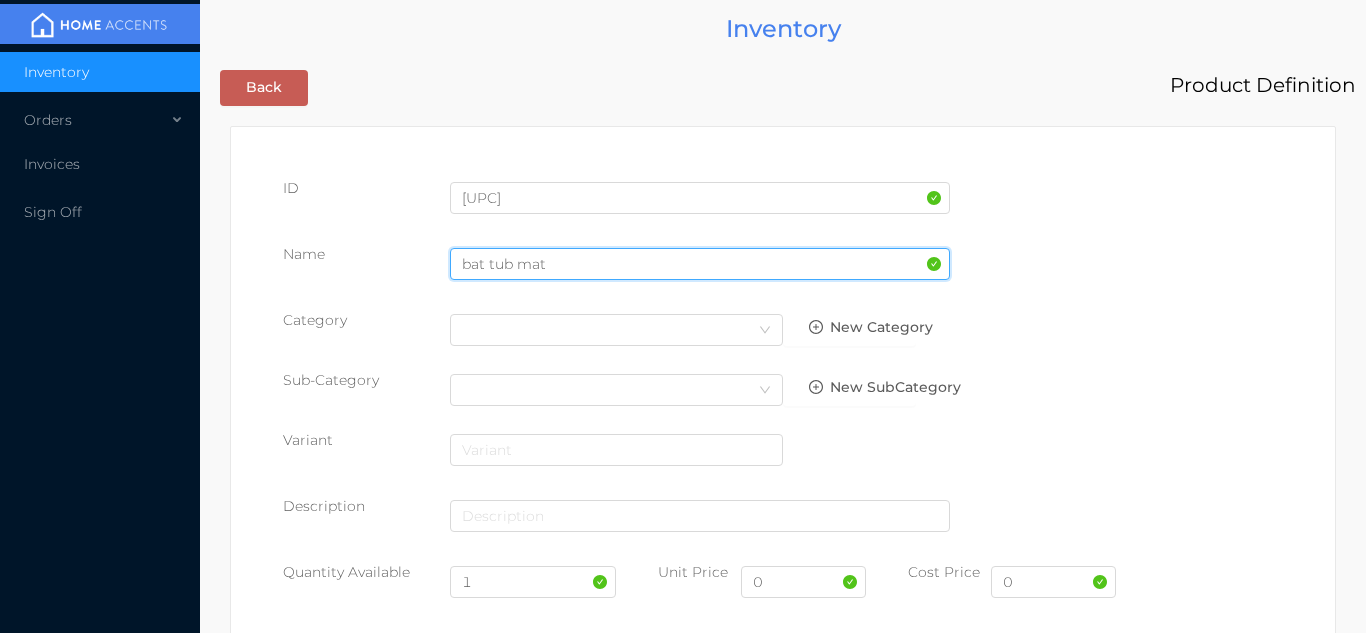click on "bat tub mat" at bounding box center (700, 264) 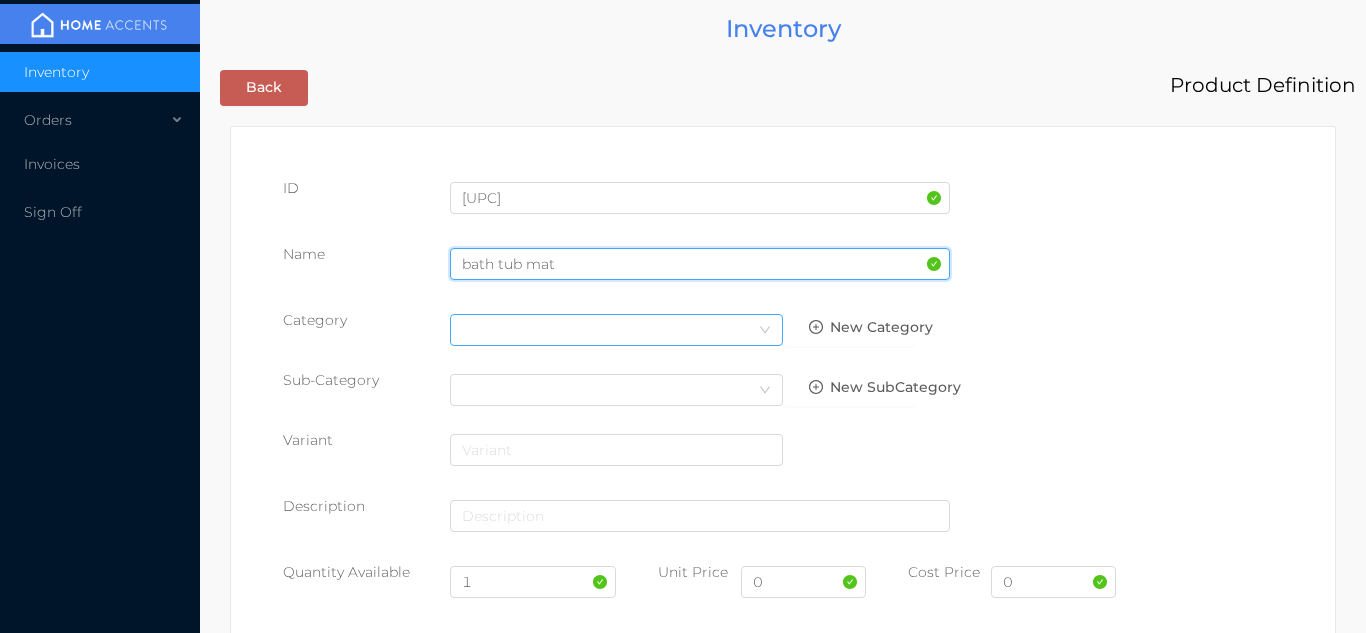 type on "bath tub mat" 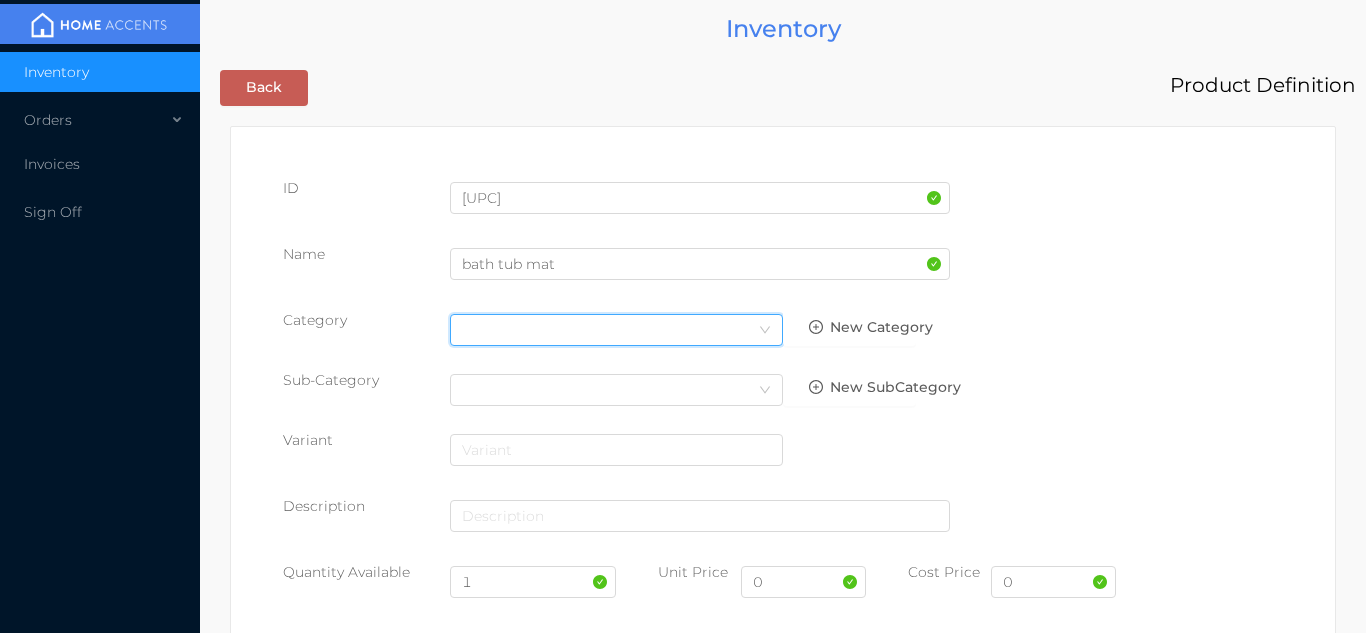 click on "Select Category" at bounding box center [616, 330] 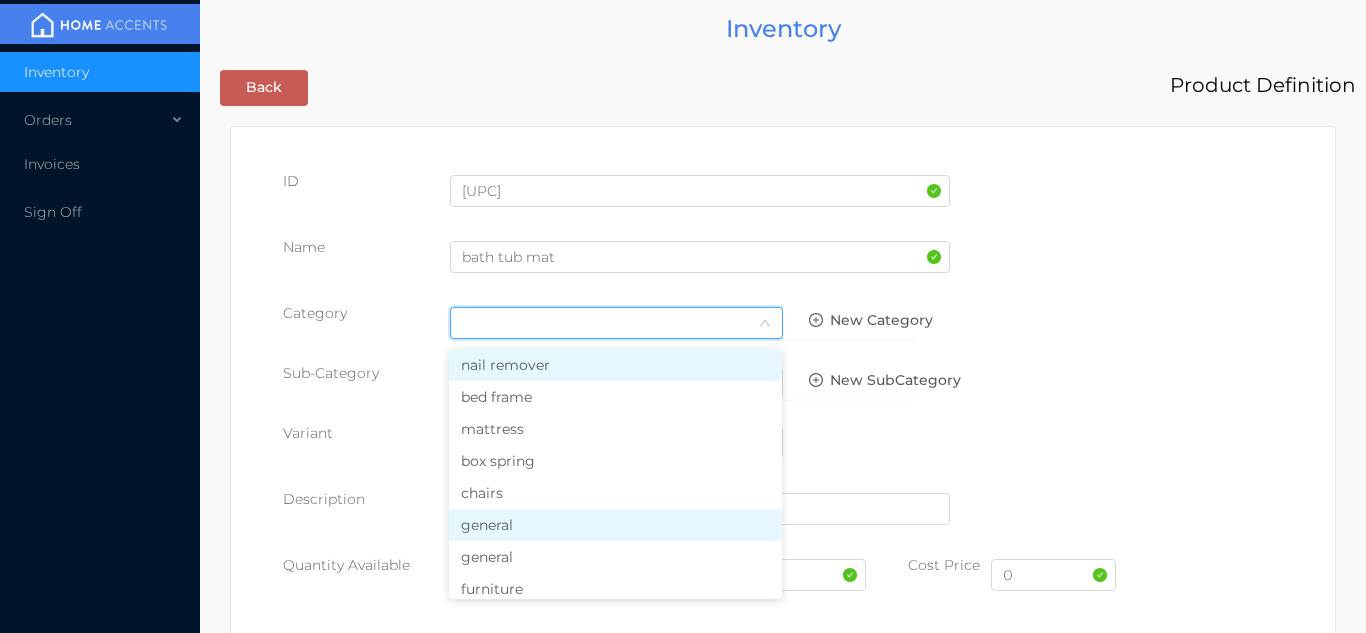 click on "general" at bounding box center (615, 525) 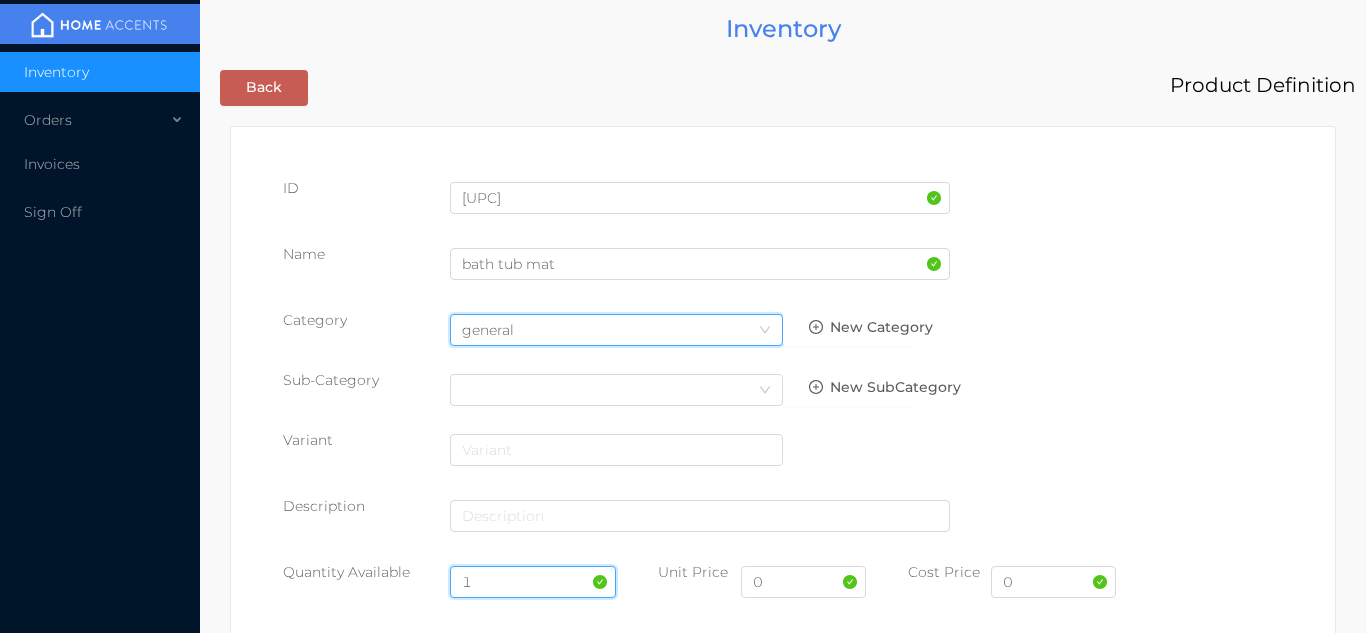 click on "1" at bounding box center [533, 582] 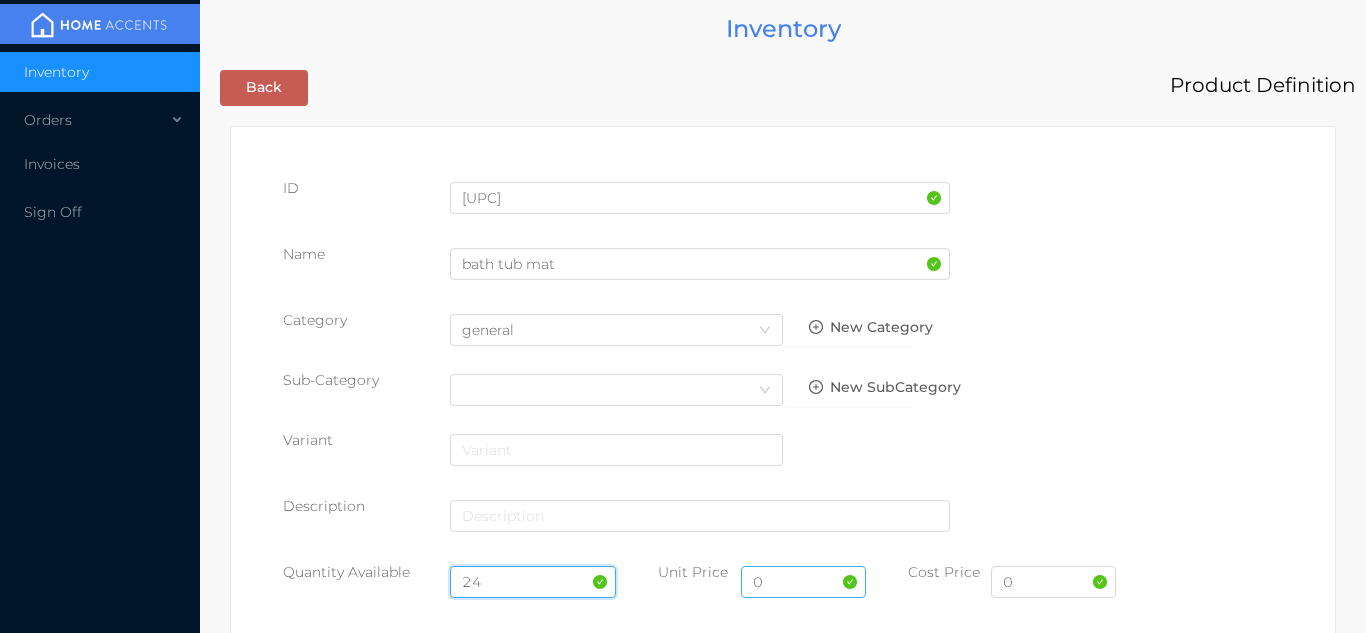 type on "24" 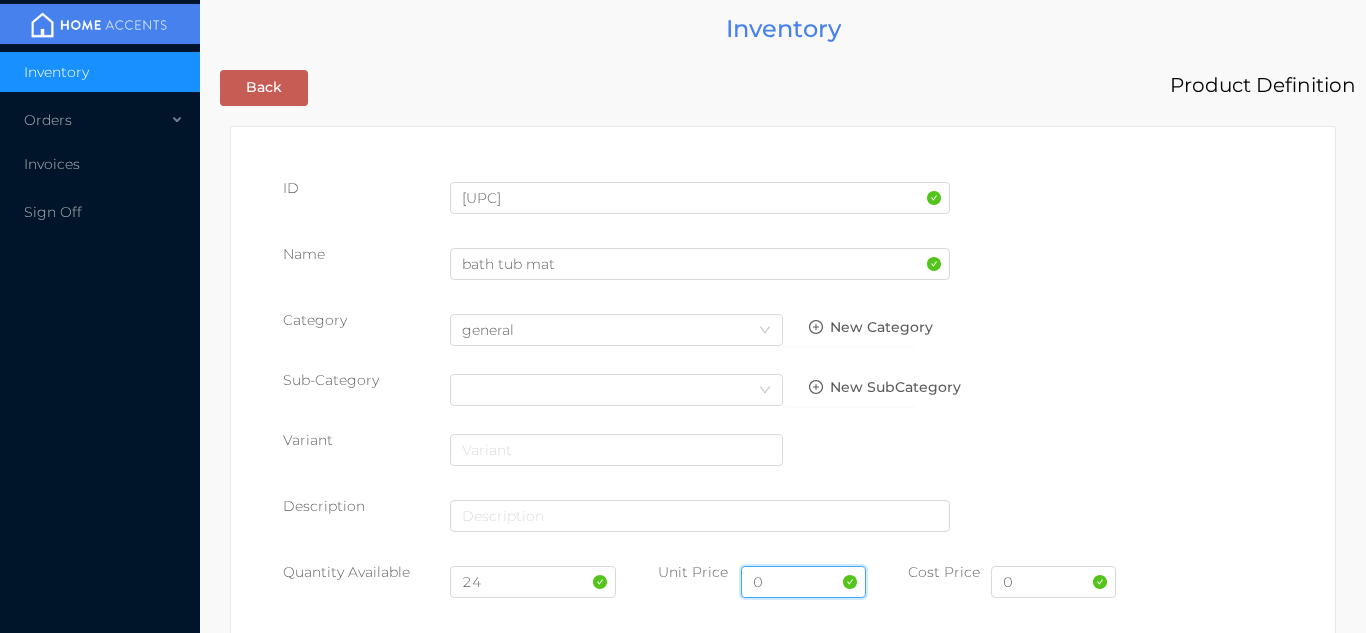 click on "0" at bounding box center [803, 582] 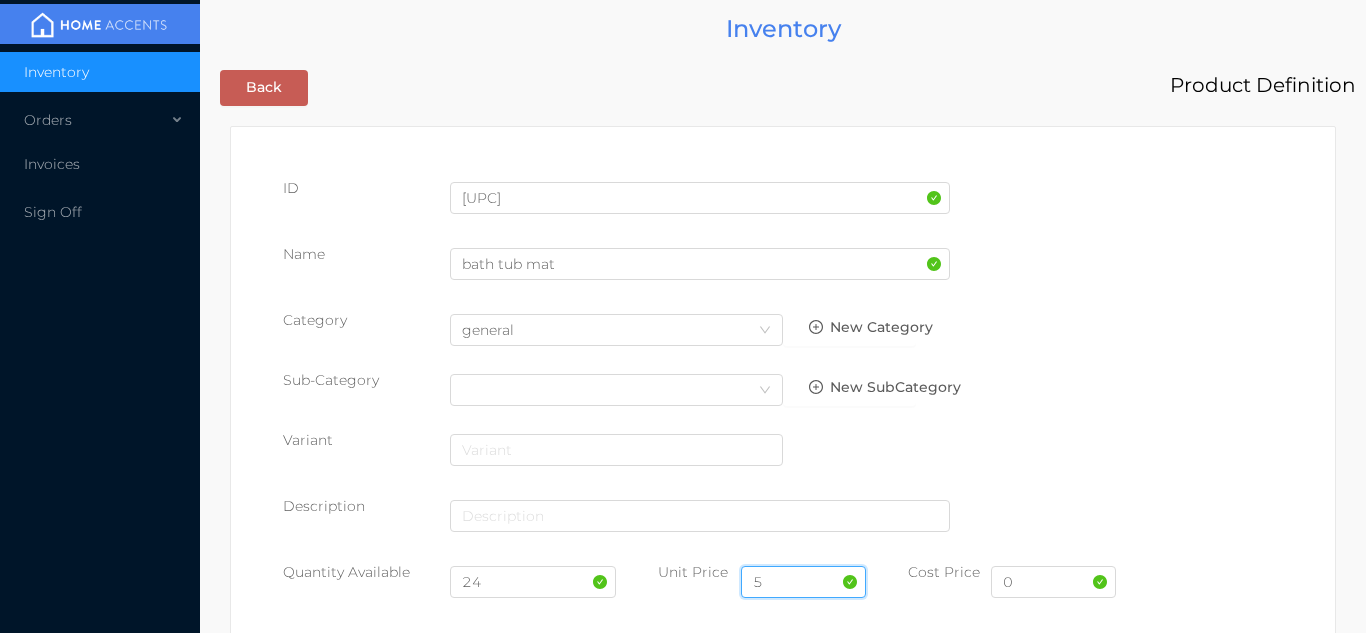 type on "5.99" 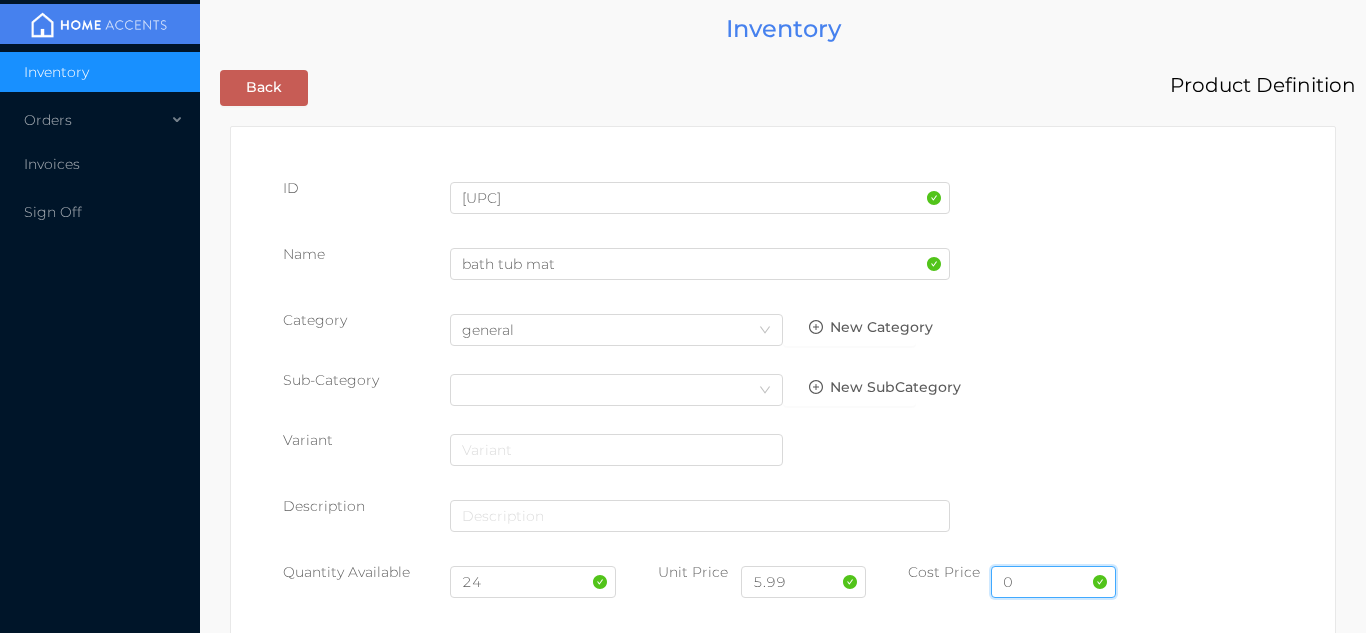 click on "0" at bounding box center [1053, 582] 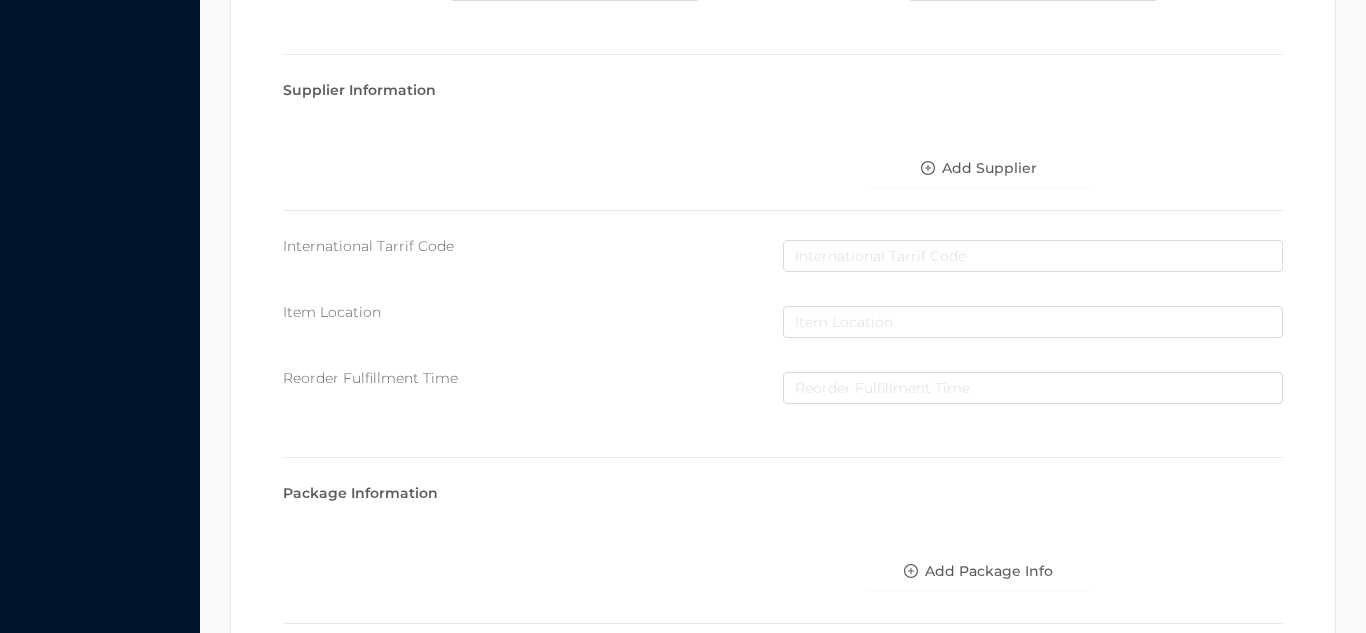 scroll, scrollTop: 1028, scrollLeft: 0, axis: vertical 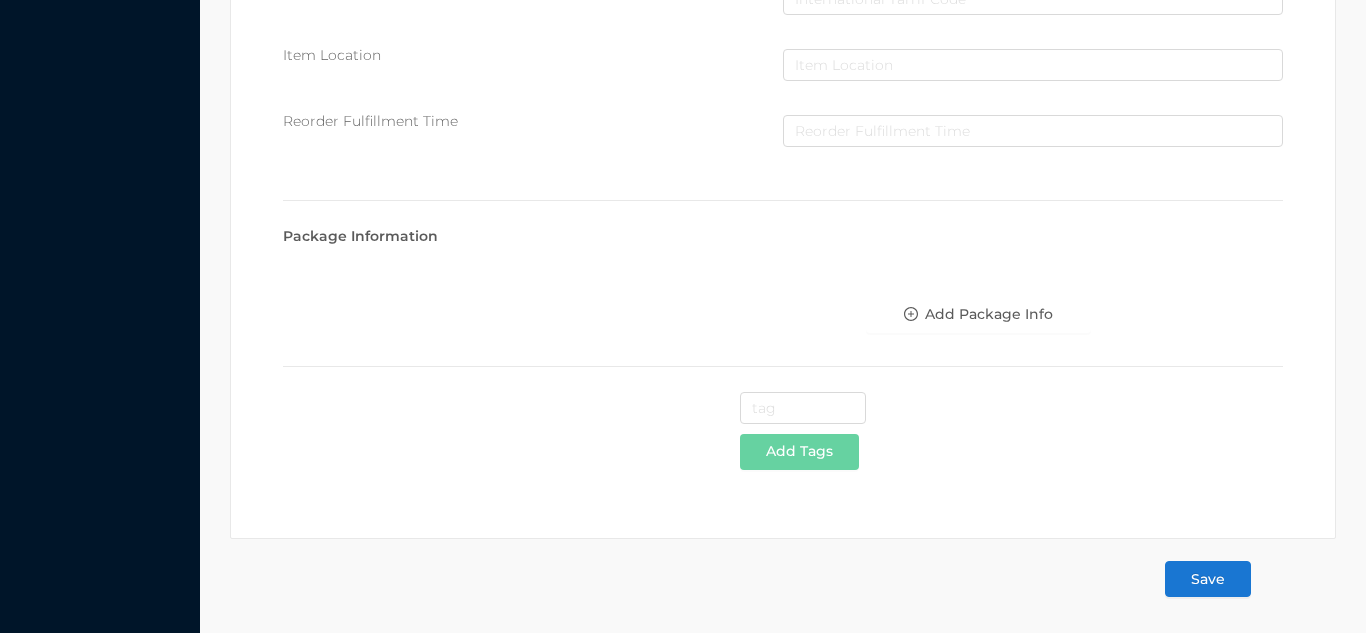 type on "2.85" 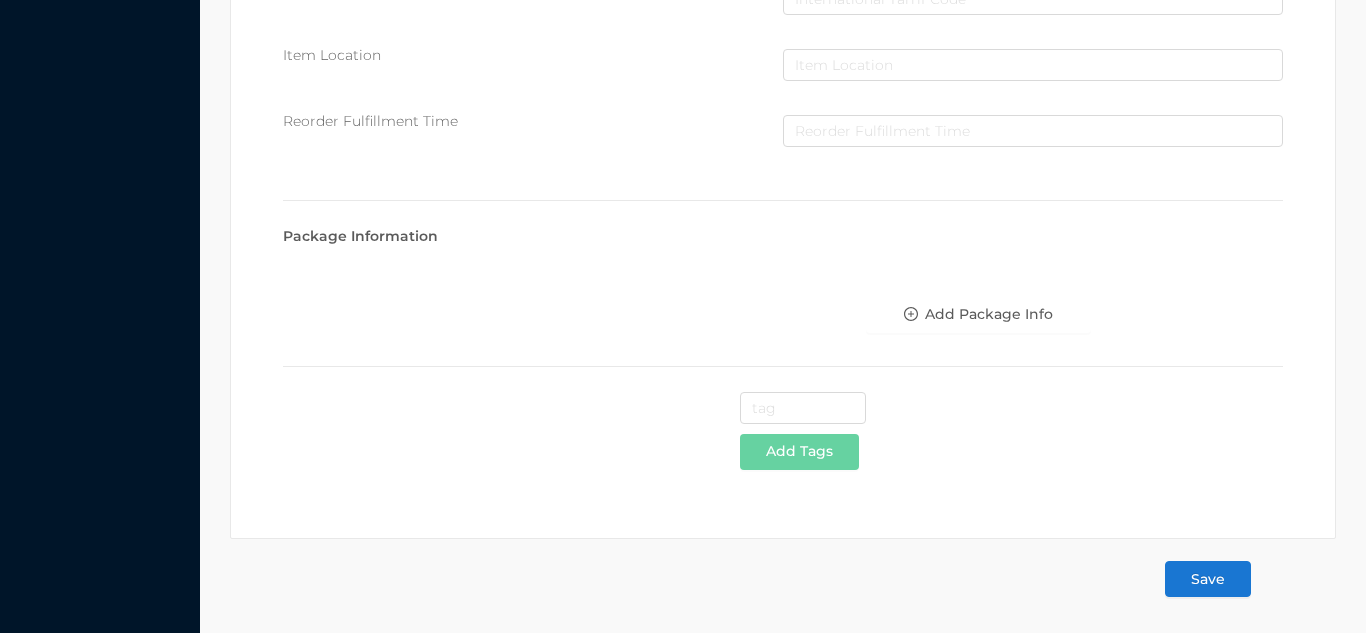 click on "Save" at bounding box center (1208, 579) 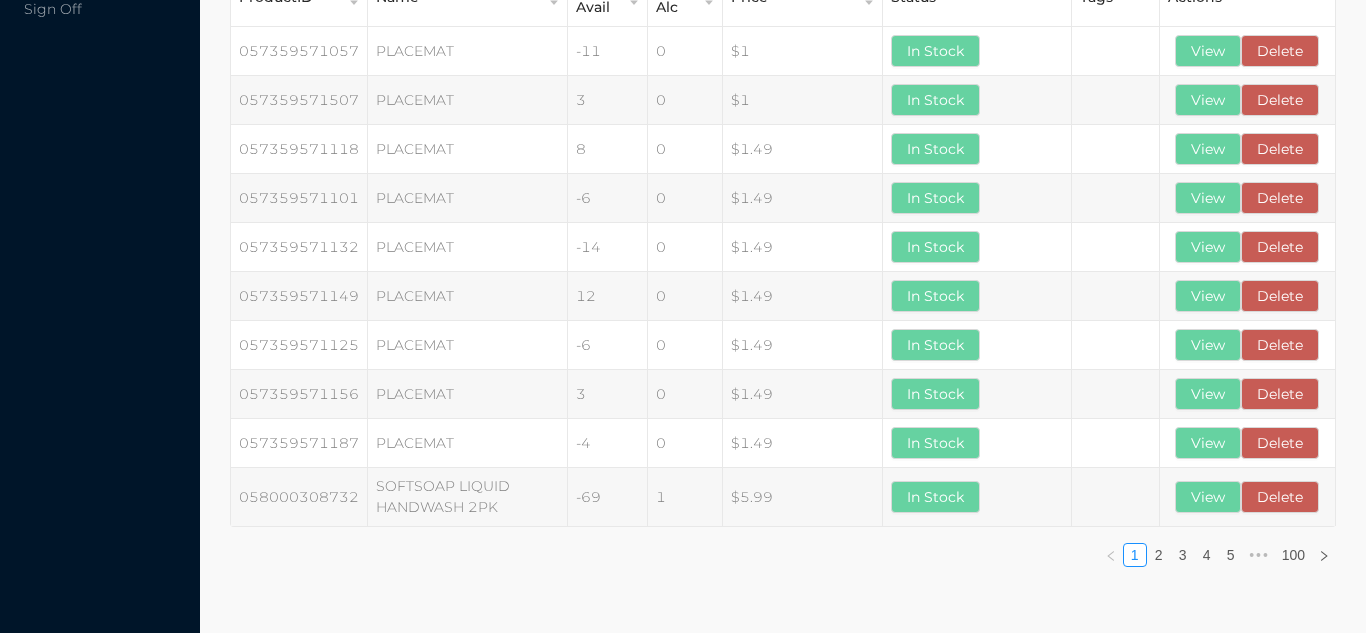 scroll, scrollTop: 0, scrollLeft: 0, axis: both 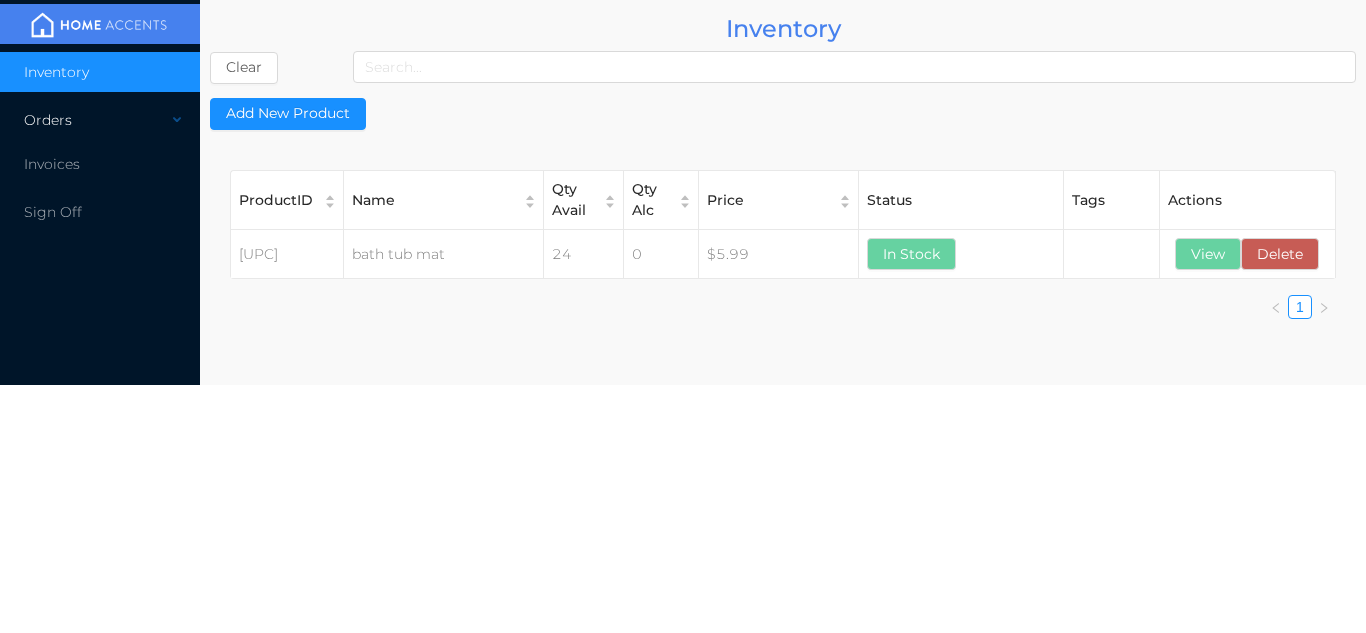click on "Orders" at bounding box center [100, 120] 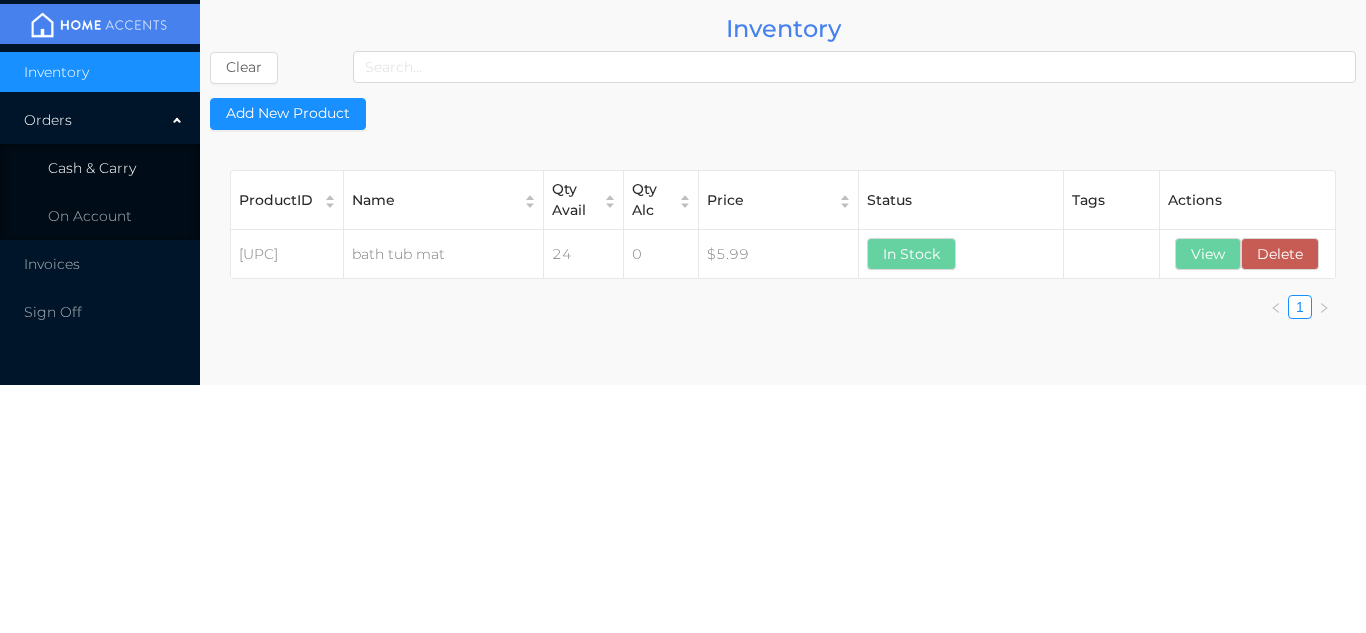 click on "Cash & Carry" at bounding box center (100, 168) 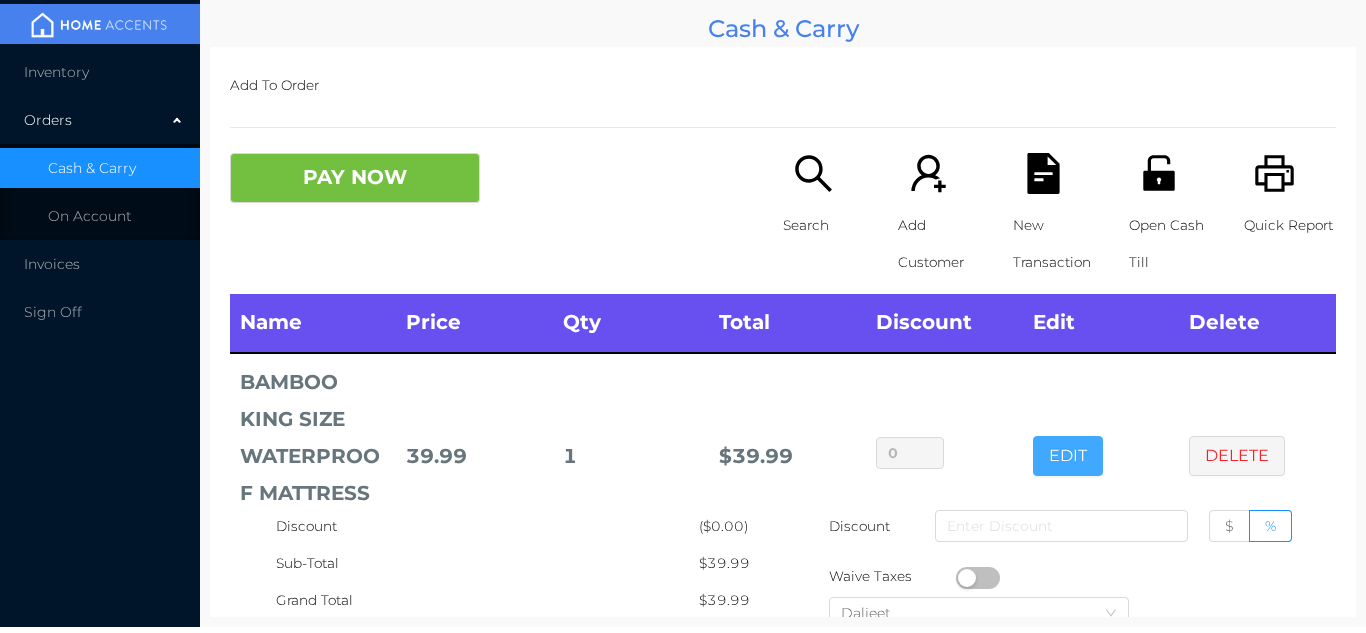 click on "EDIT" at bounding box center [1068, 456] 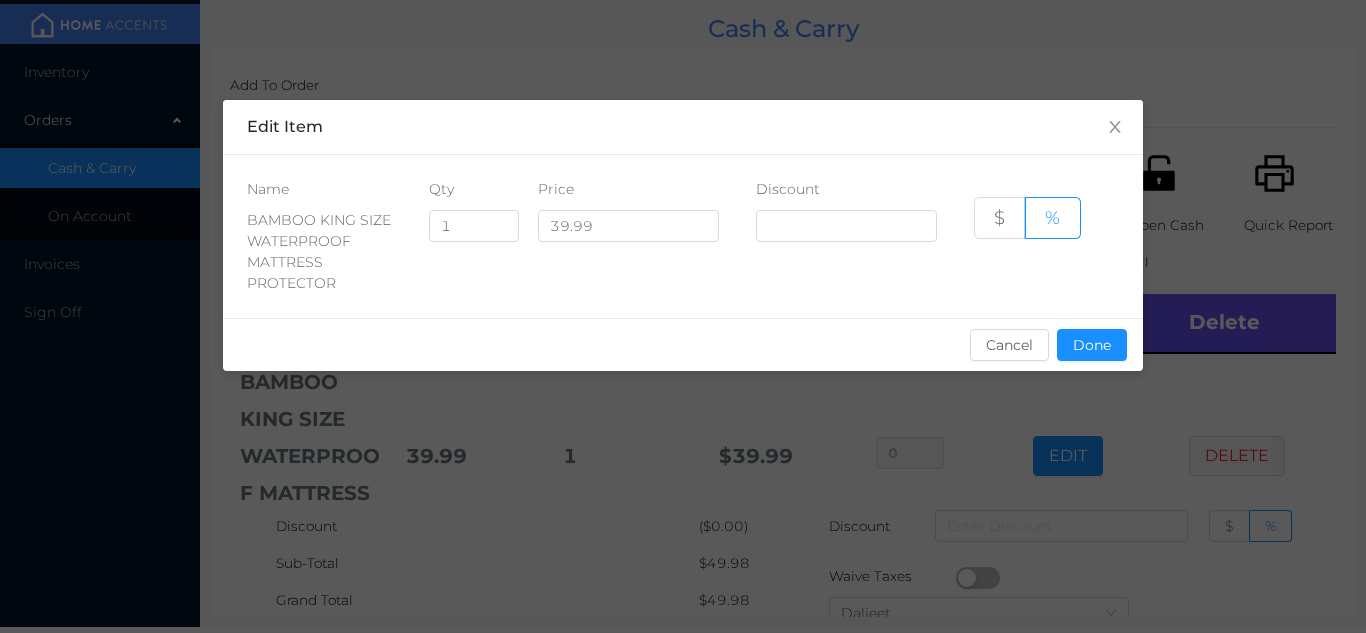 click on "sentinelStart Edit Item Name Qty Price Discount BAMBOO KING SIZE WATERPROOF MATTRESS PROTECTOR 1 39.99 $ % Cancel Done sentinelEnd" at bounding box center (683, 316) 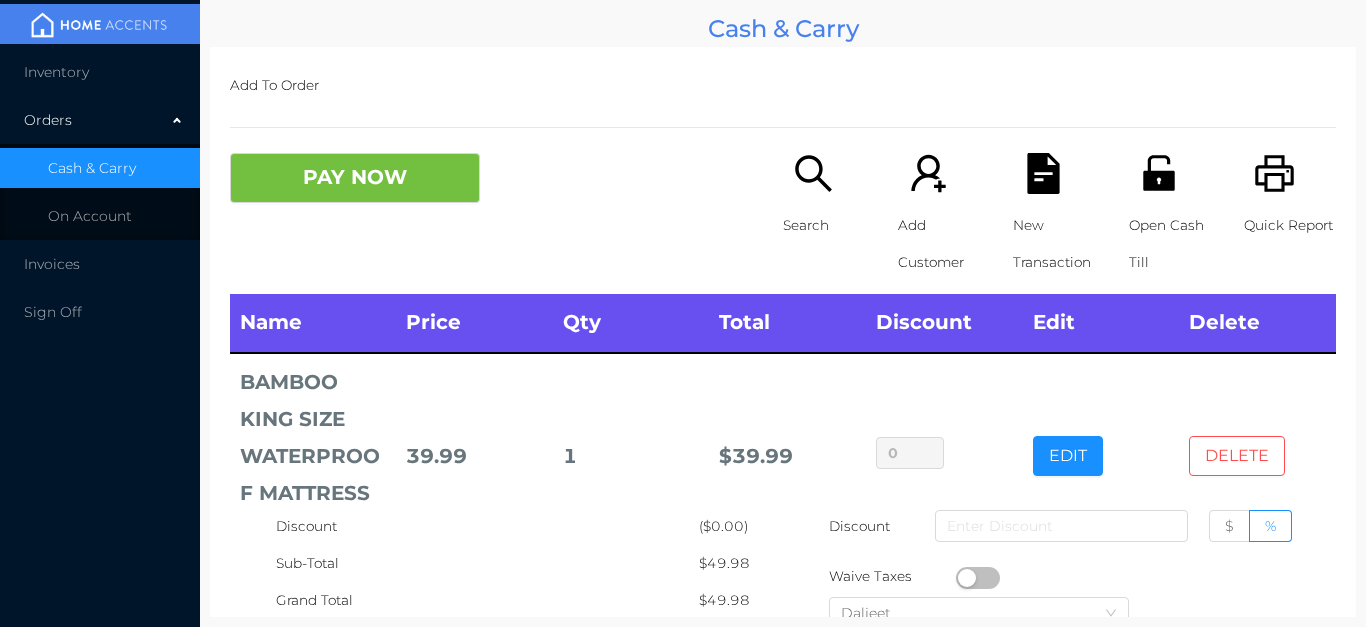 click on "DELETE" at bounding box center [1237, 456] 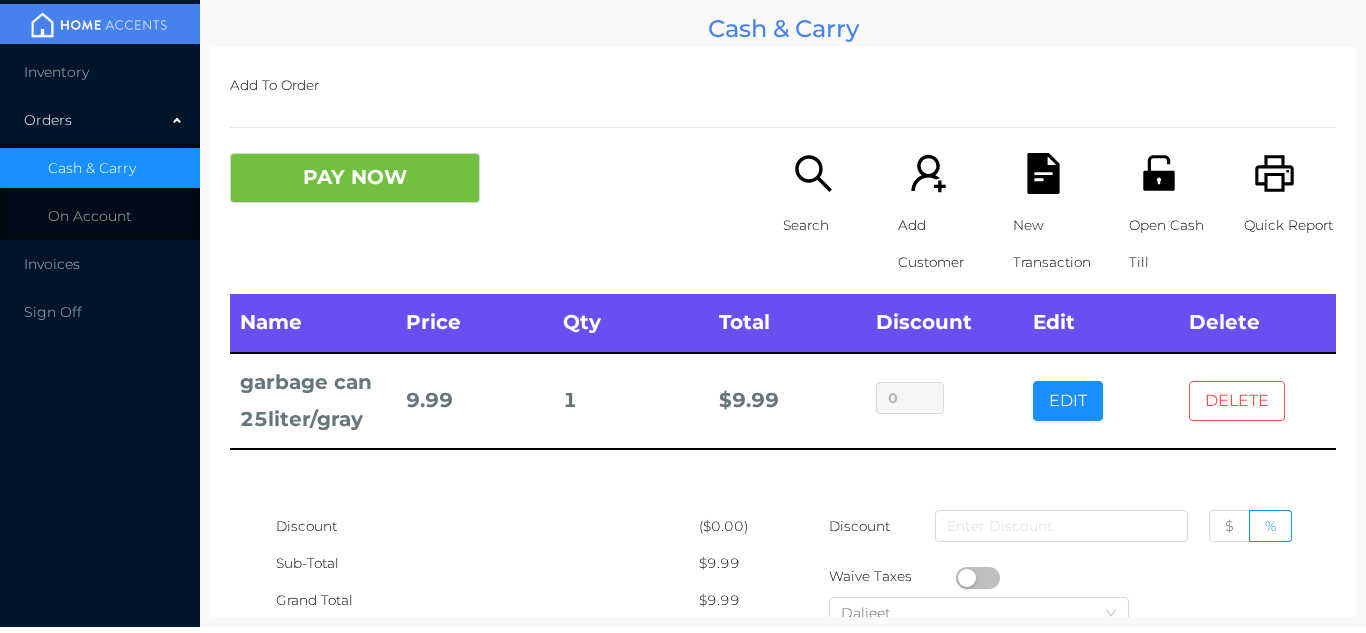 click on "DELETE" at bounding box center (1237, 401) 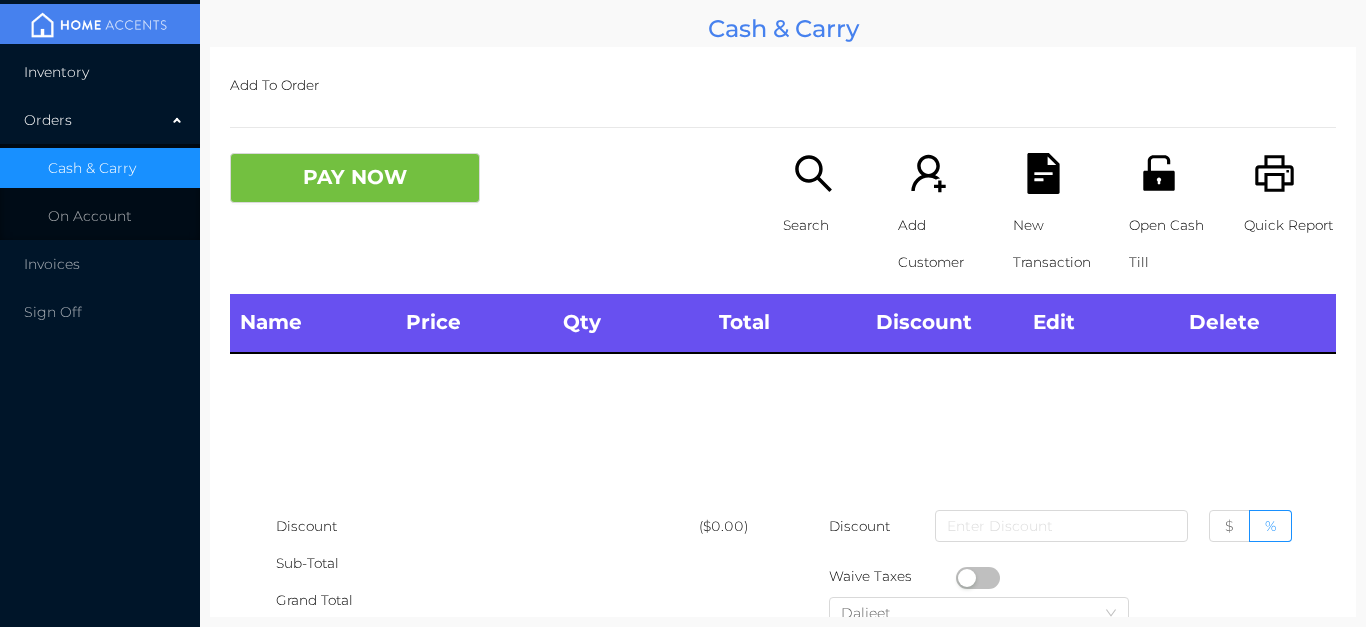 click on "Inventory" at bounding box center (100, 72) 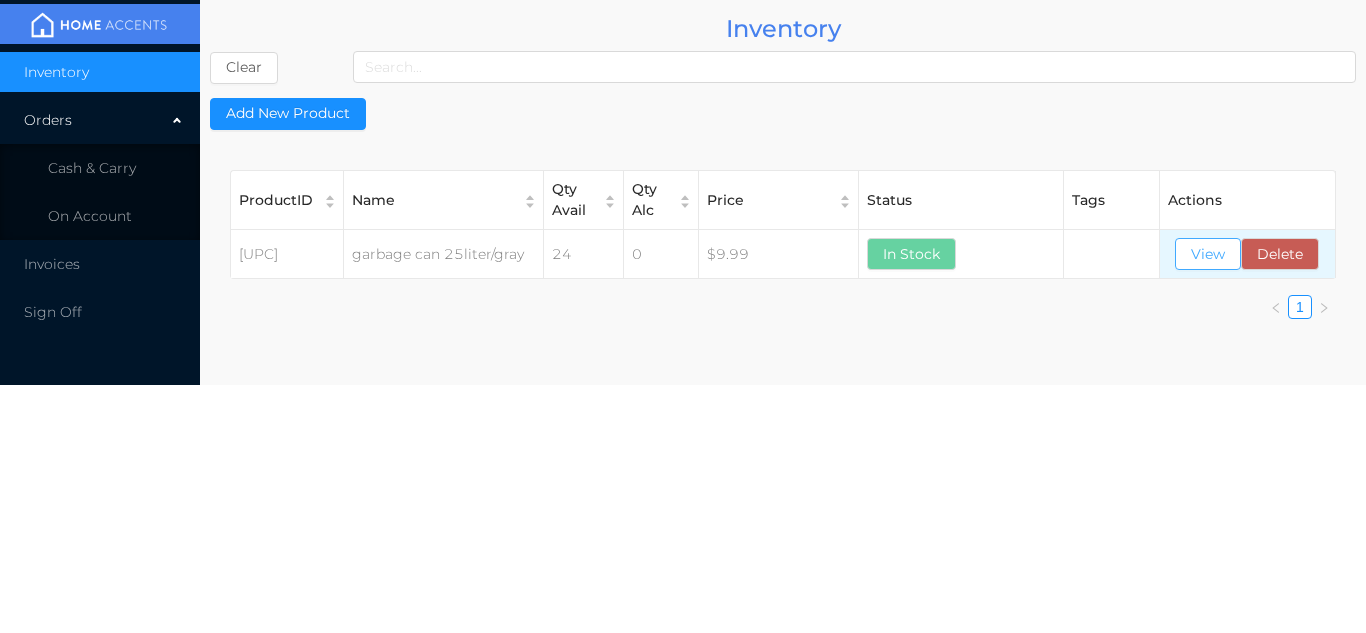 click on "View" at bounding box center (1208, 254) 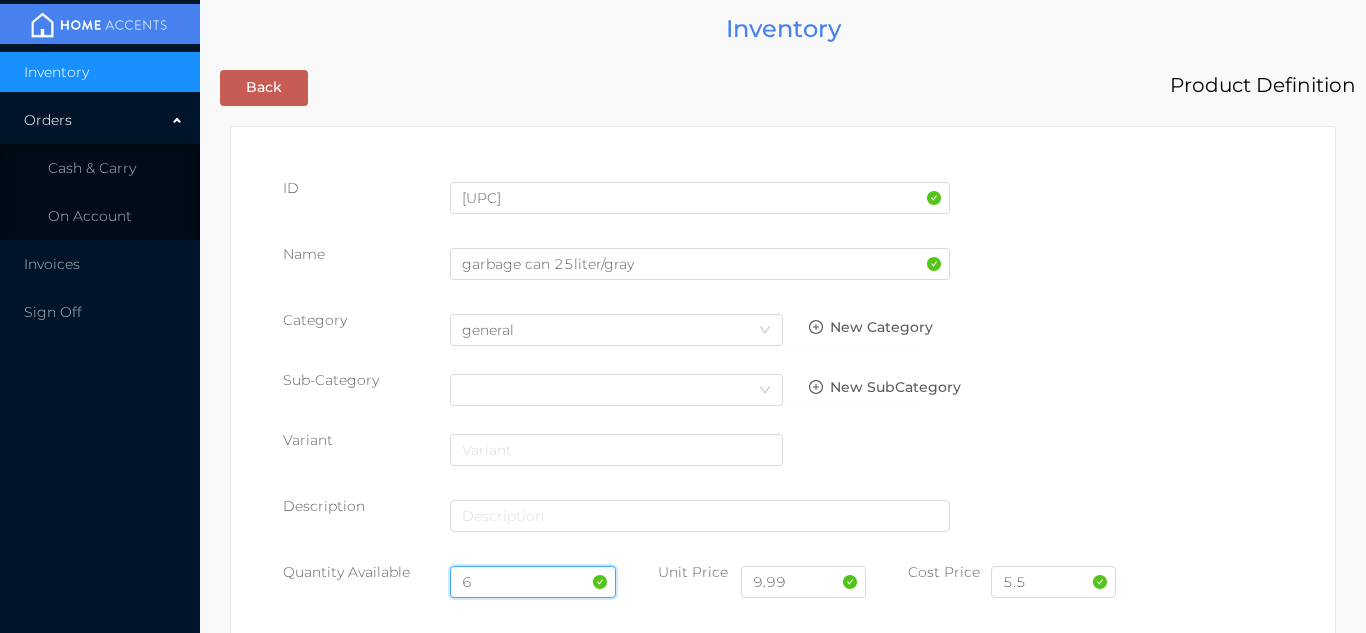 click on "6" at bounding box center [533, 582] 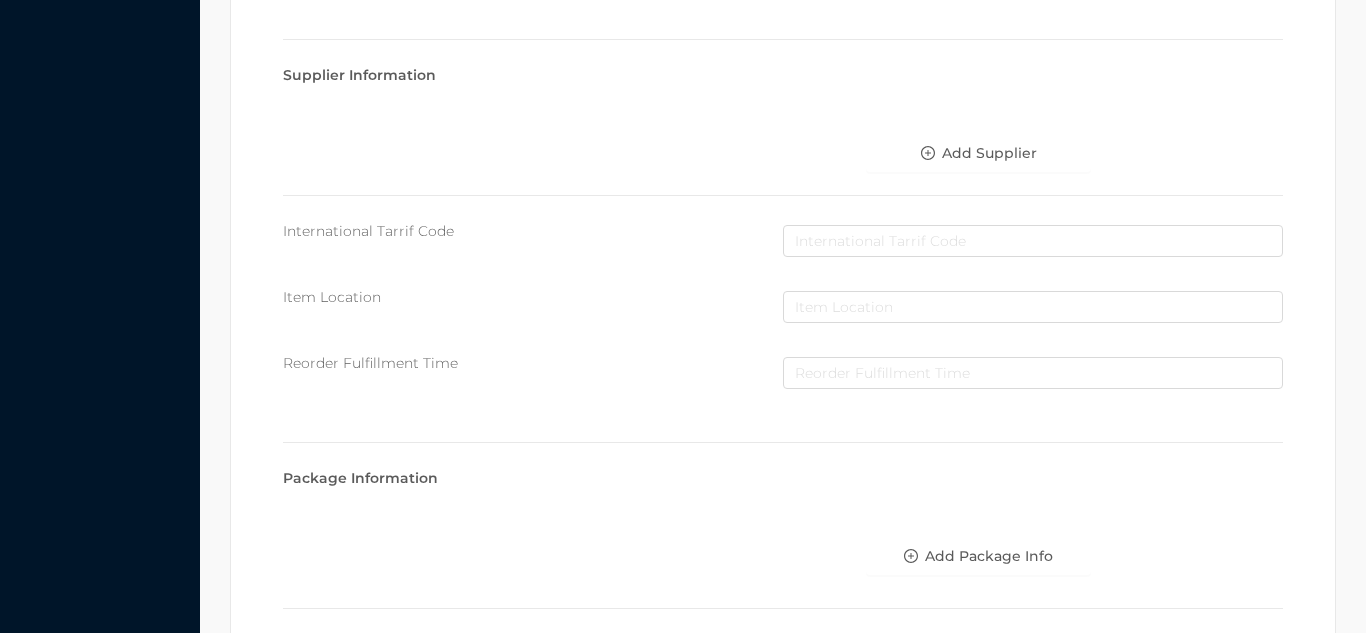 scroll, scrollTop: 1135, scrollLeft: 0, axis: vertical 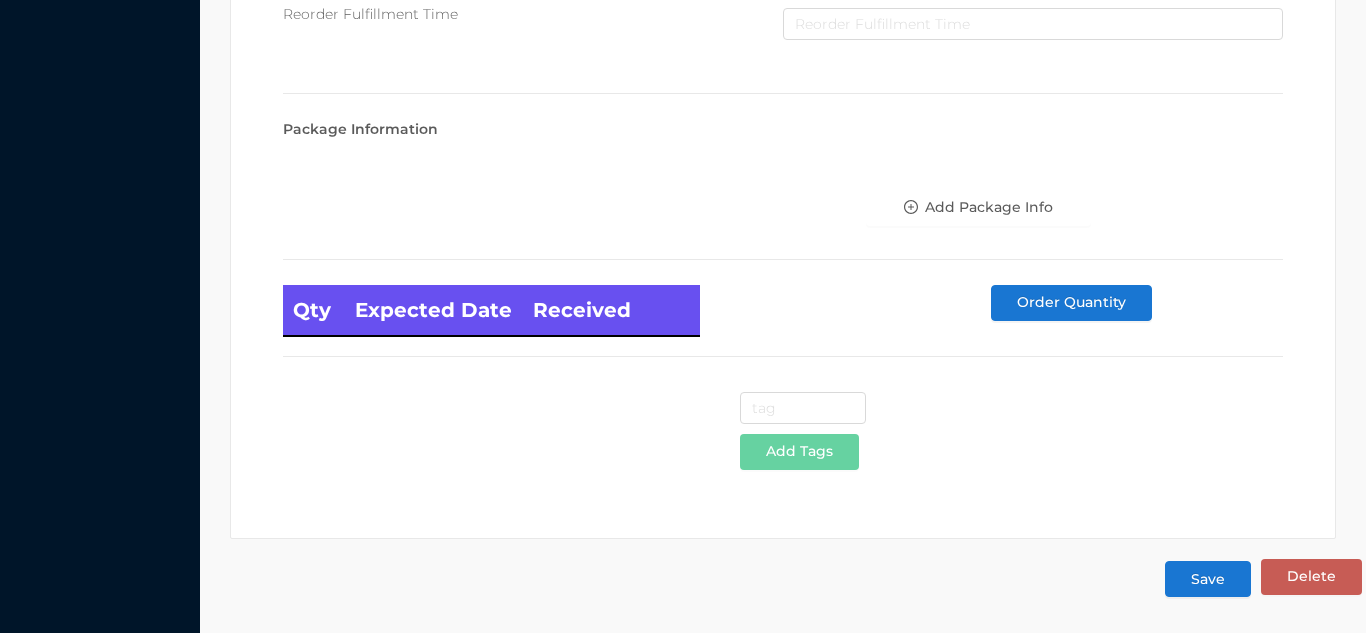 type on "48" 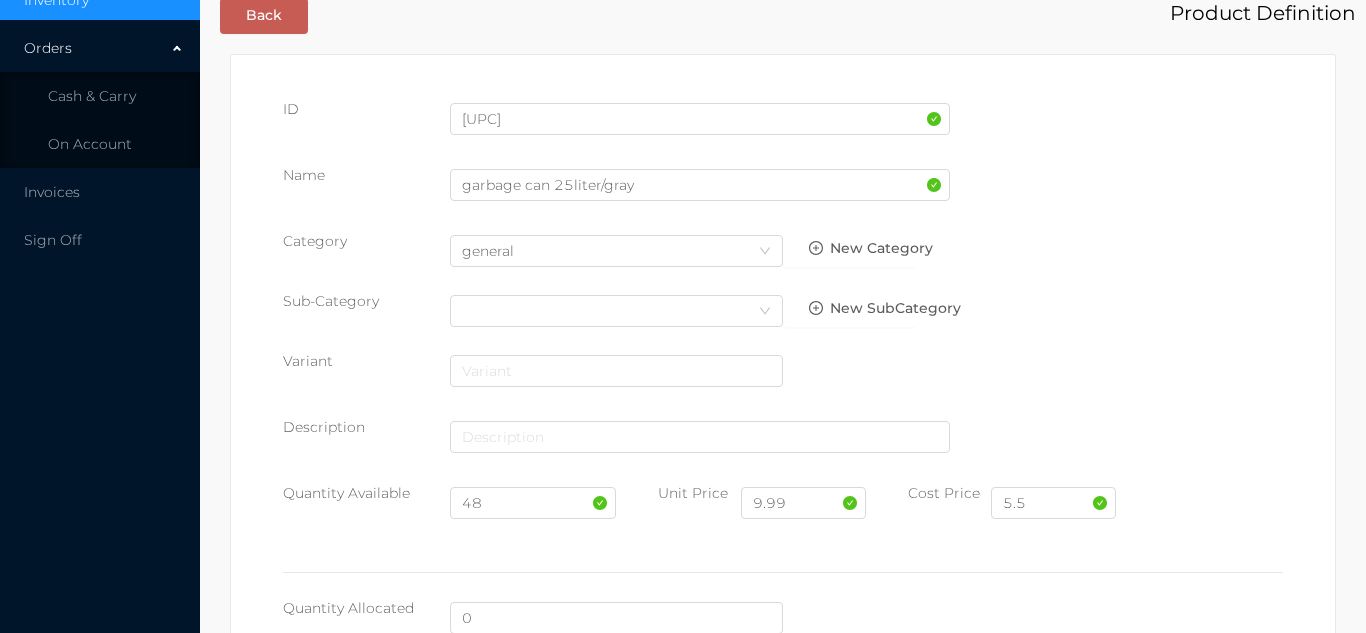 scroll, scrollTop: 0, scrollLeft: 0, axis: both 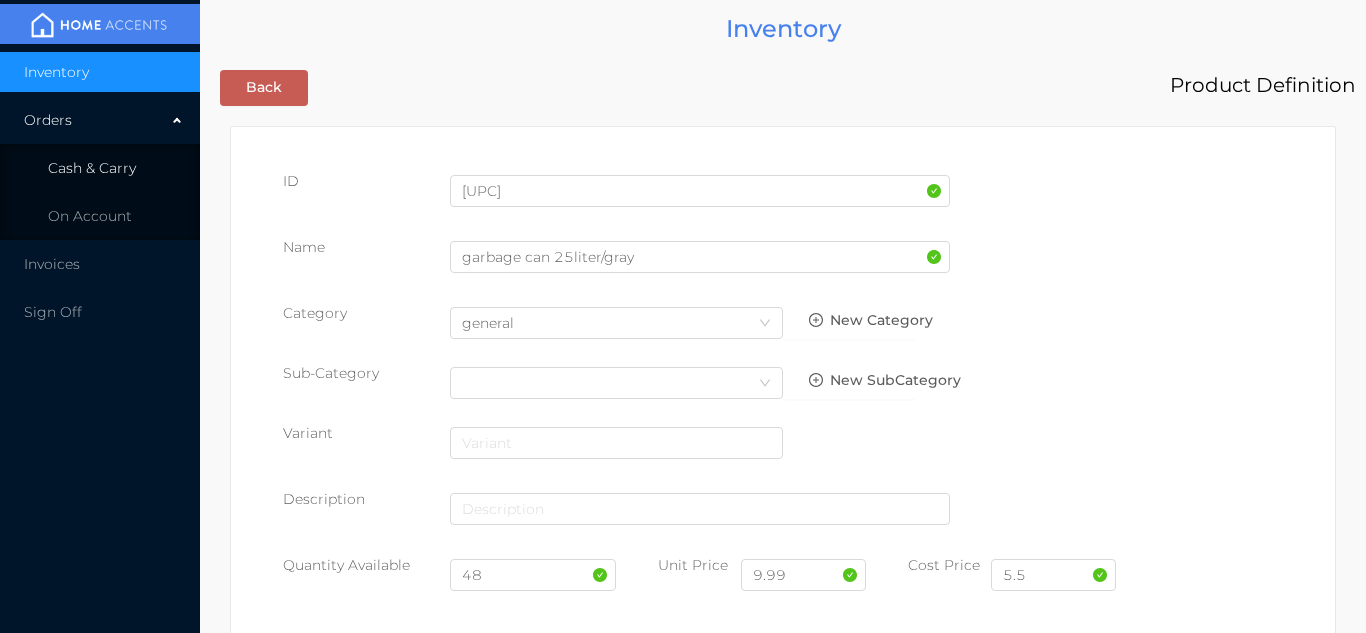click on "Cash & Carry" at bounding box center [92, 168] 